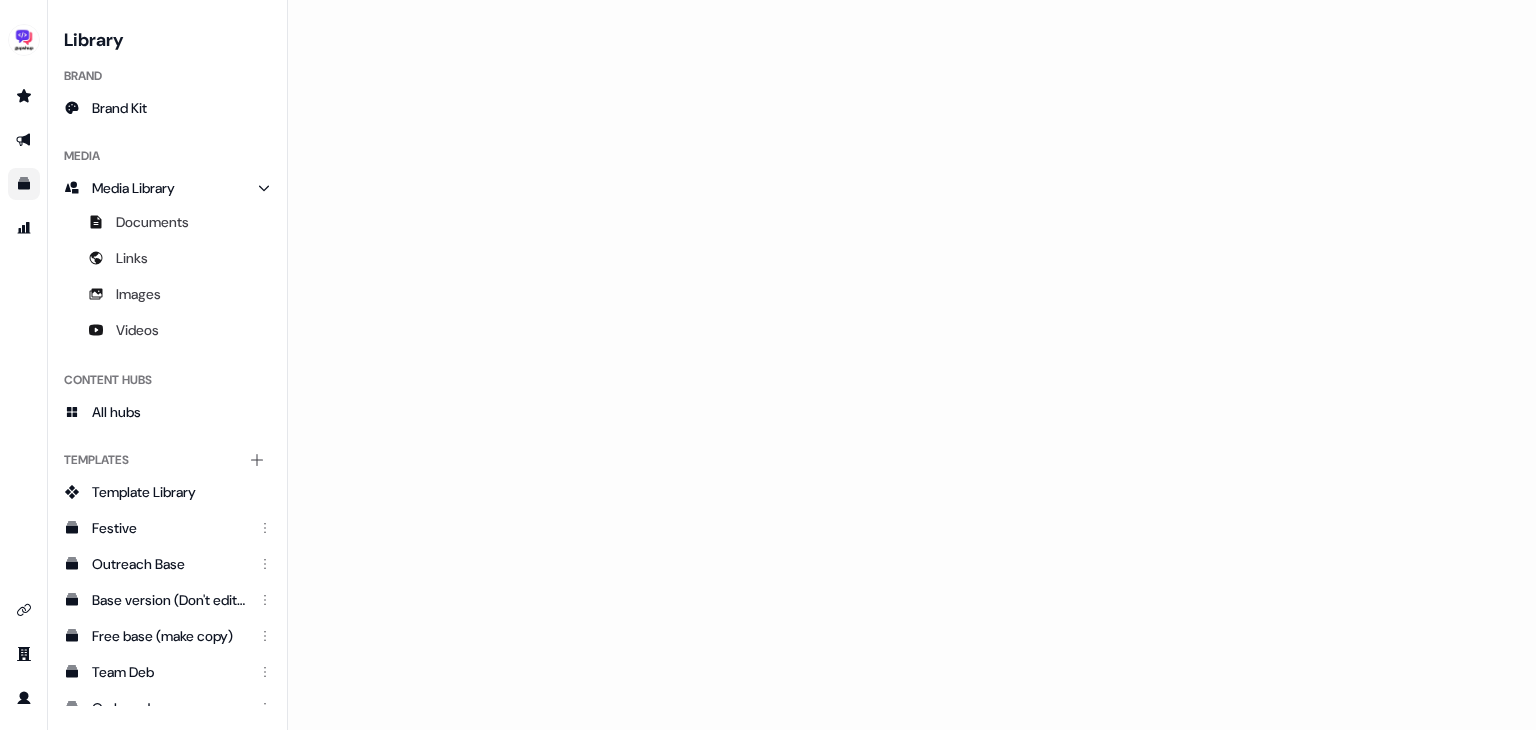 scroll, scrollTop: 0, scrollLeft: 0, axis: both 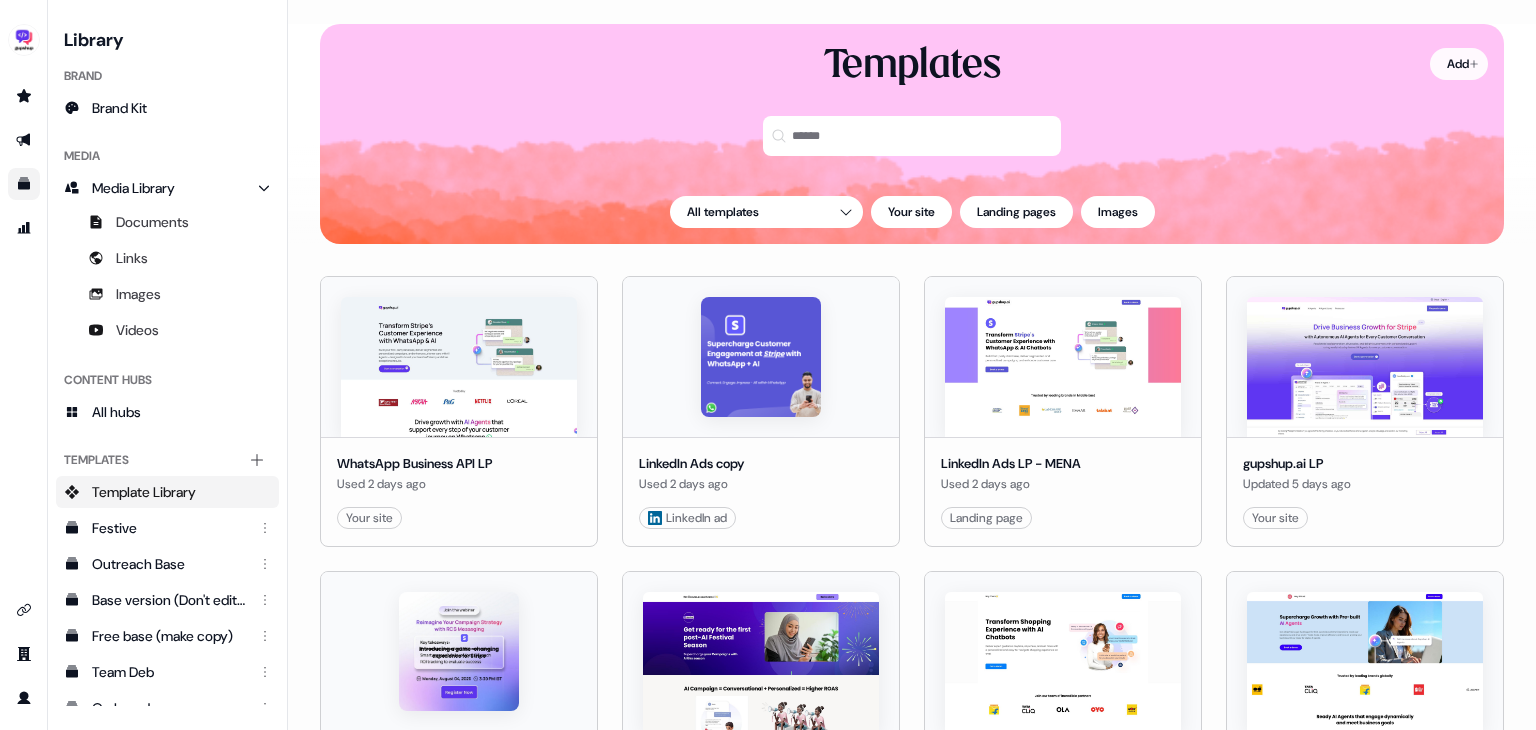 click on "For the best experience switch devices to a bigger screen. Go to Userled.io Library Brand Brand Kit Media Media Library Documents Links Images Videos Content Hubs All hubs Templates   Add collection Template Library Festive Outreach Base Base version (Don't edit) j Free base (make copy) Team Deb On brand Logistics-[FIRST] AI Agents Linkedin Ads Loading... Add Templates All   templates Your site Landing pages Images WhatsApp Business API LP Used 2 days ago Your site Edit Use LinkedIn Ads copy Used 2 days ago   LinkedIn ad Edit Use LinkedIn Ads LP - MENA Used 2 days ago Landing page Edit Use gupshup.ai LP Updated 5 days ago Your site Edit Use New template Created 14 days ago   Smart image Edit Use Retail UAE  Copy Updated 14 days ago Landing page Edit Use LinkedIn Ads - India Updated 14 days ago Landing page Edit Use Ecom & Retail Agents Used 3 months ago Landing page Edit Use Retail & Ecomm 2025 (SEA) Copy Updated 3 months ago Landing page Edit Use Real Estate AI Agents Copy Created 4 months ago Landing page" at bounding box center (768, 365) 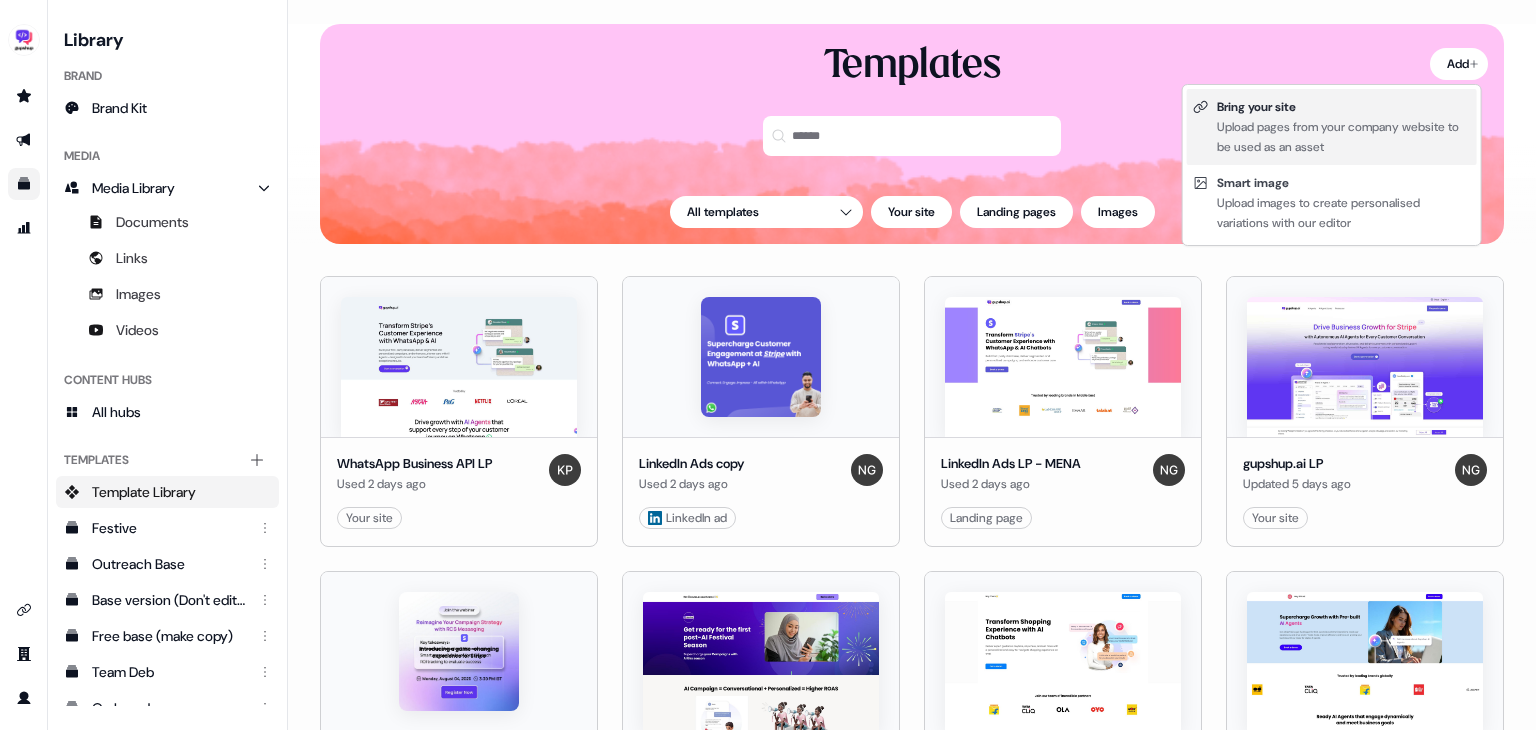 click on "Upload pages from your company website to be used as an asset" at bounding box center [1344, 137] 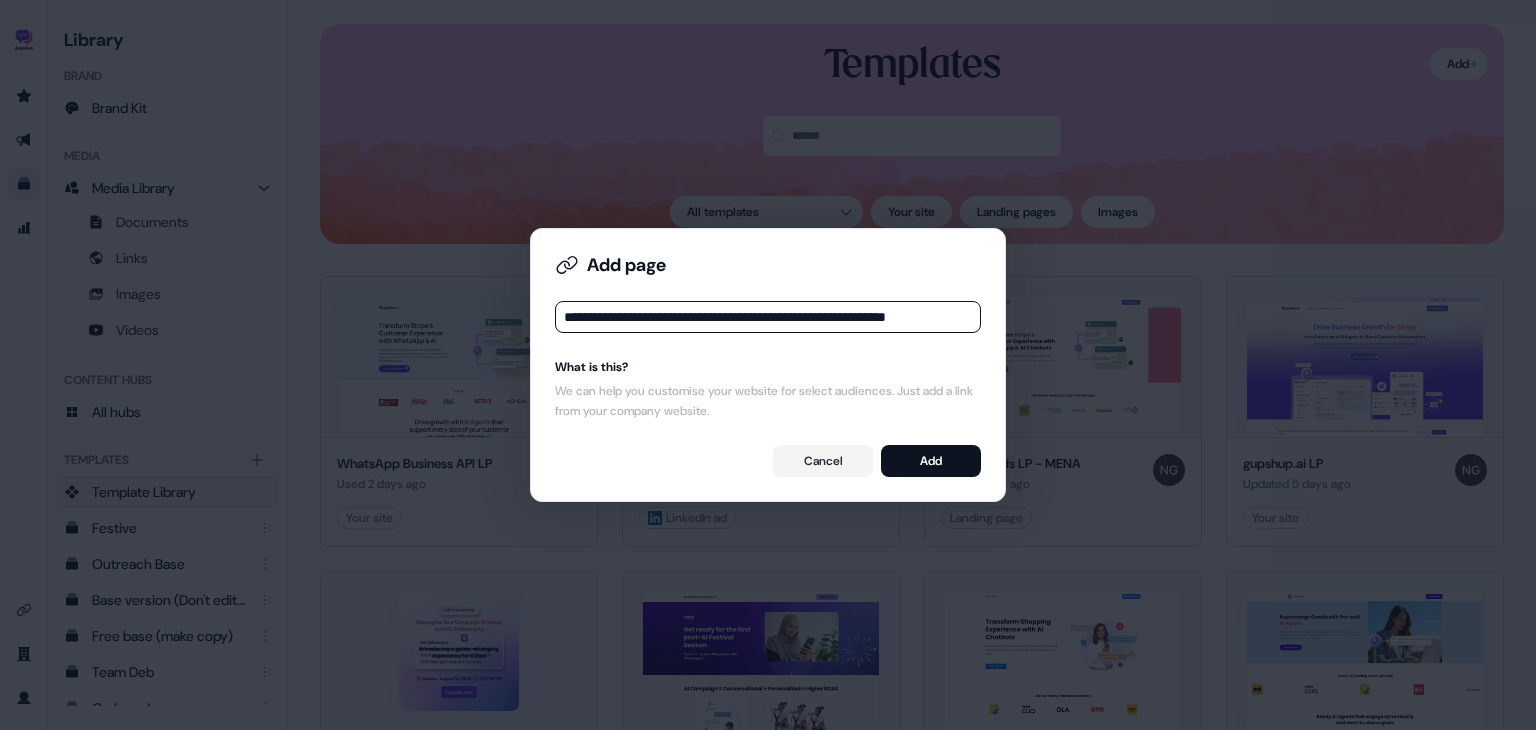 scroll, scrollTop: 0, scrollLeft: 52, axis: horizontal 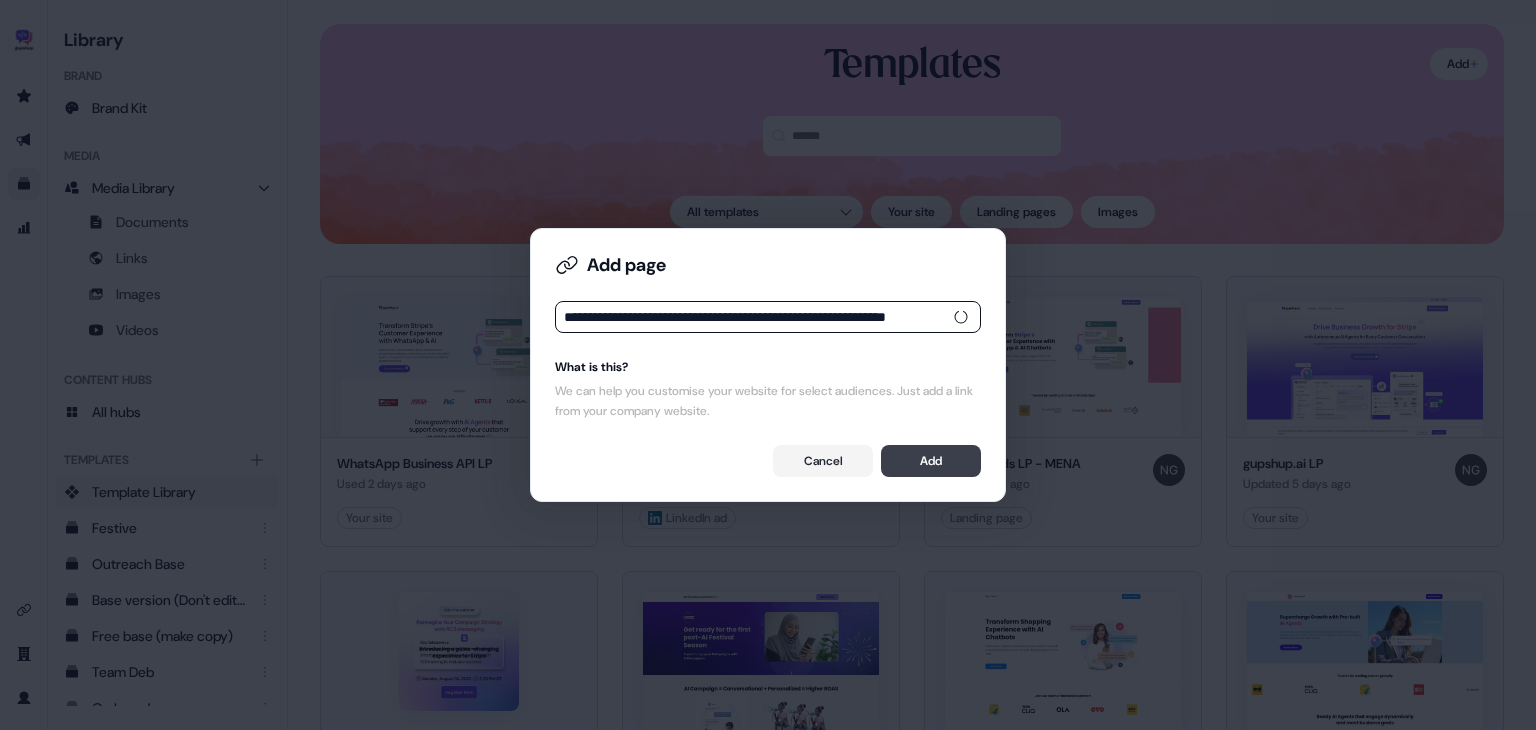 type on "**********" 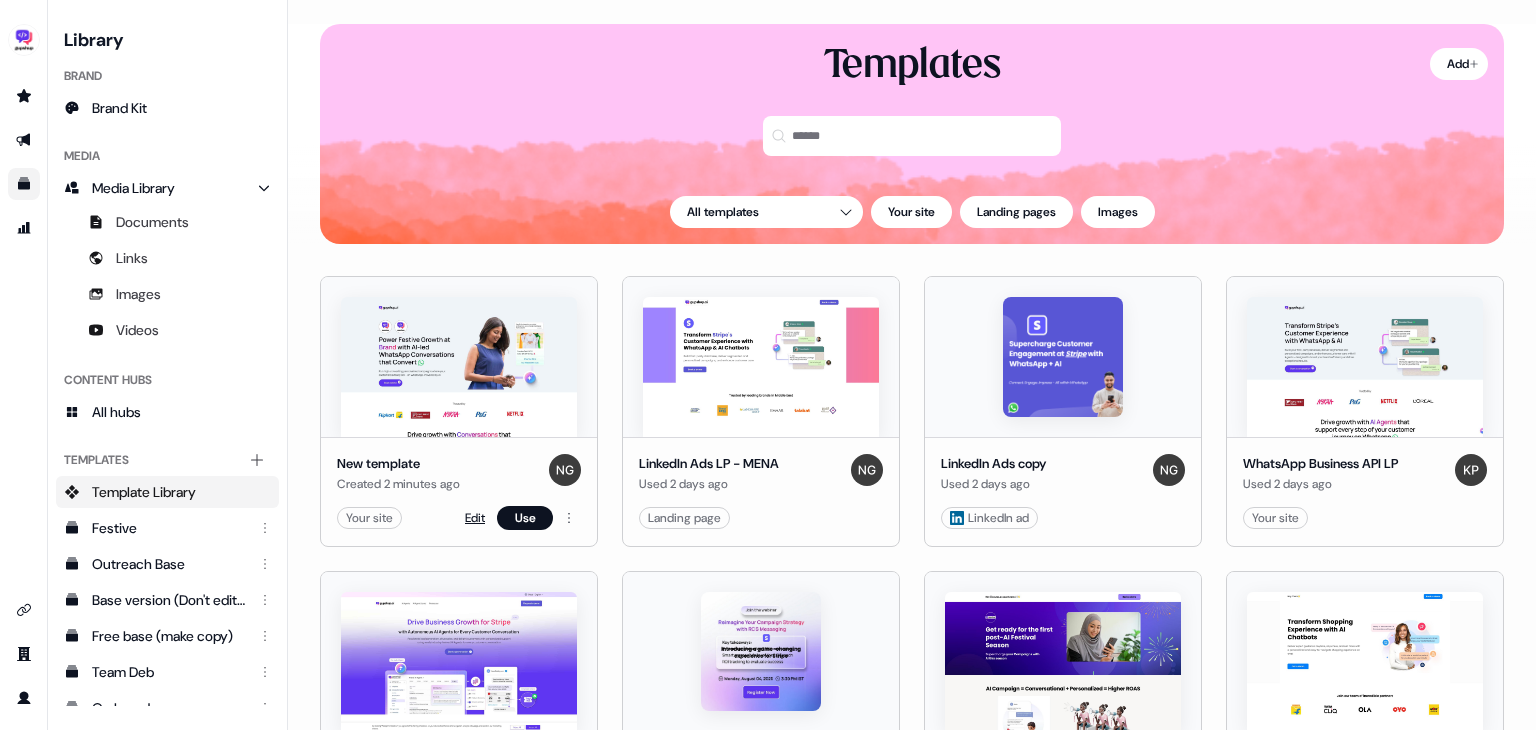 click on "Edit" at bounding box center [475, 518] 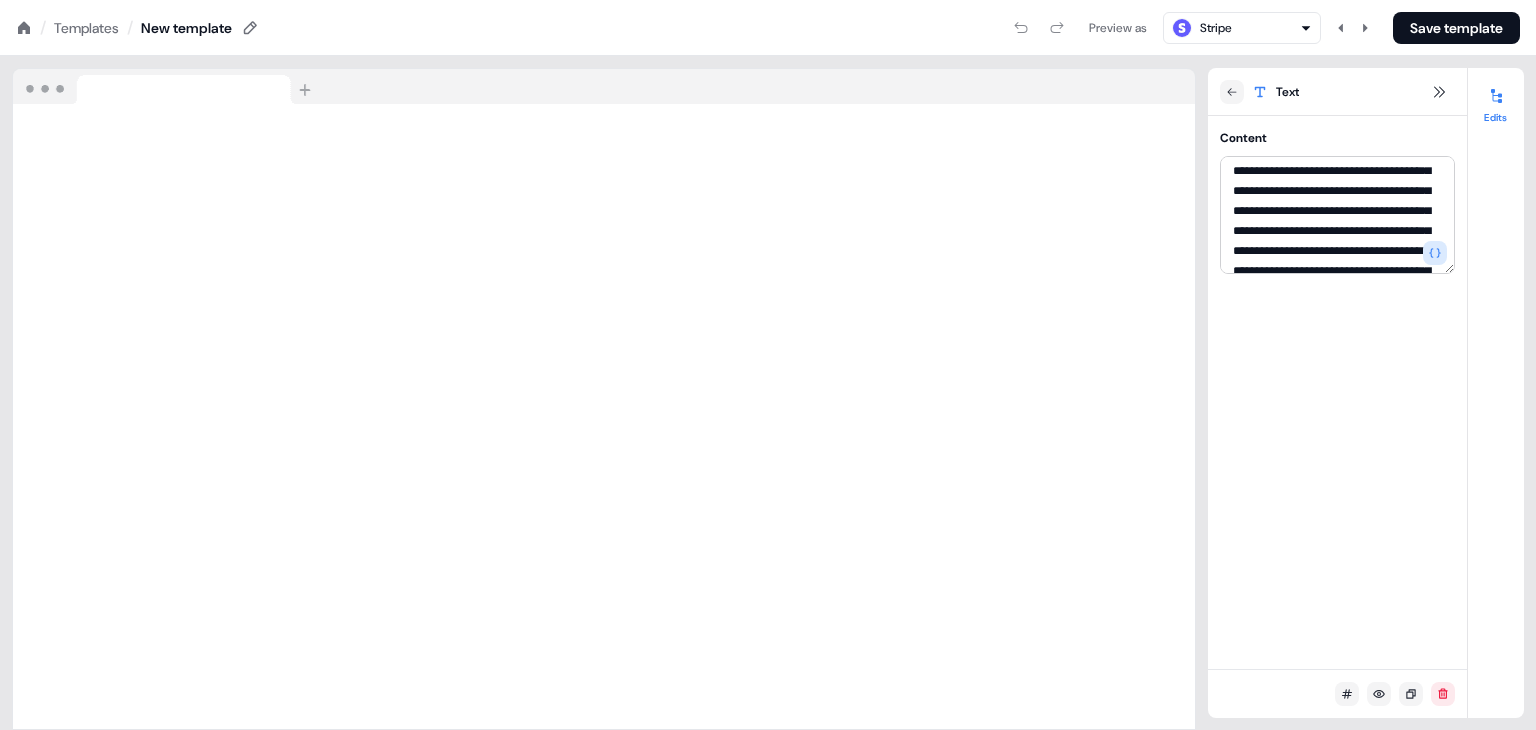 scroll, scrollTop: 424, scrollLeft: 0, axis: vertical 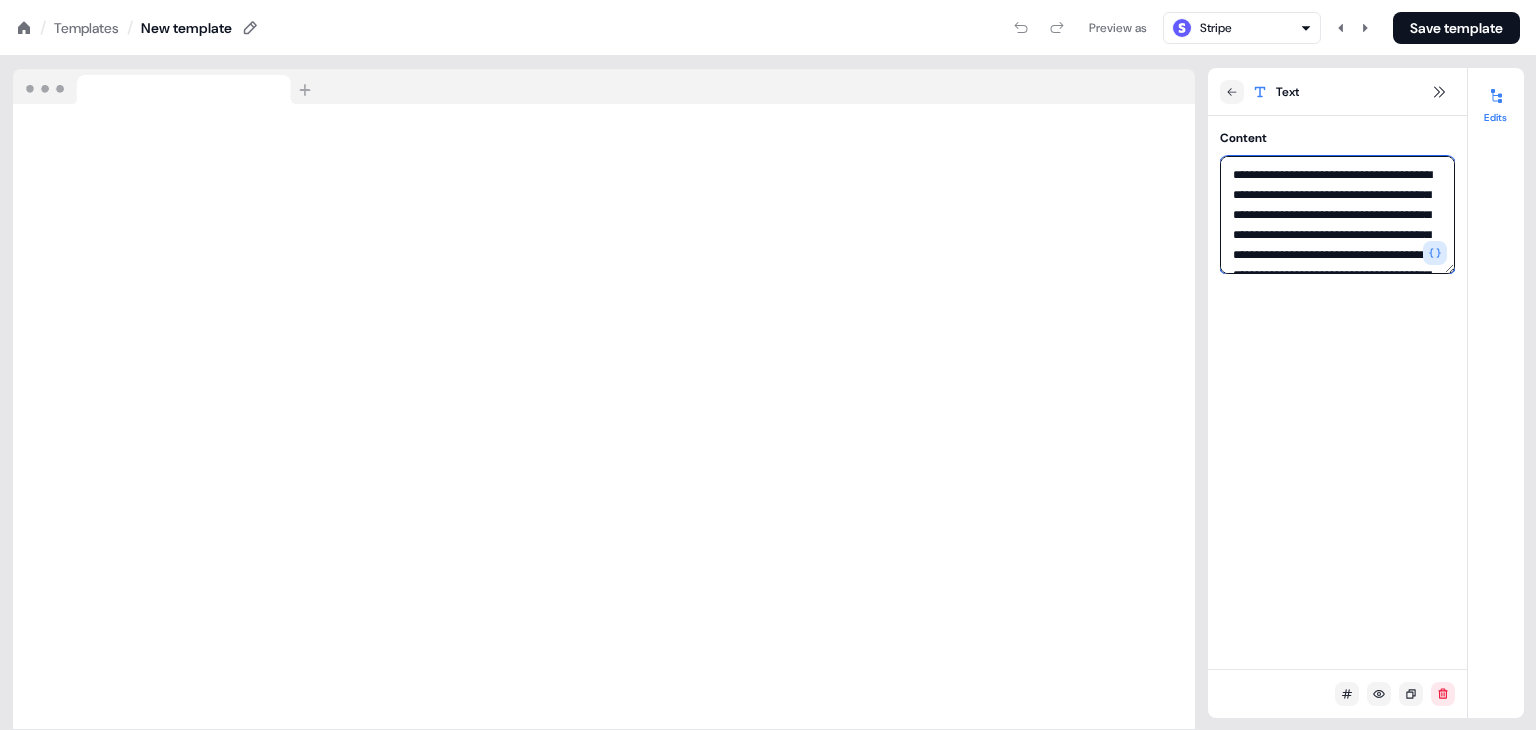click at bounding box center [1337, 215] 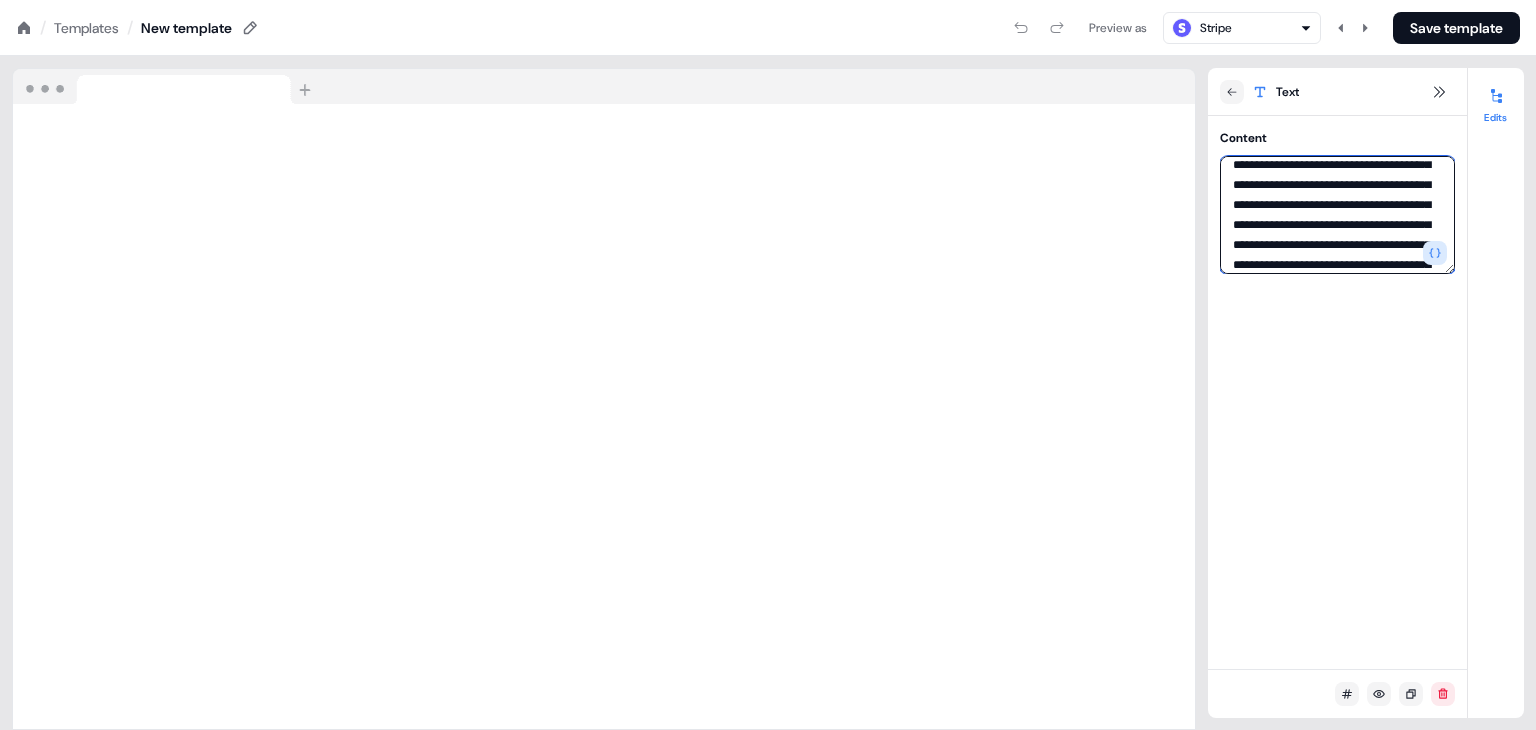 scroll, scrollTop: 49, scrollLeft: 0, axis: vertical 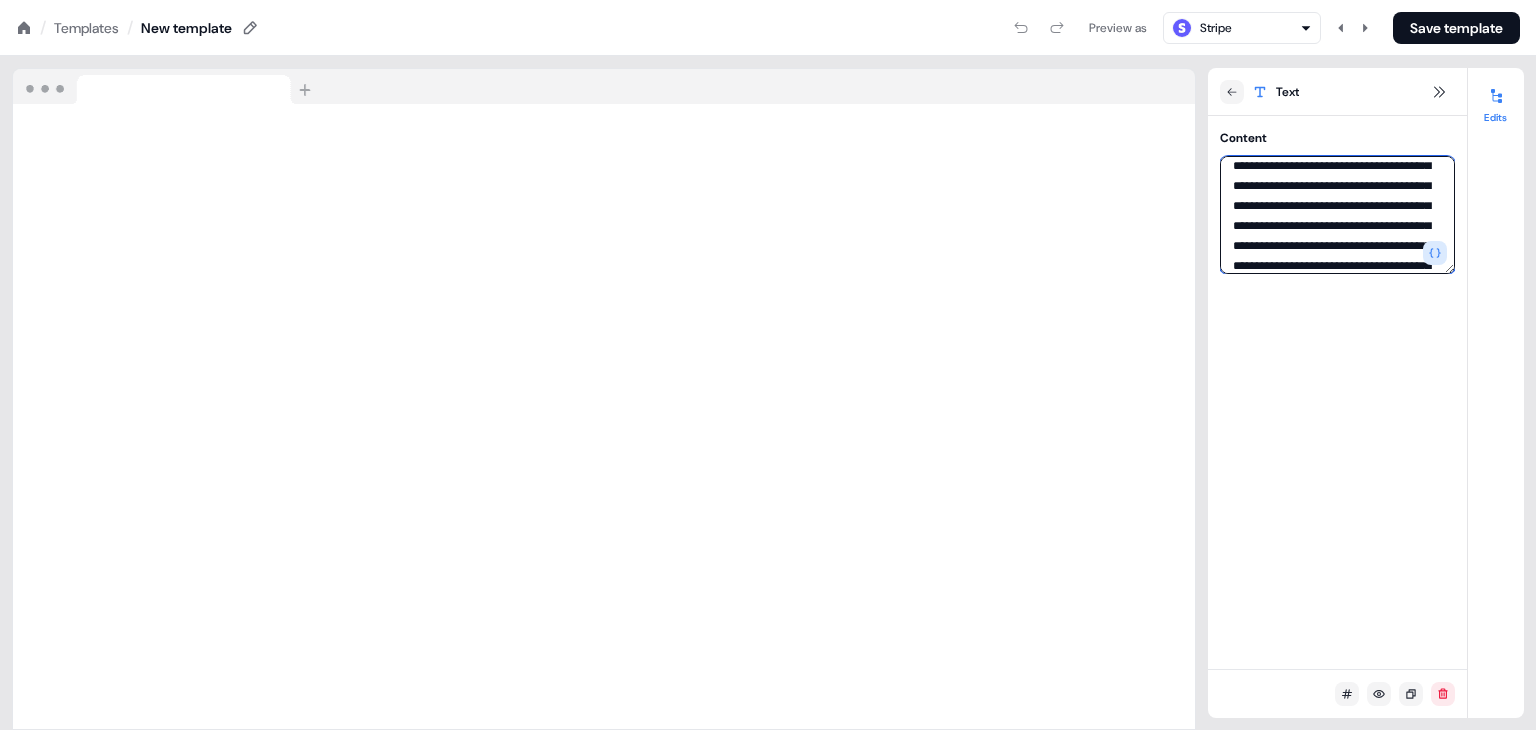click at bounding box center (1337, 215) 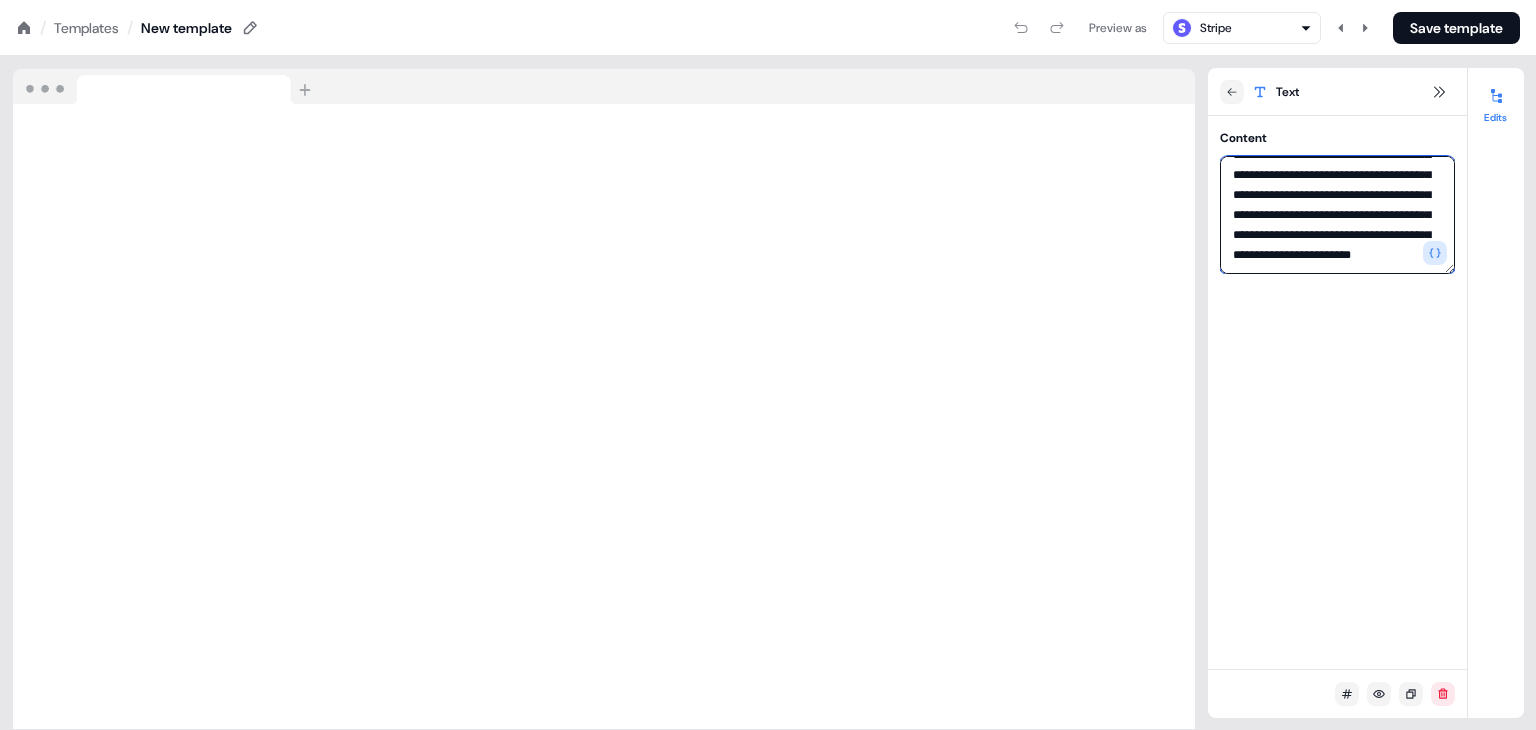 scroll, scrollTop: 2160, scrollLeft: 0, axis: vertical 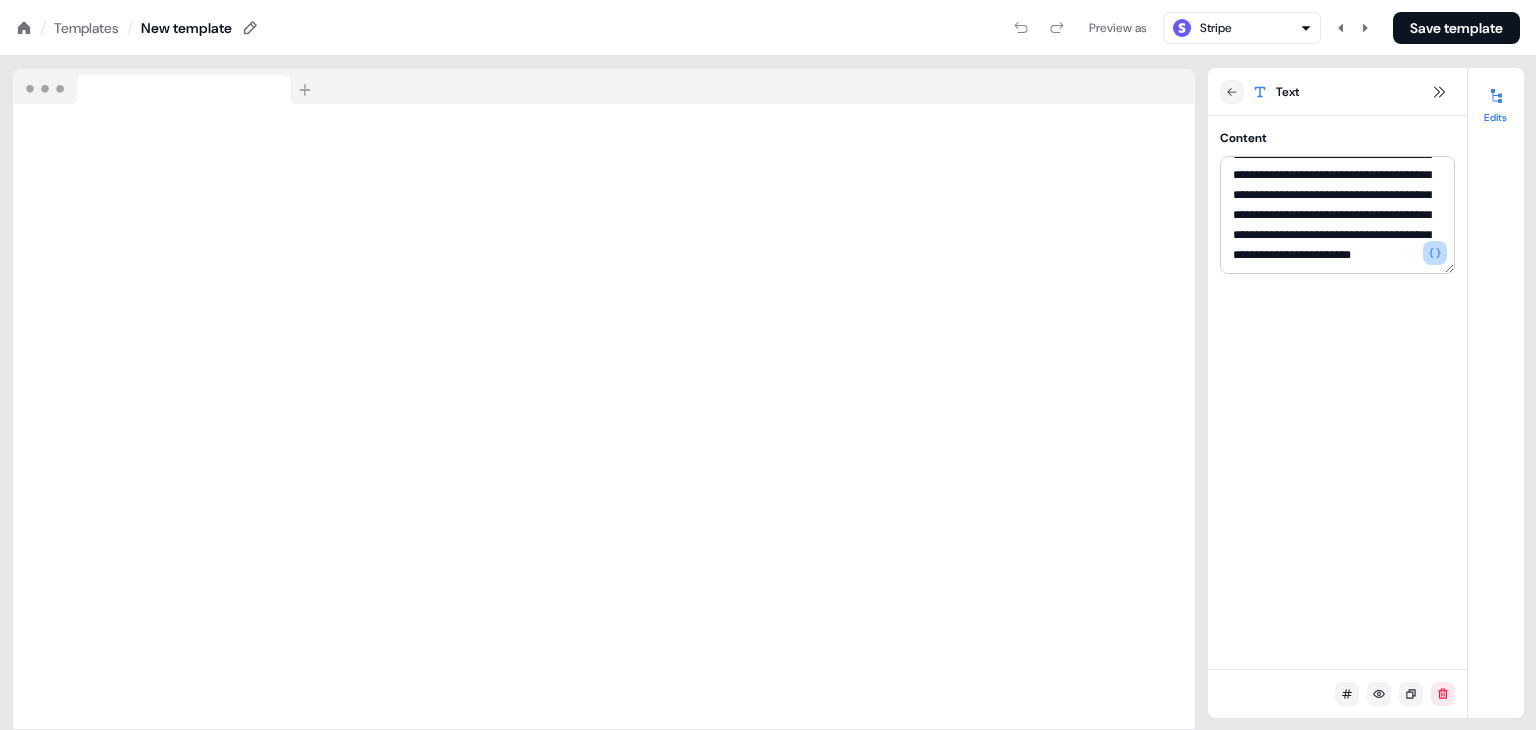 click 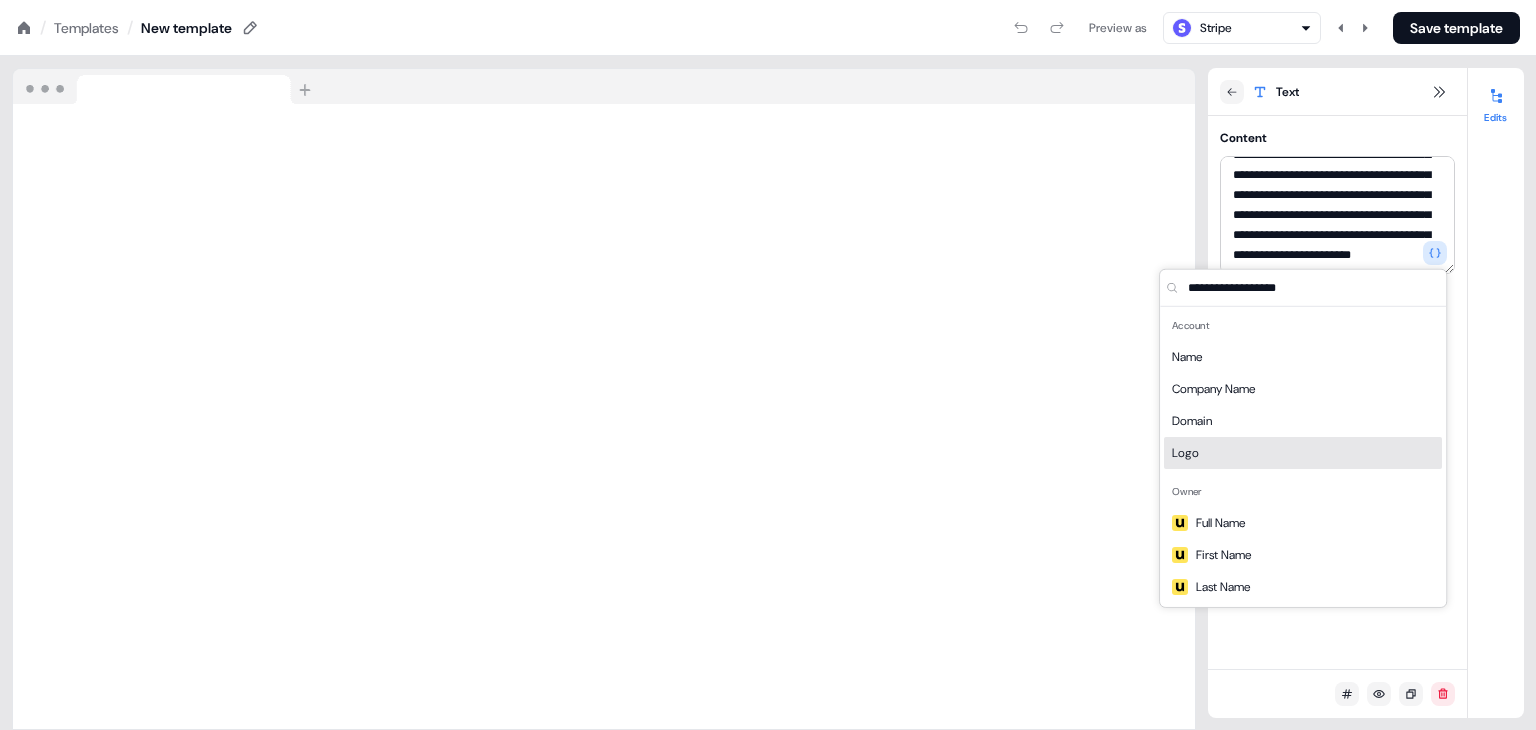 click on "Logo" at bounding box center (1303, 453) 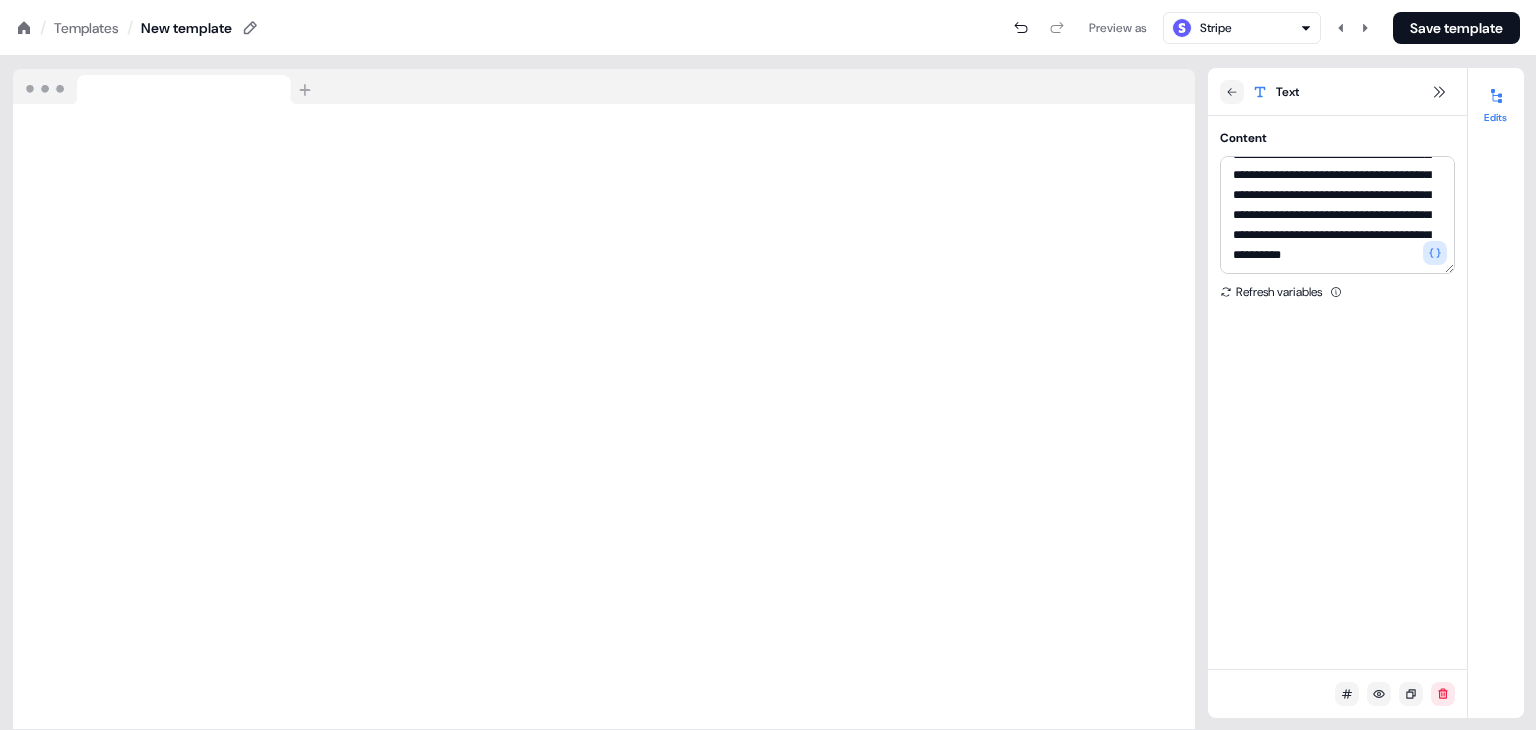 scroll, scrollTop: 2180, scrollLeft: 0, axis: vertical 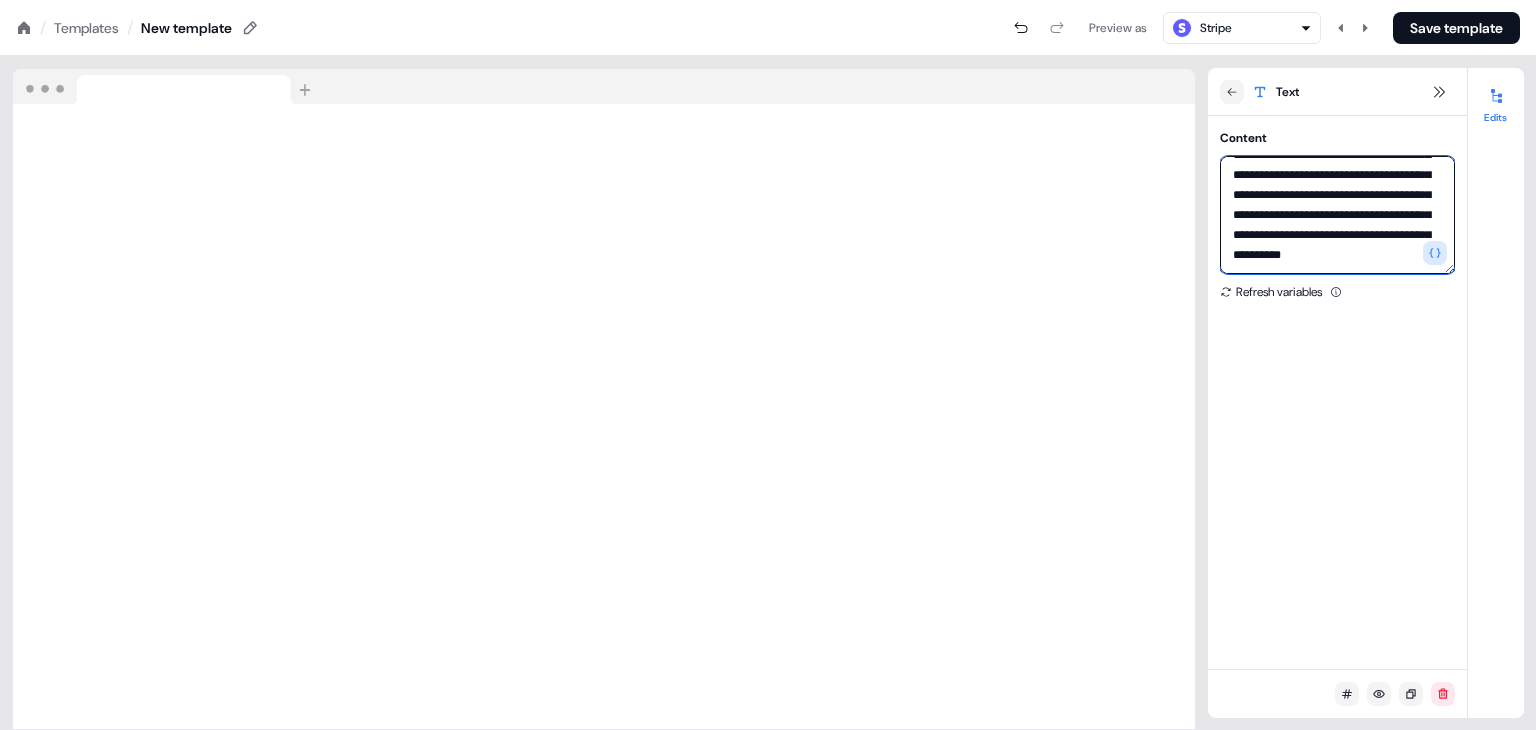 drag, startPoint x: 1320, startPoint y: 232, endPoint x: 1350, endPoint y: 255, distance: 37.802116 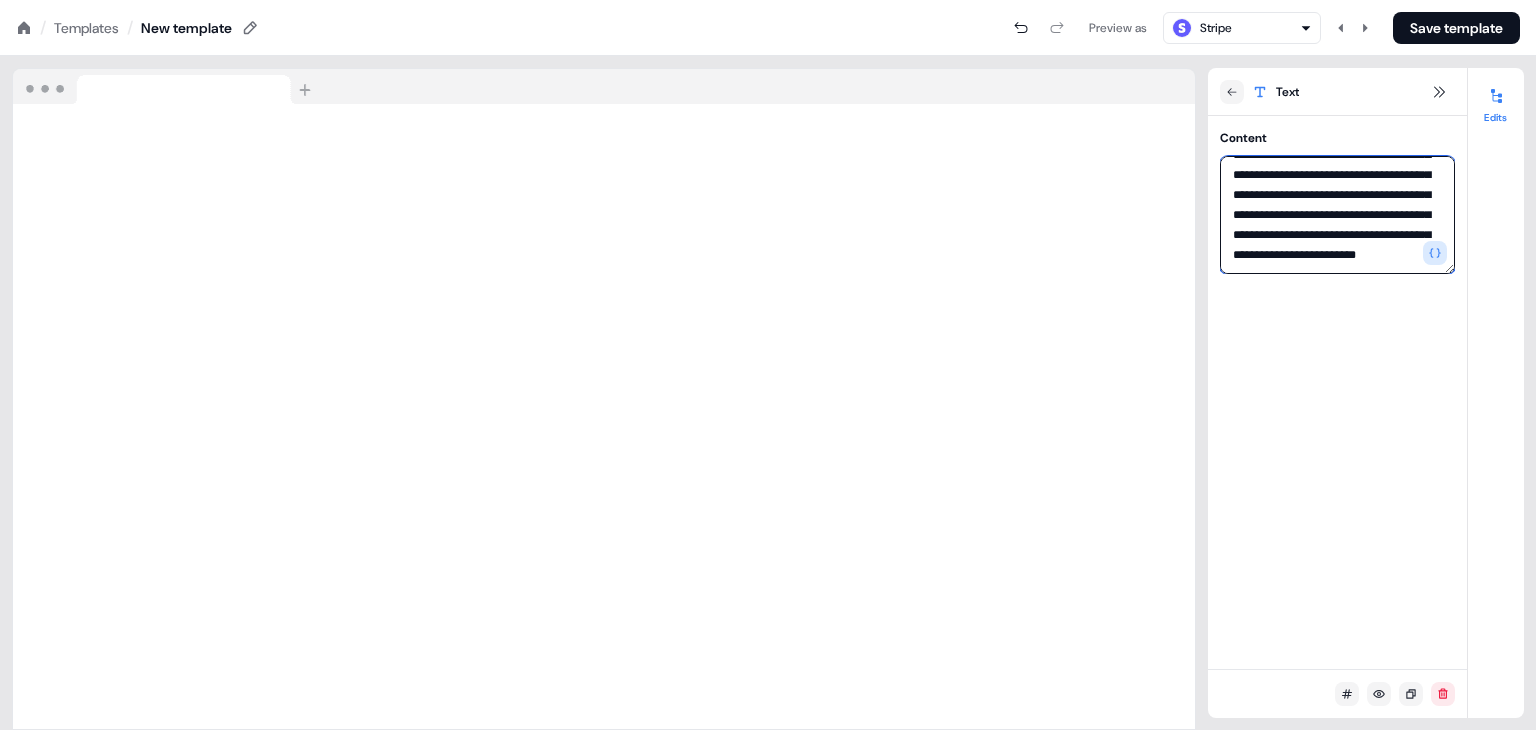 scroll, scrollTop: 2160, scrollLeft: 0, axis: vertical 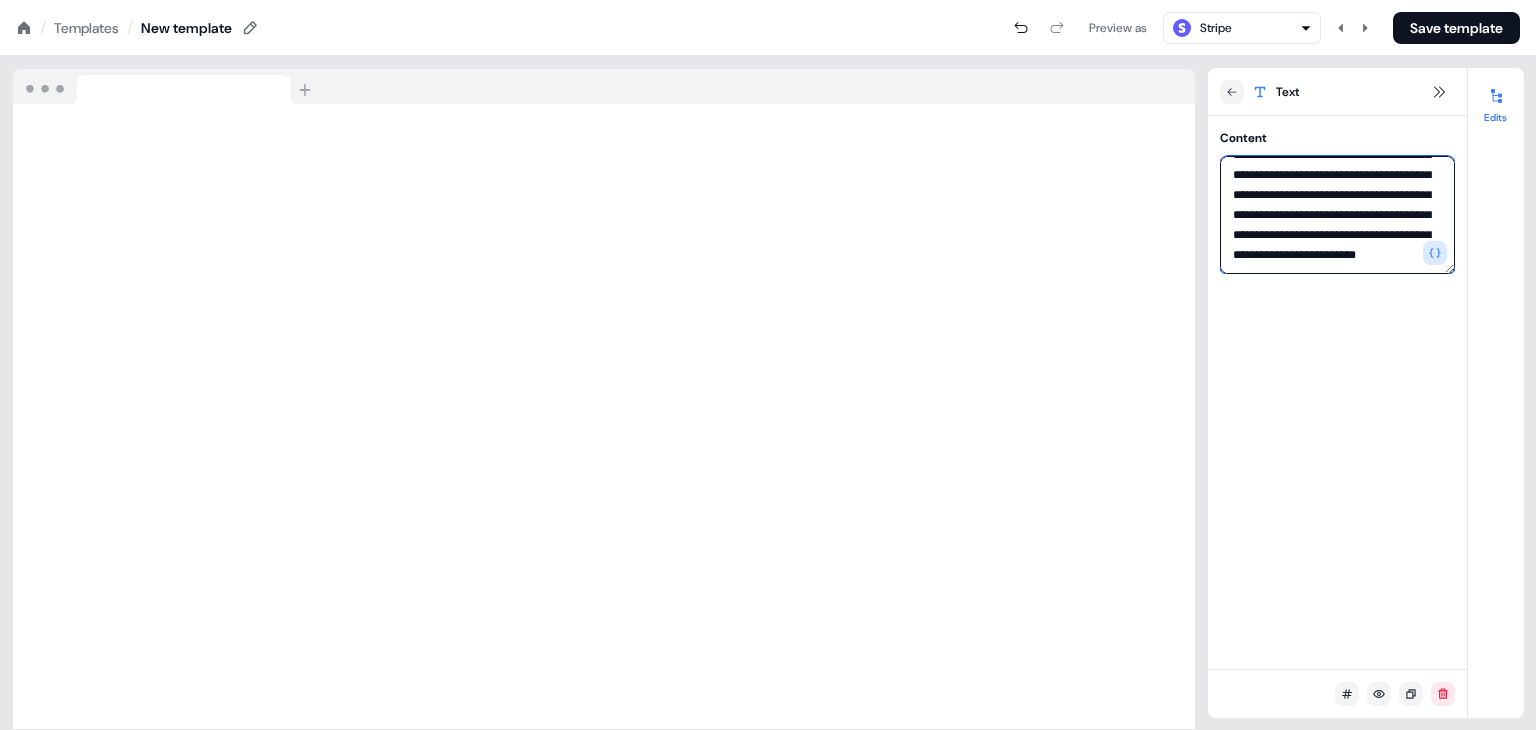 click at bounding box center [1337, 215] 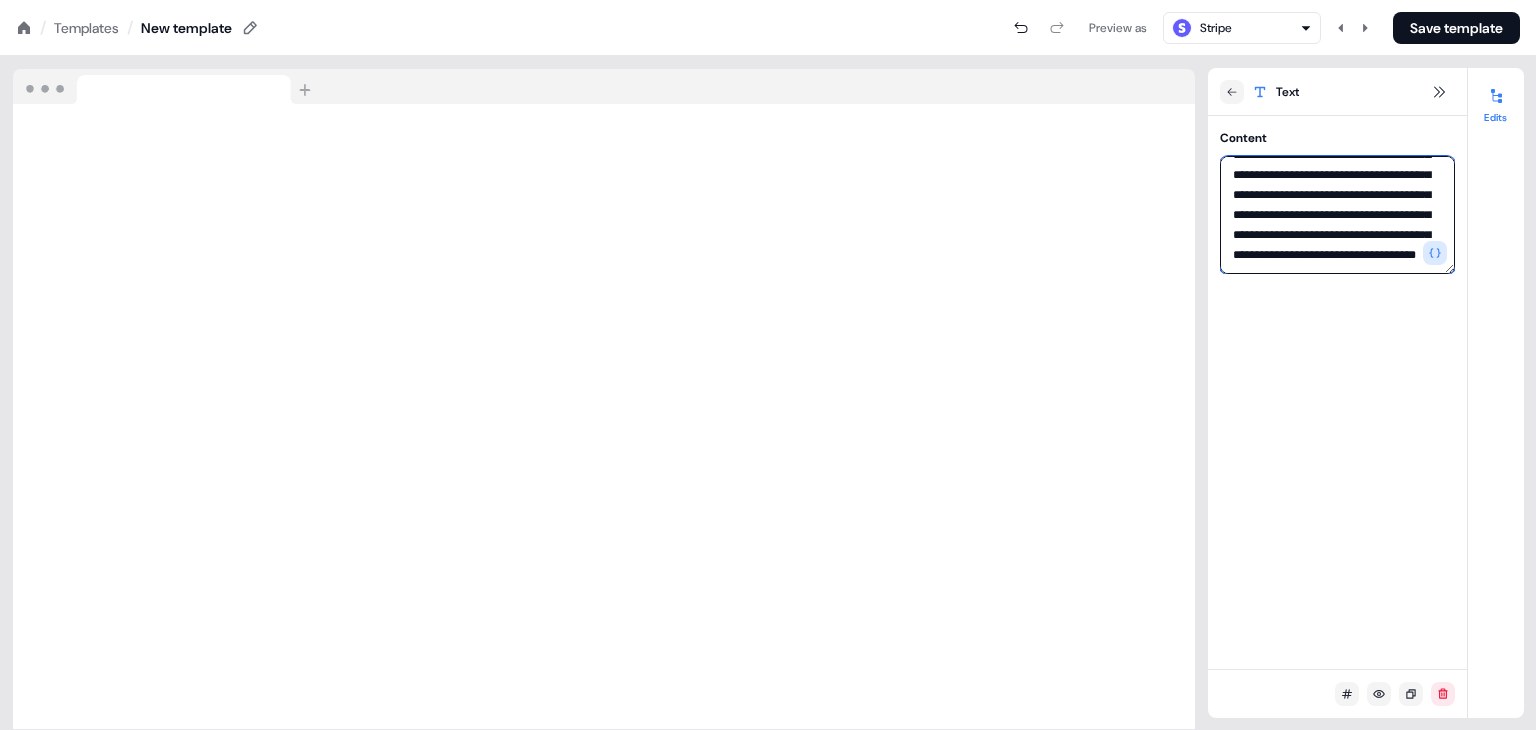 scroll, scrollTop: 2100, scrollLeft: 0, axis: vertical 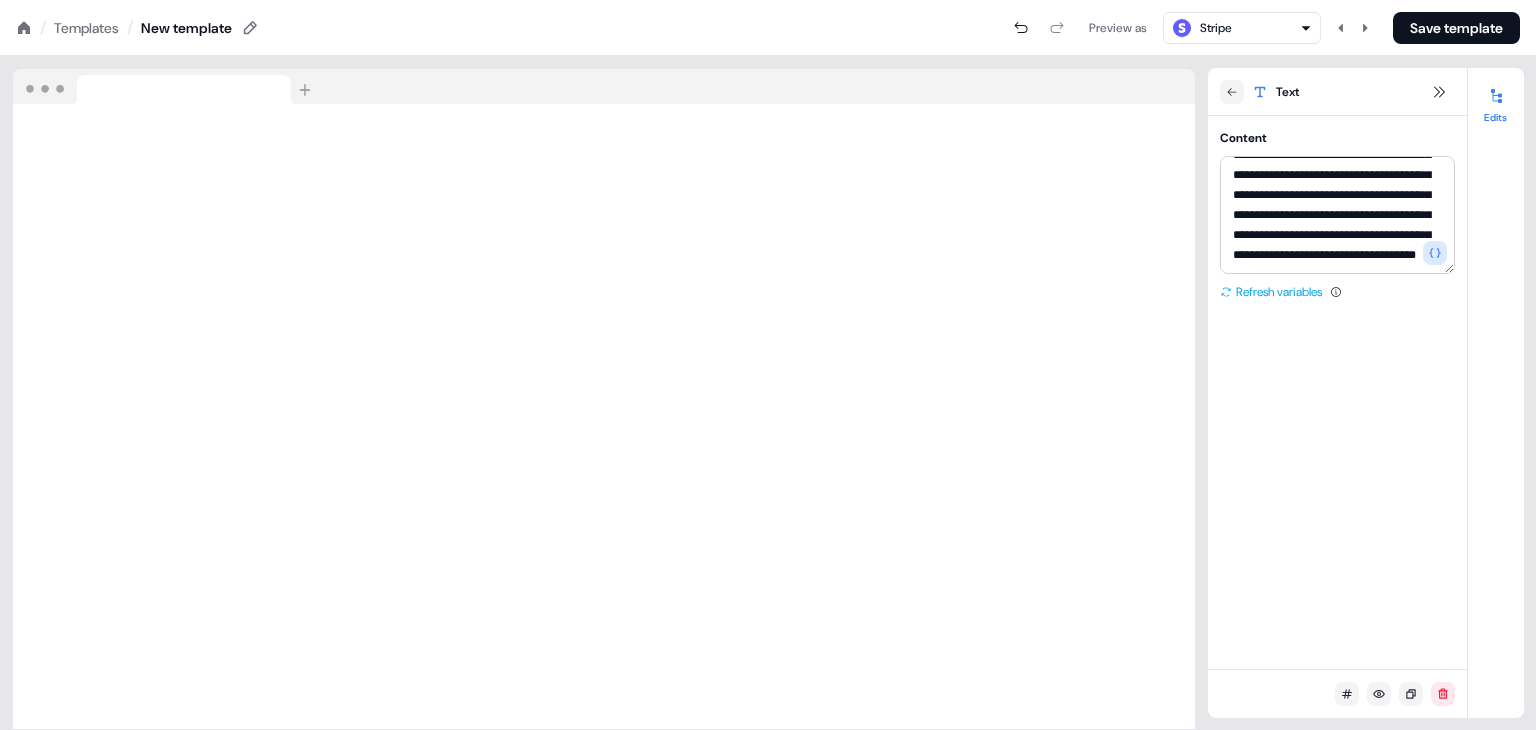 click on "Refresh variables" at bounding box center [1271, 292] 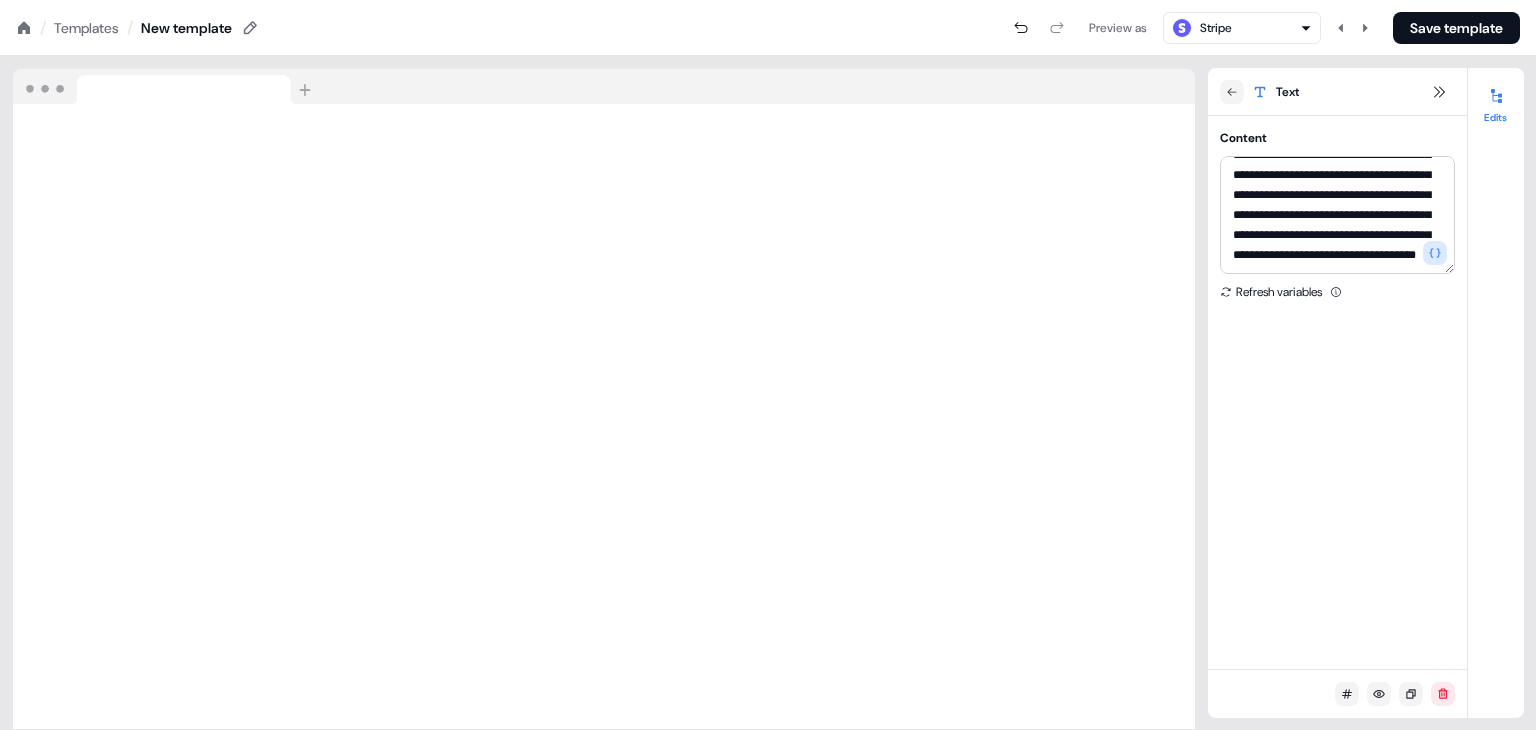 scroll, scrollTop: 2080, scrollLeft: 0, axis: vertical 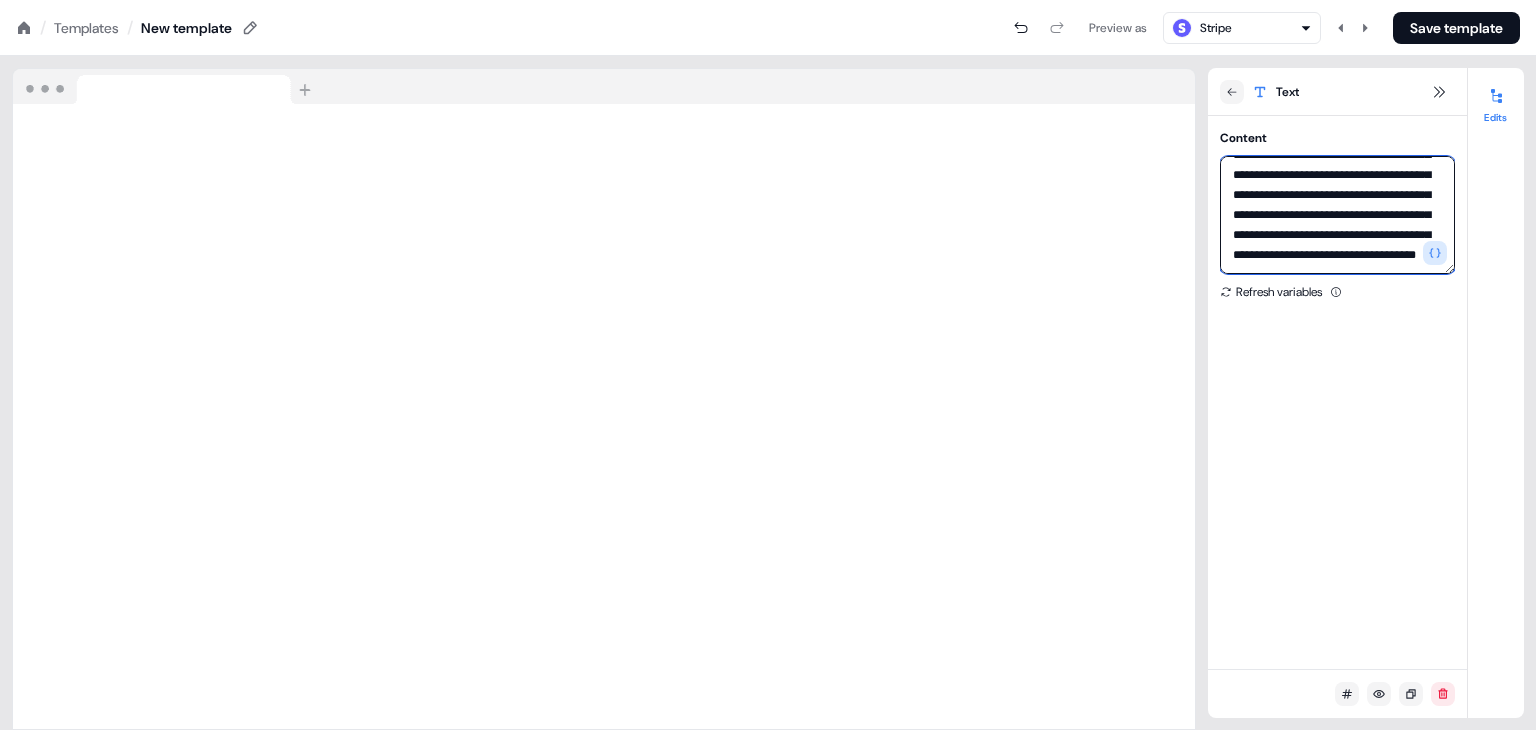 click at bounding box center (1337, 215) 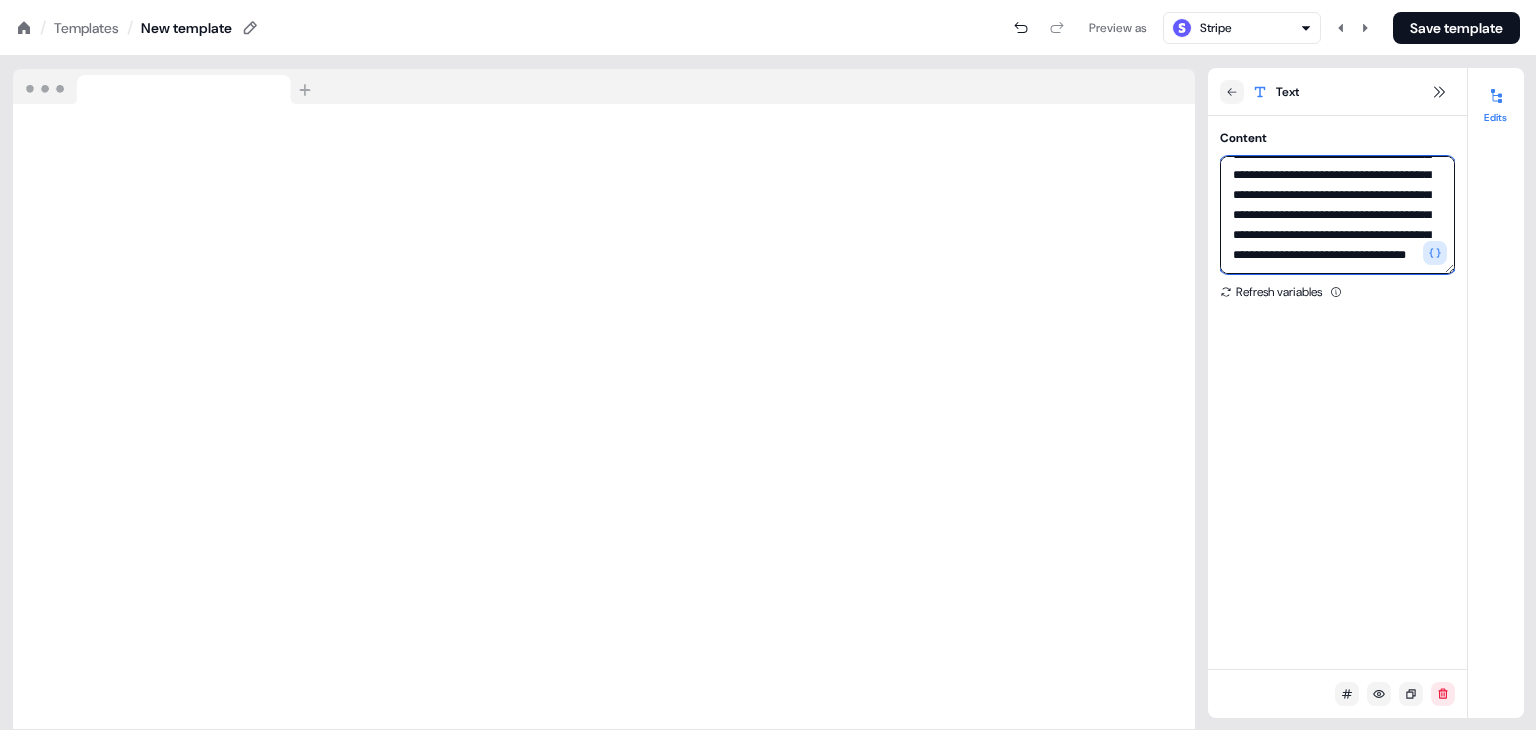 scroll, scrollTop: 2089, scrollLeft: 0, axis: vertical 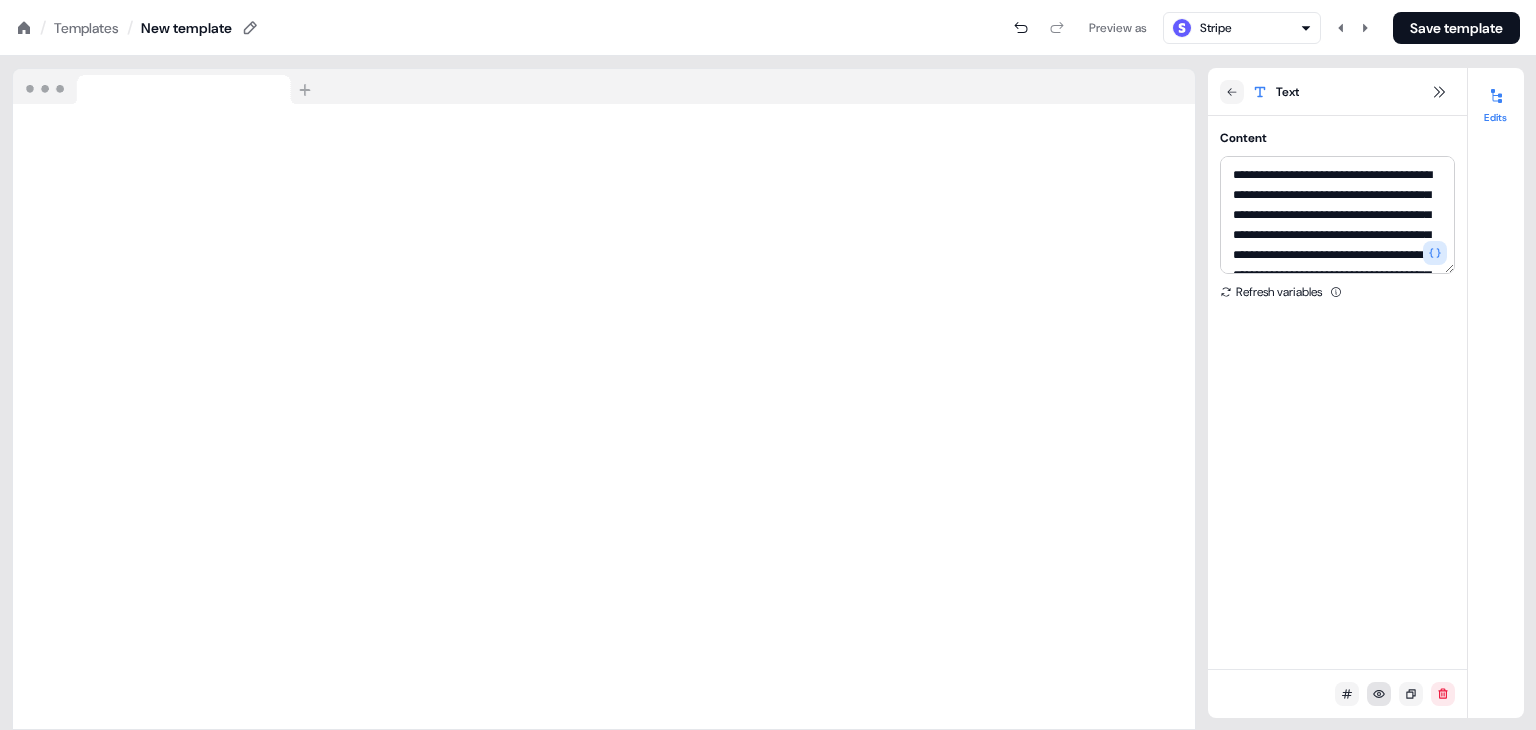 click 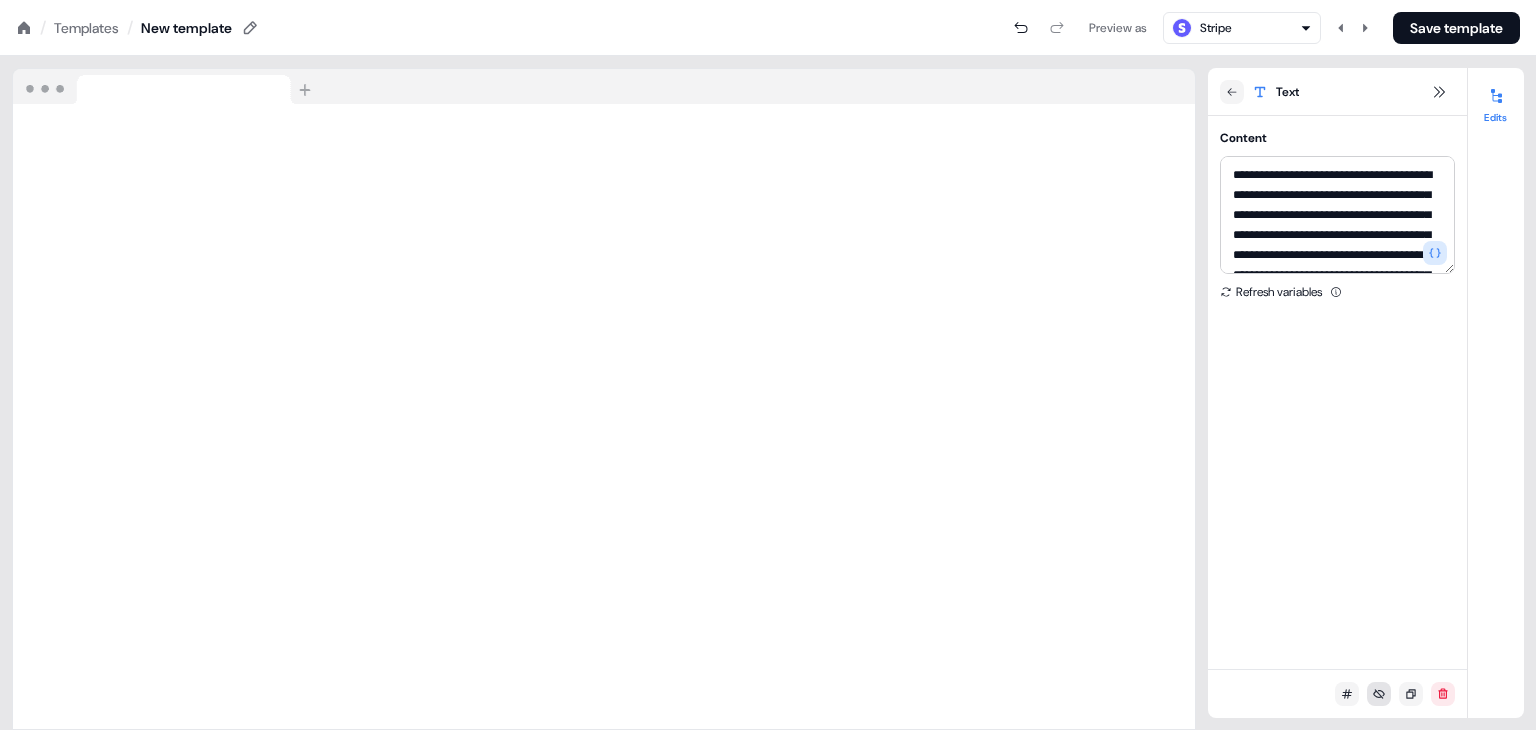 click 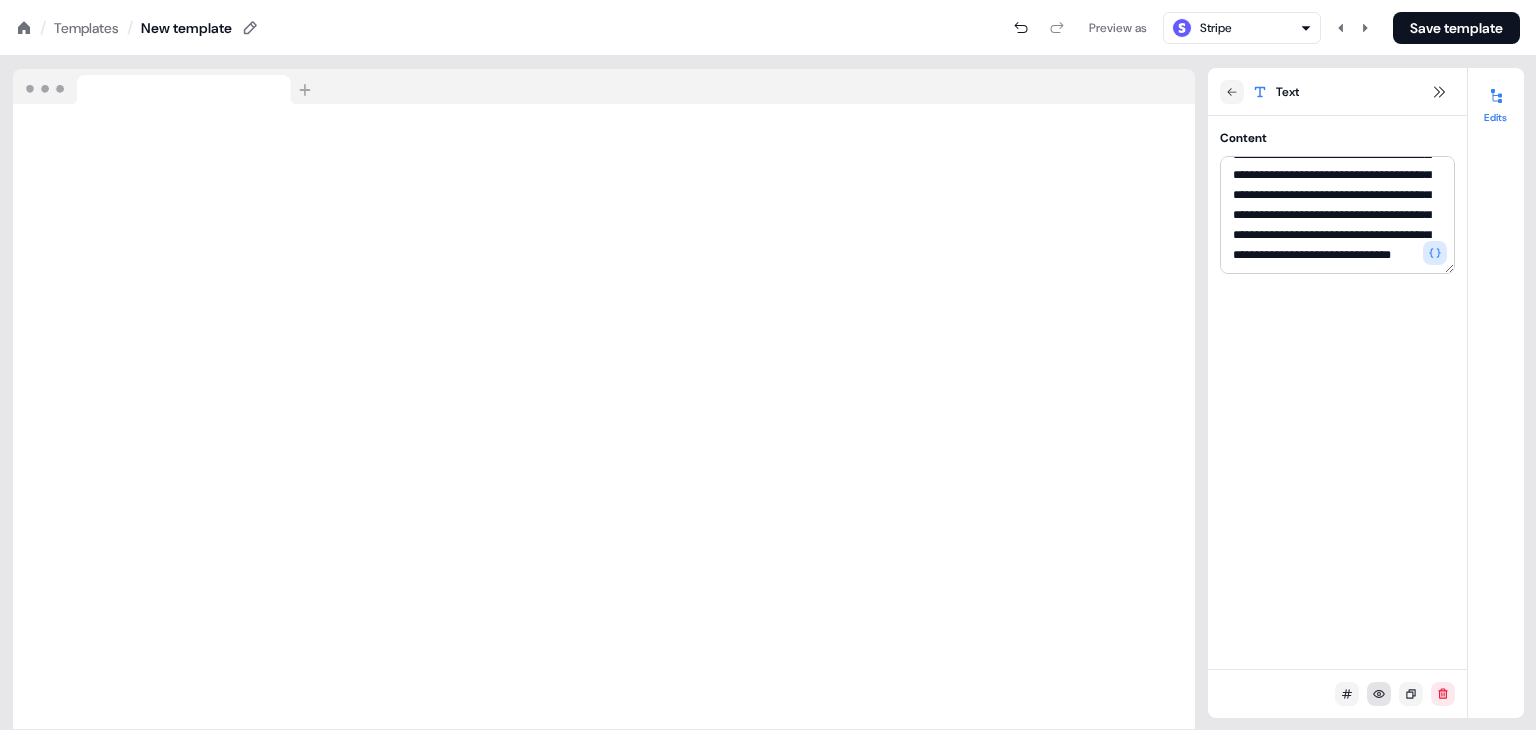 scroll, scrollTop: 980, scrollLeft: 0, axis: vertical 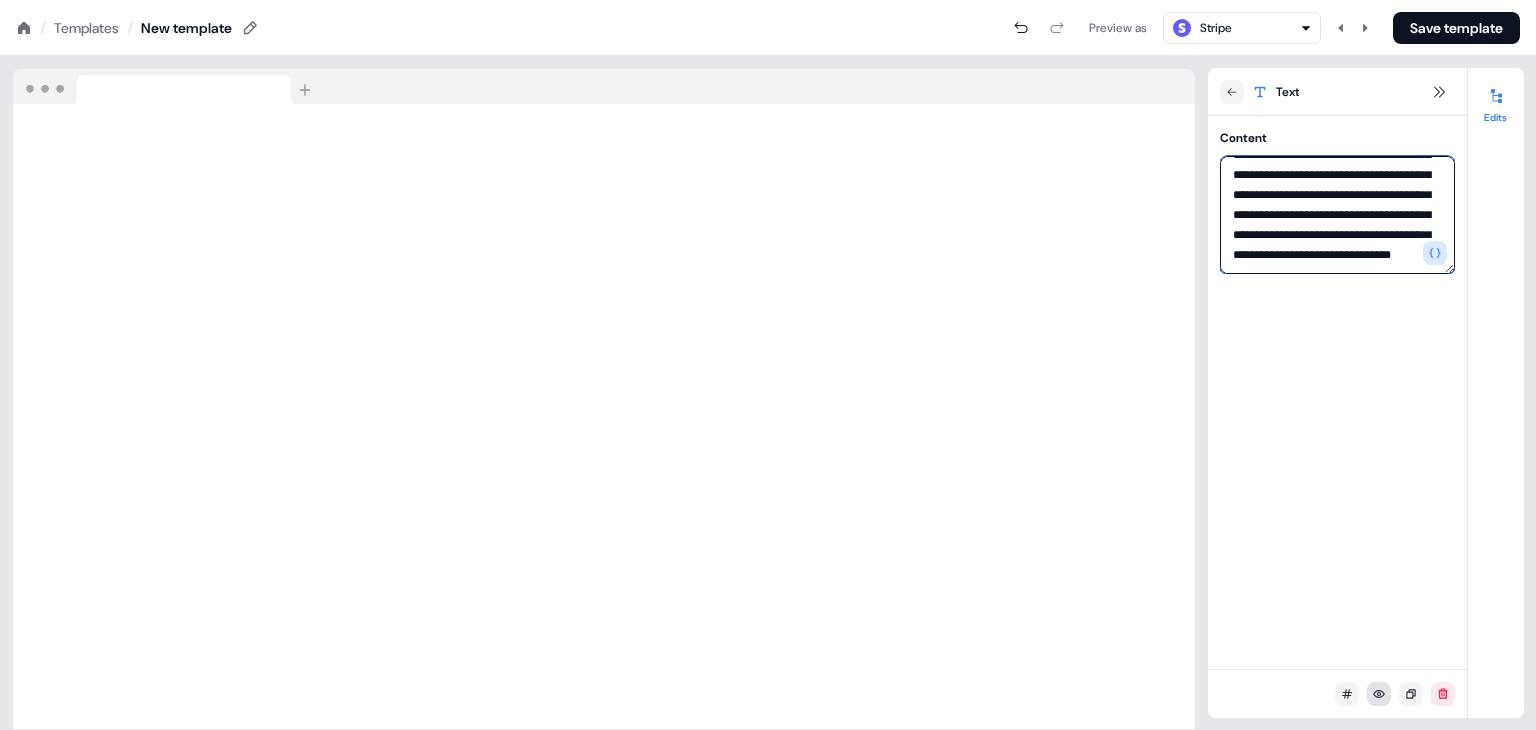 click at bounding box center (1337, 215) 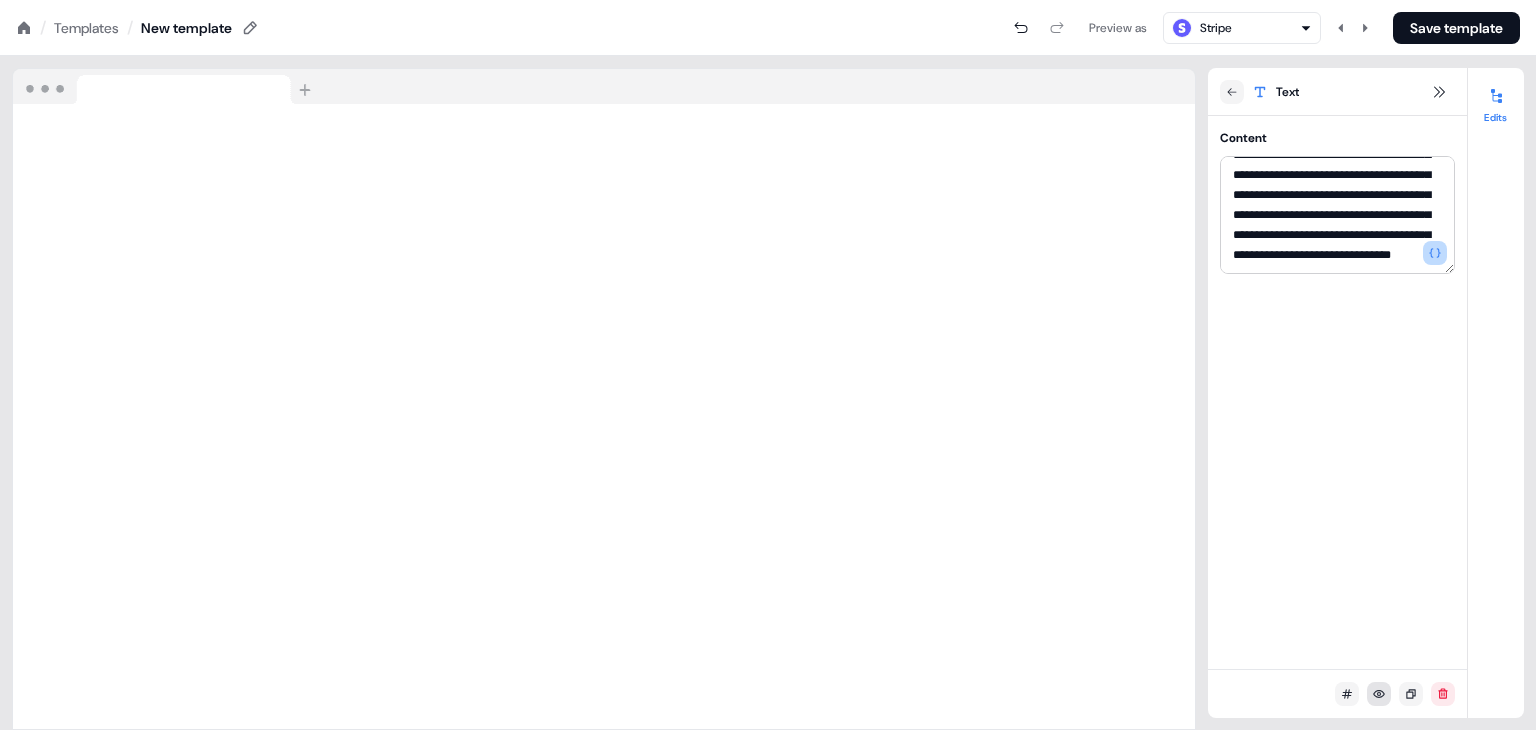 click 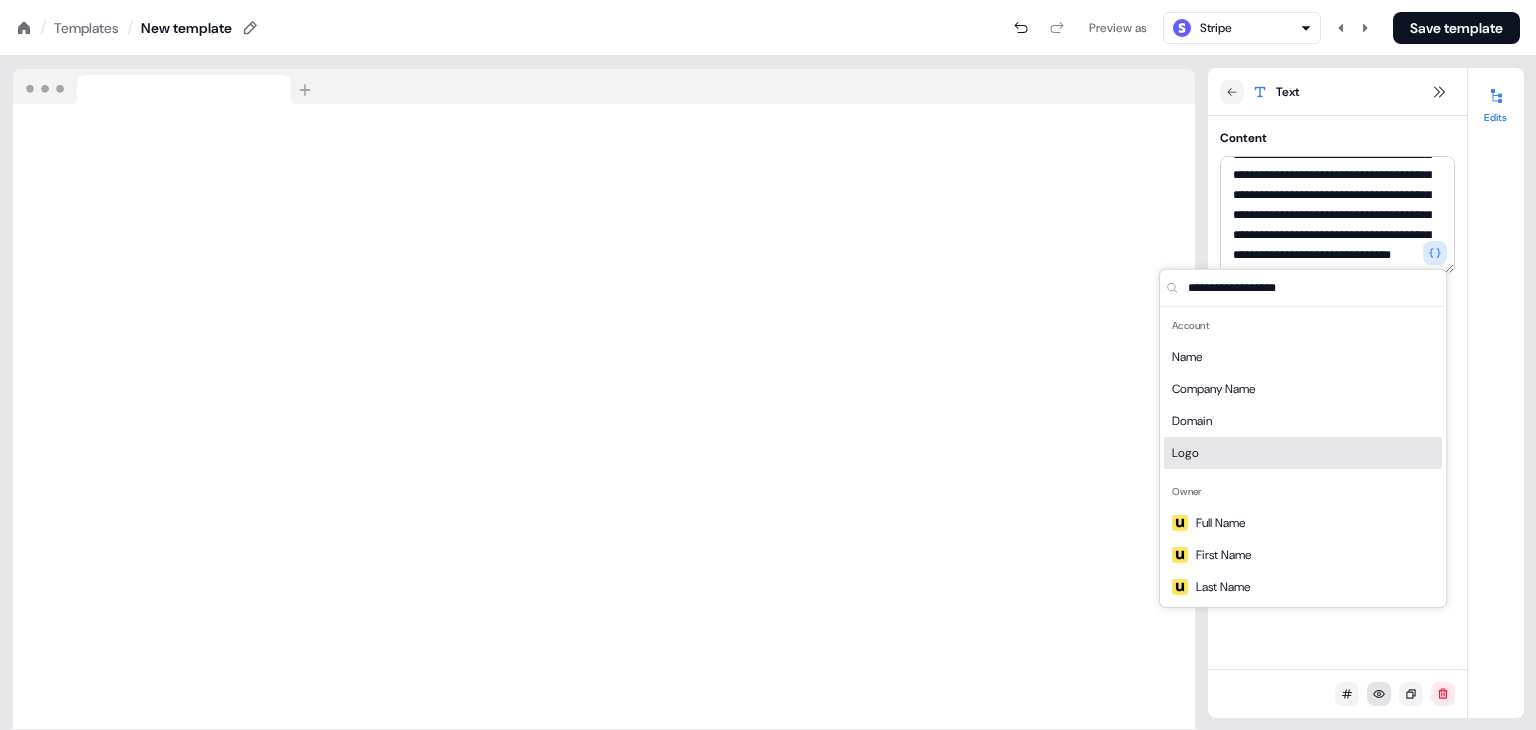 click on "Logo" at bounding box center [1303, 453] 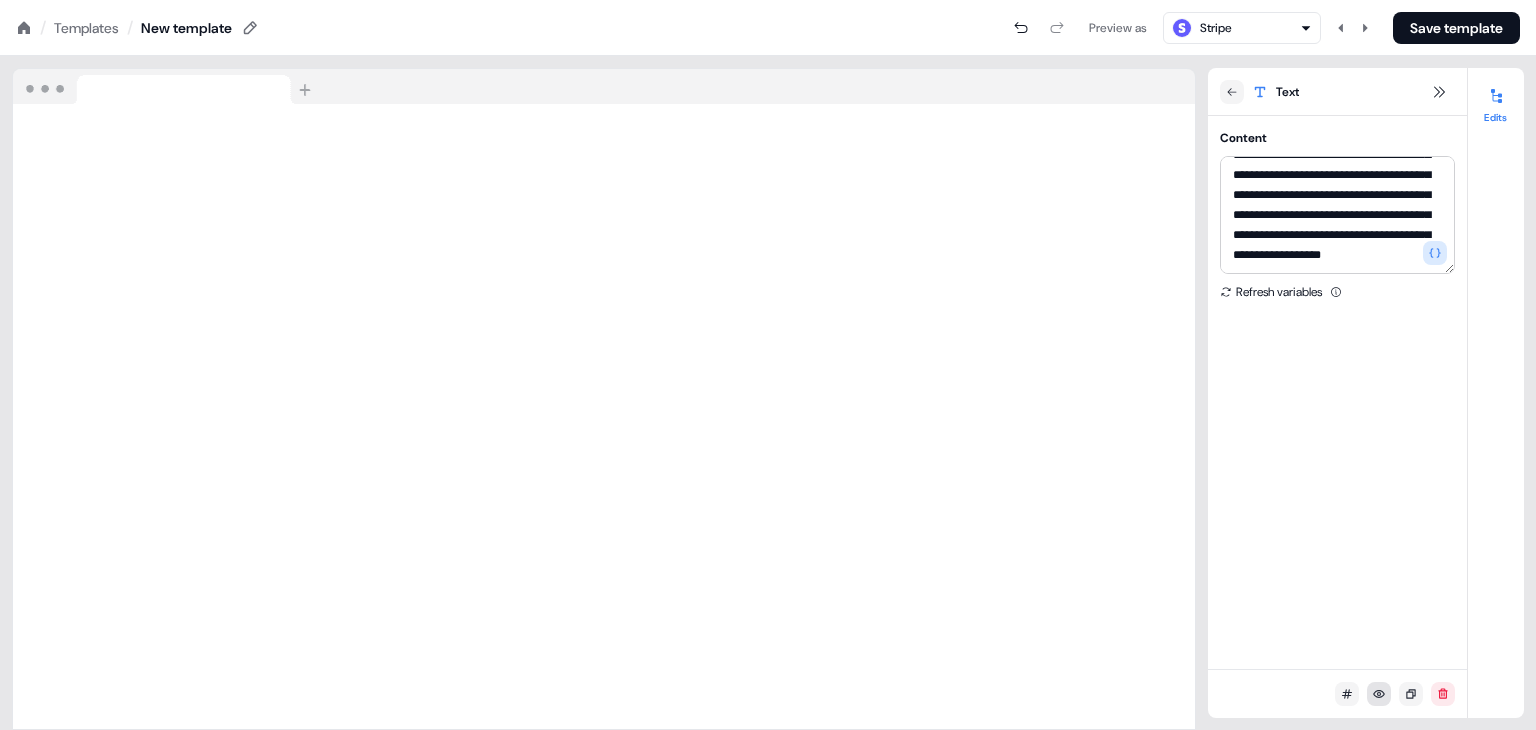 scroll, scrollTop: 999, scrollLeft: 0, axis: vertical 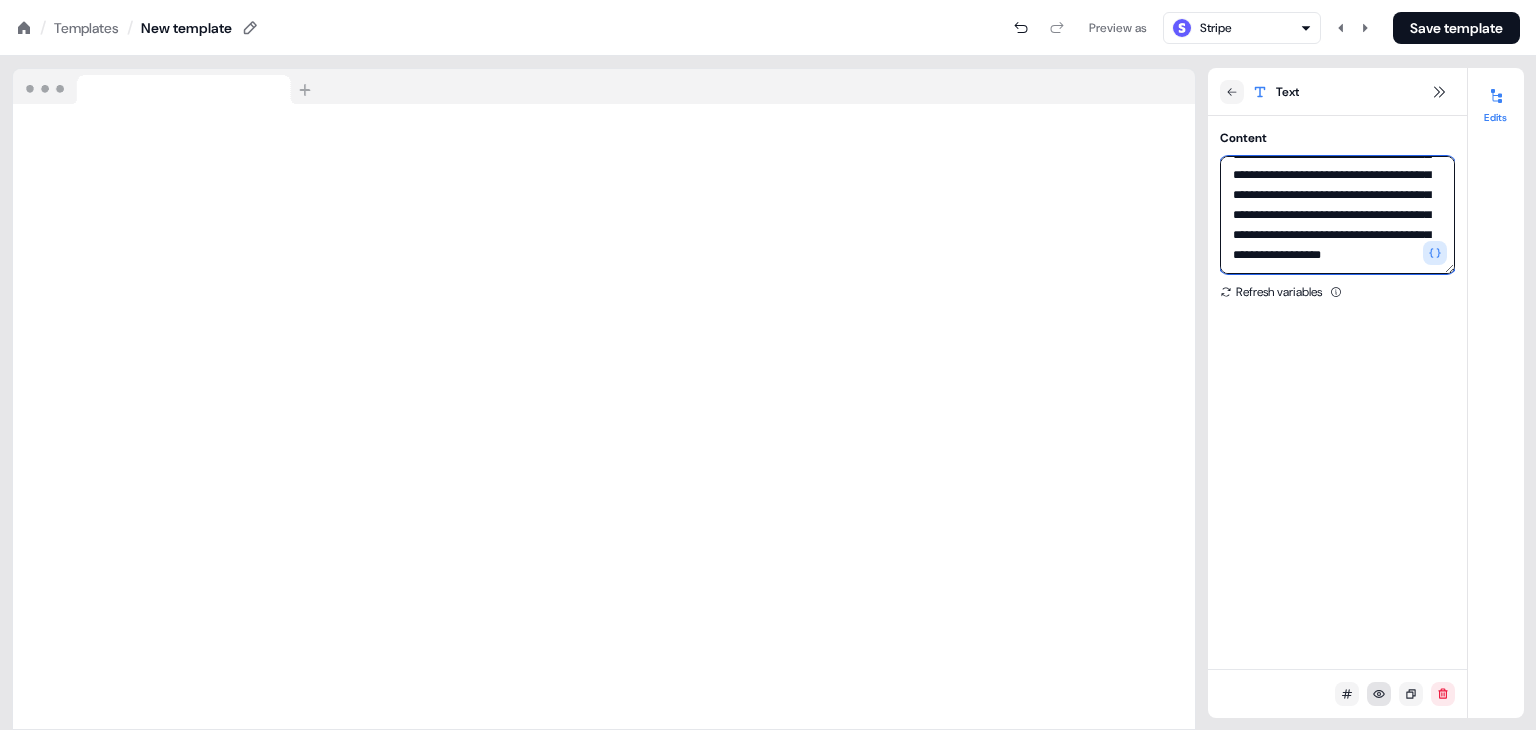 drag, startPoint x: 1365, startPoint y: 253, endPoint x: 1319, endPoint y: 238, distance: 48.38388 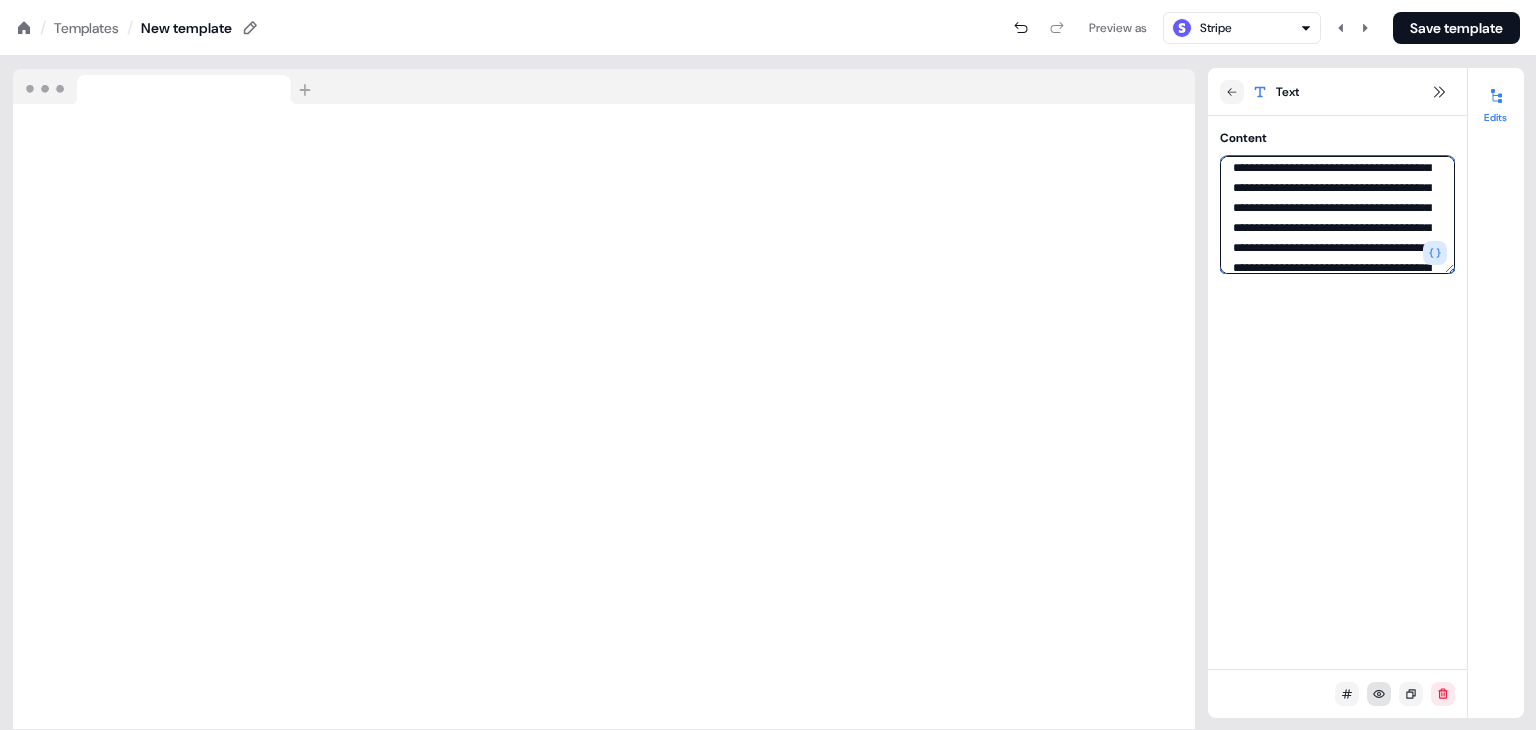 scroll, scrollTop: 68, scrollLeft: 0, axis: vertical 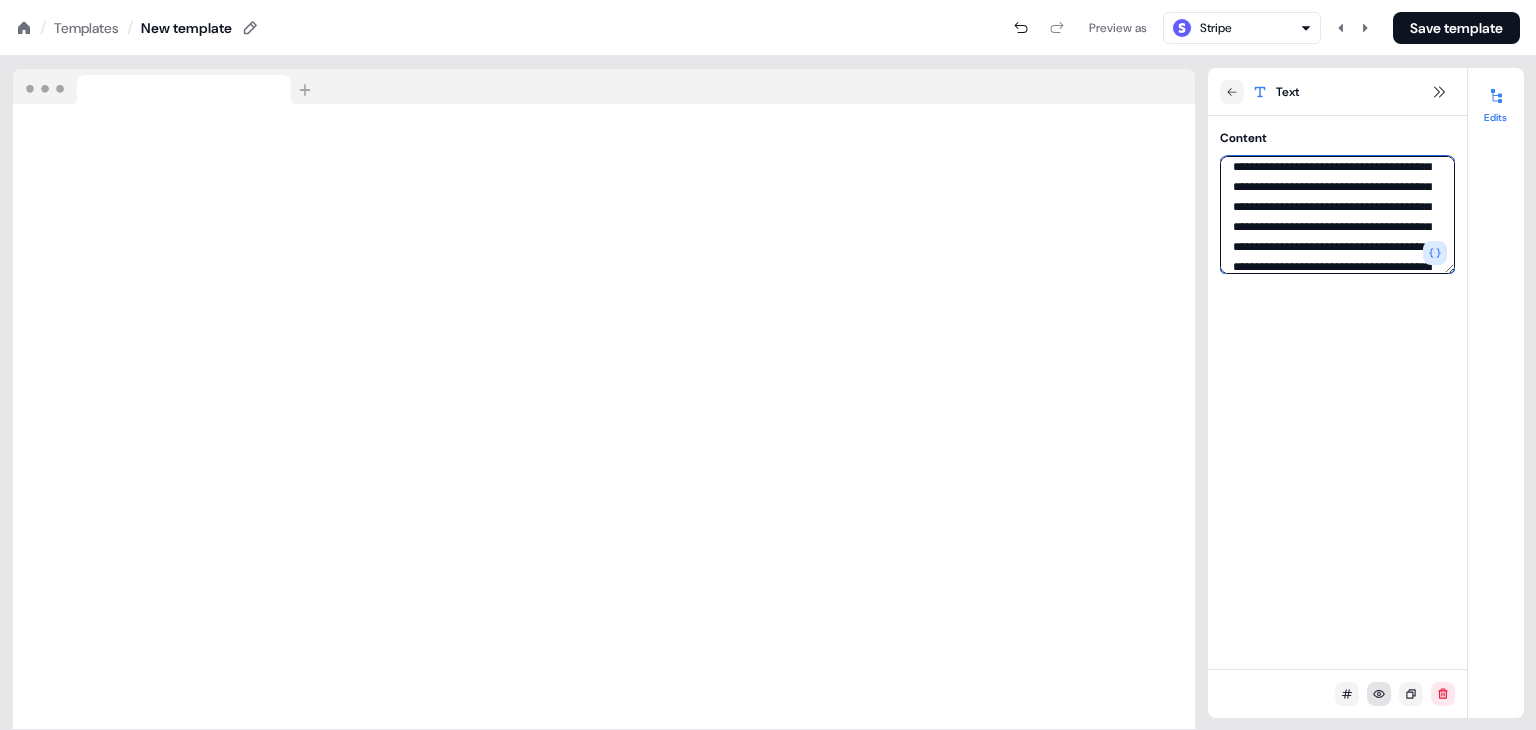 click at bounding box center (1337, 215) 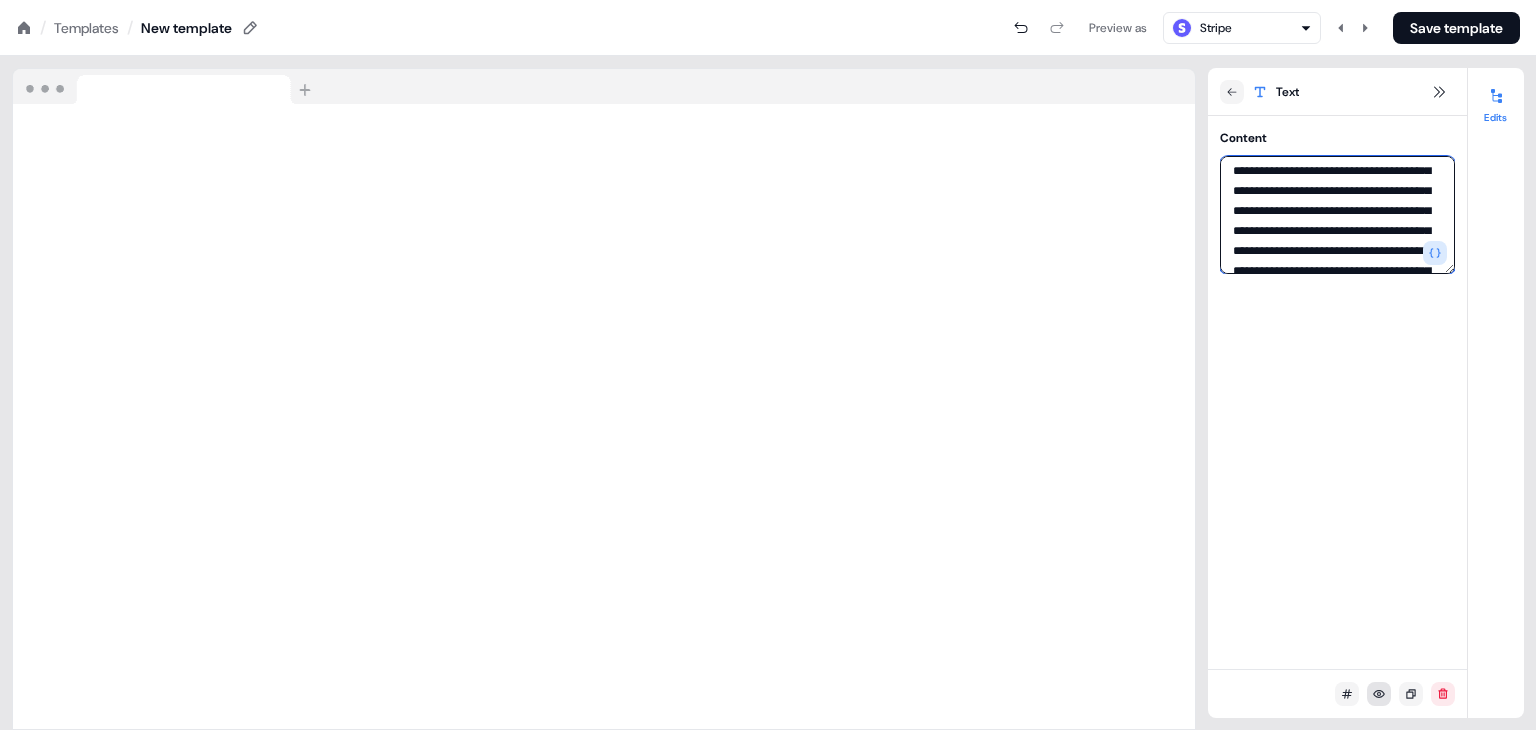 scroll, scrollTop: 39, scrollLeft: 0, axis: vertical 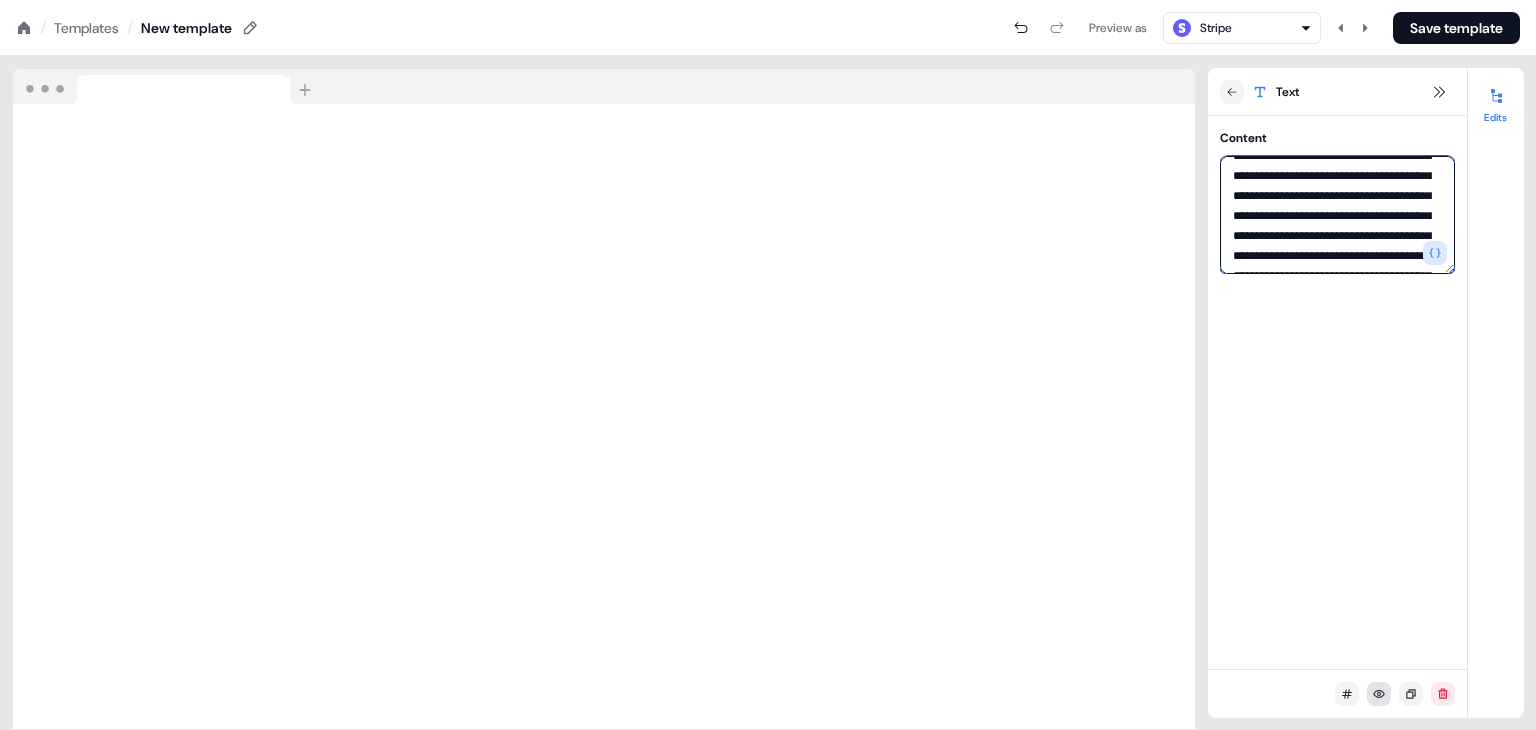 click at bounding box center (1337, 215) 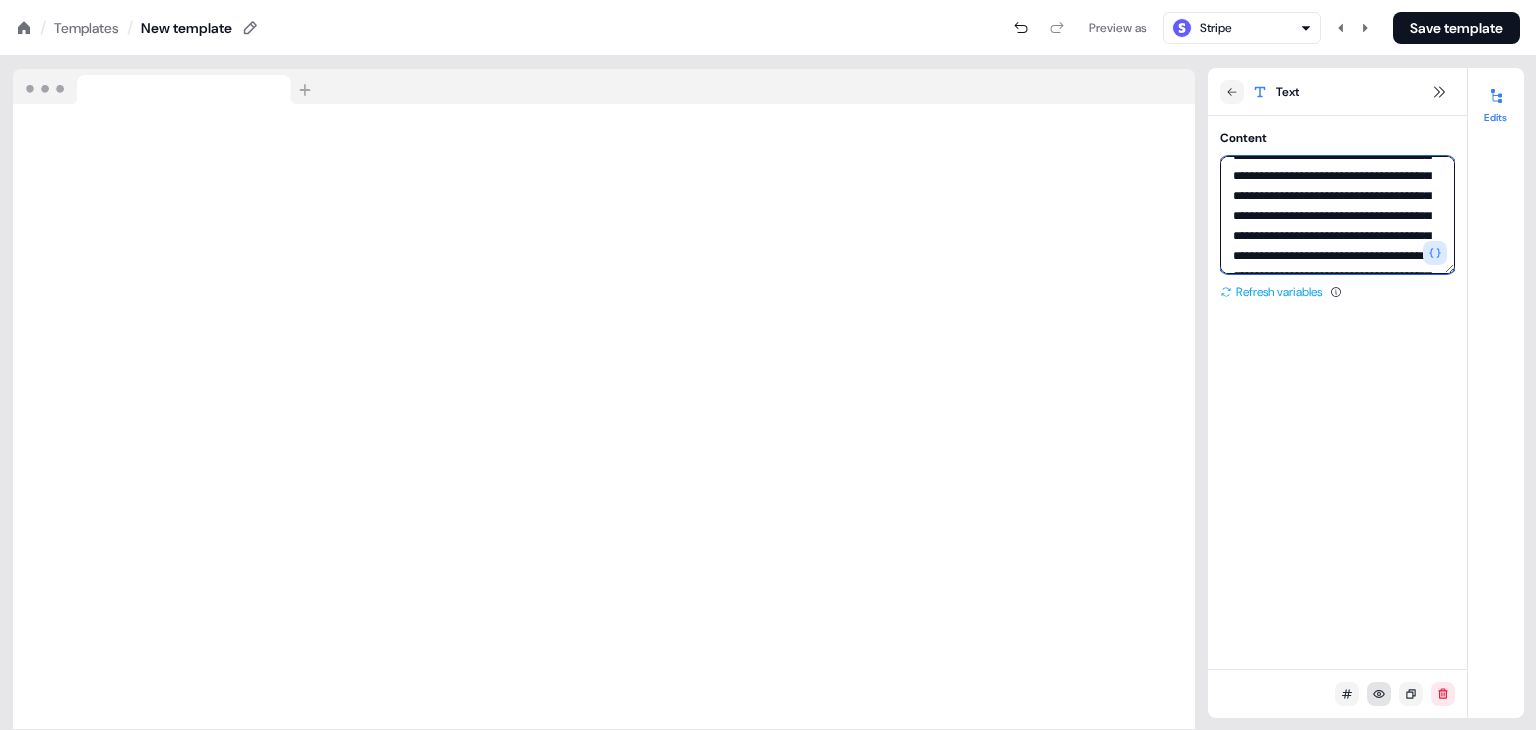 type on "**********" 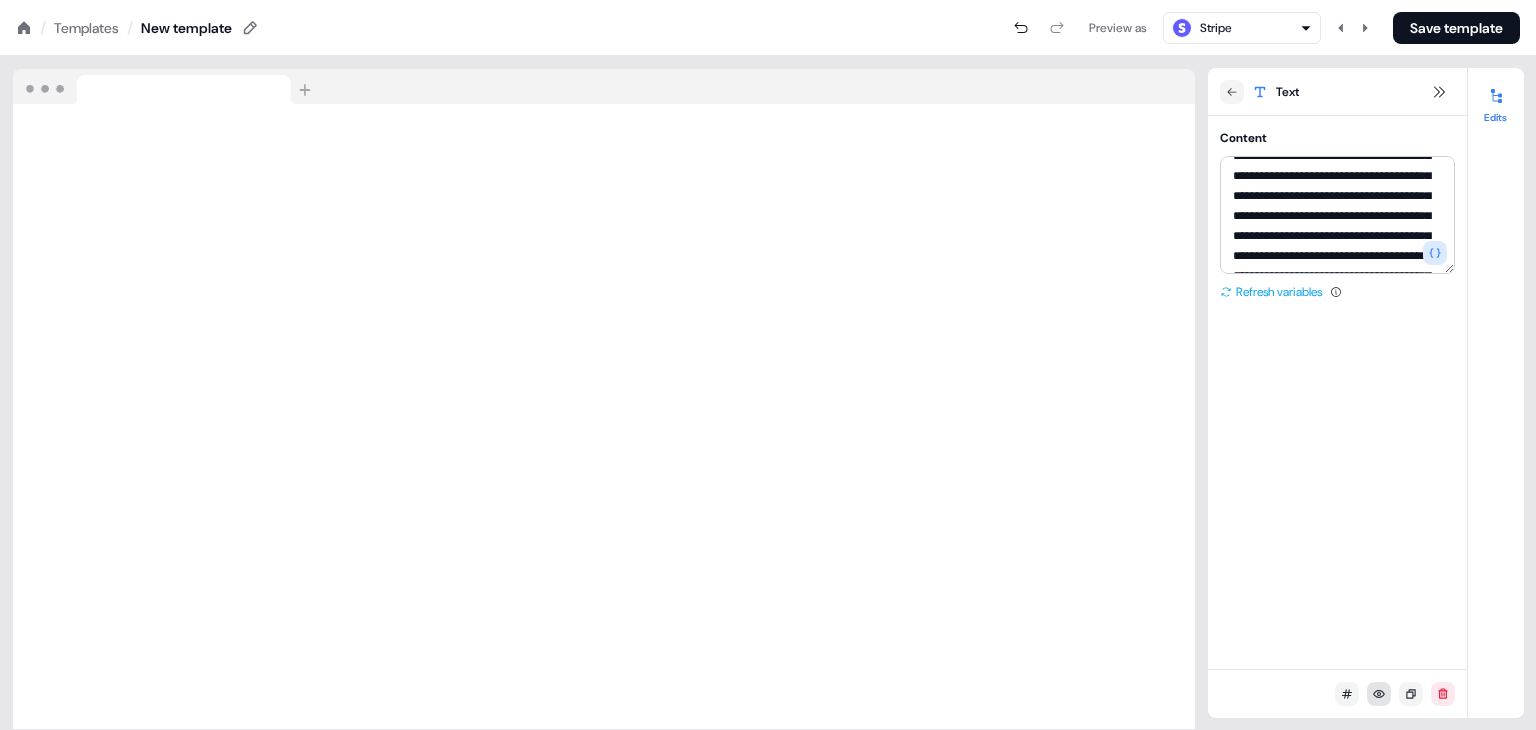 click on "Refresh variables" at bounding box center [1271, 292] 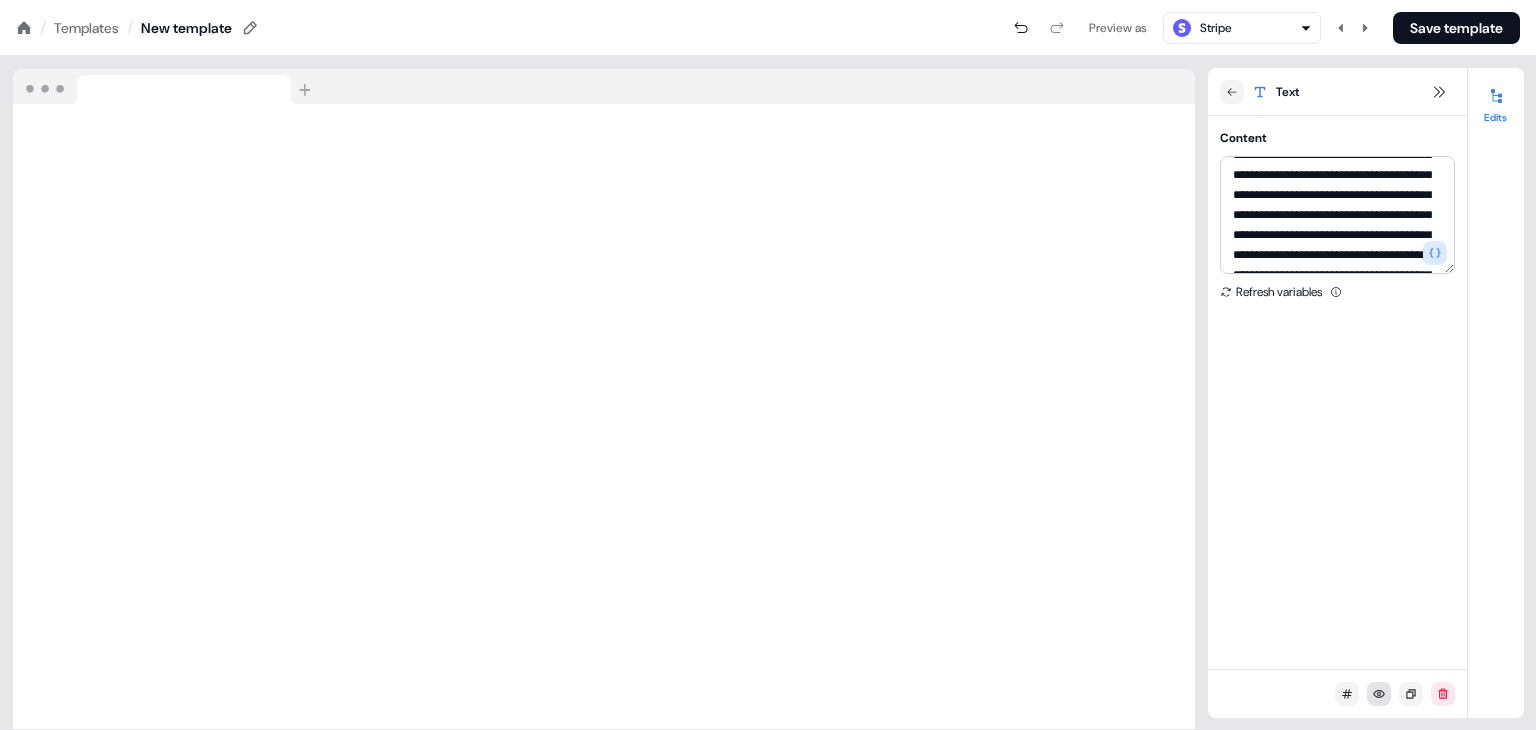 scroll, scrollTop: 40, scrollLeft: 0, axis: vertical 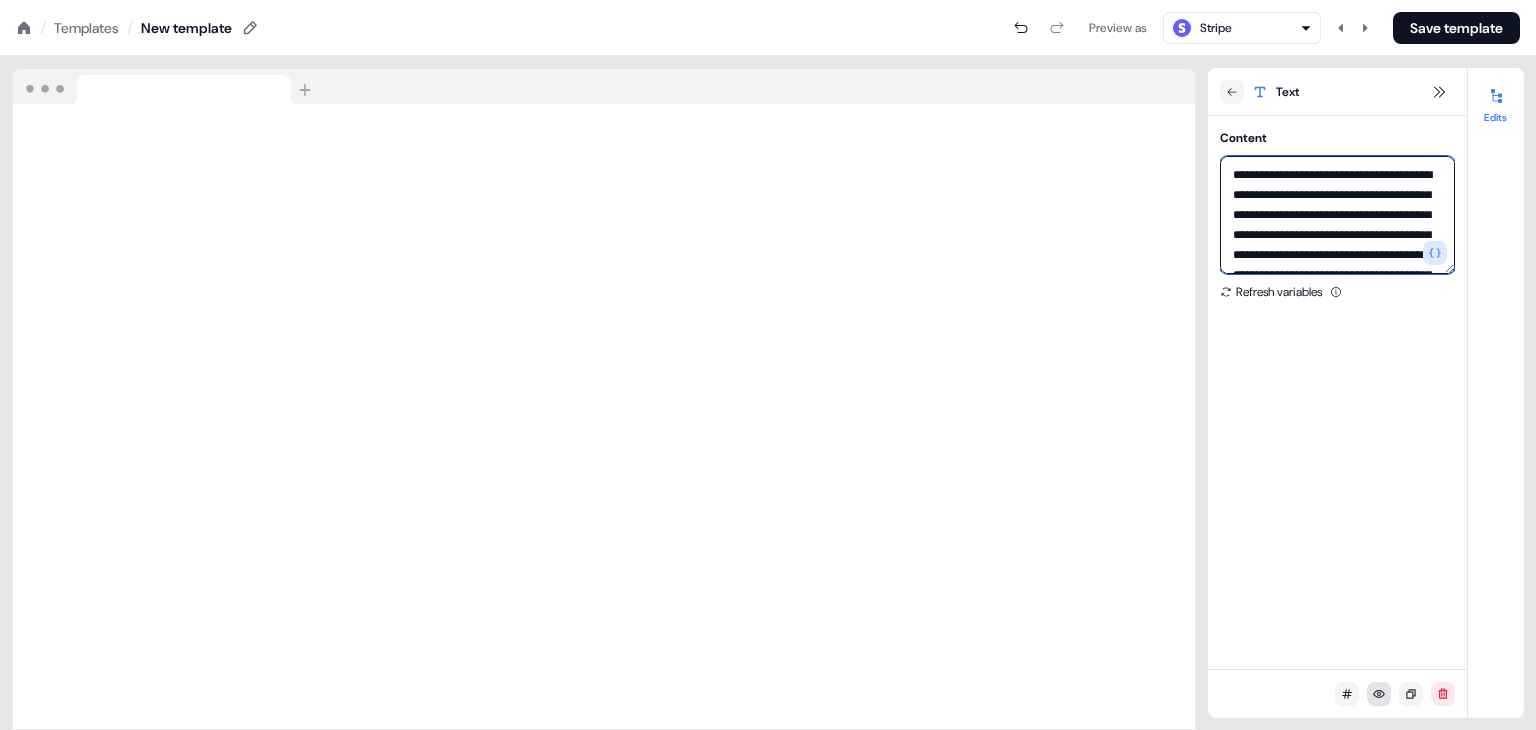 click at bounding box center [1337, 215] 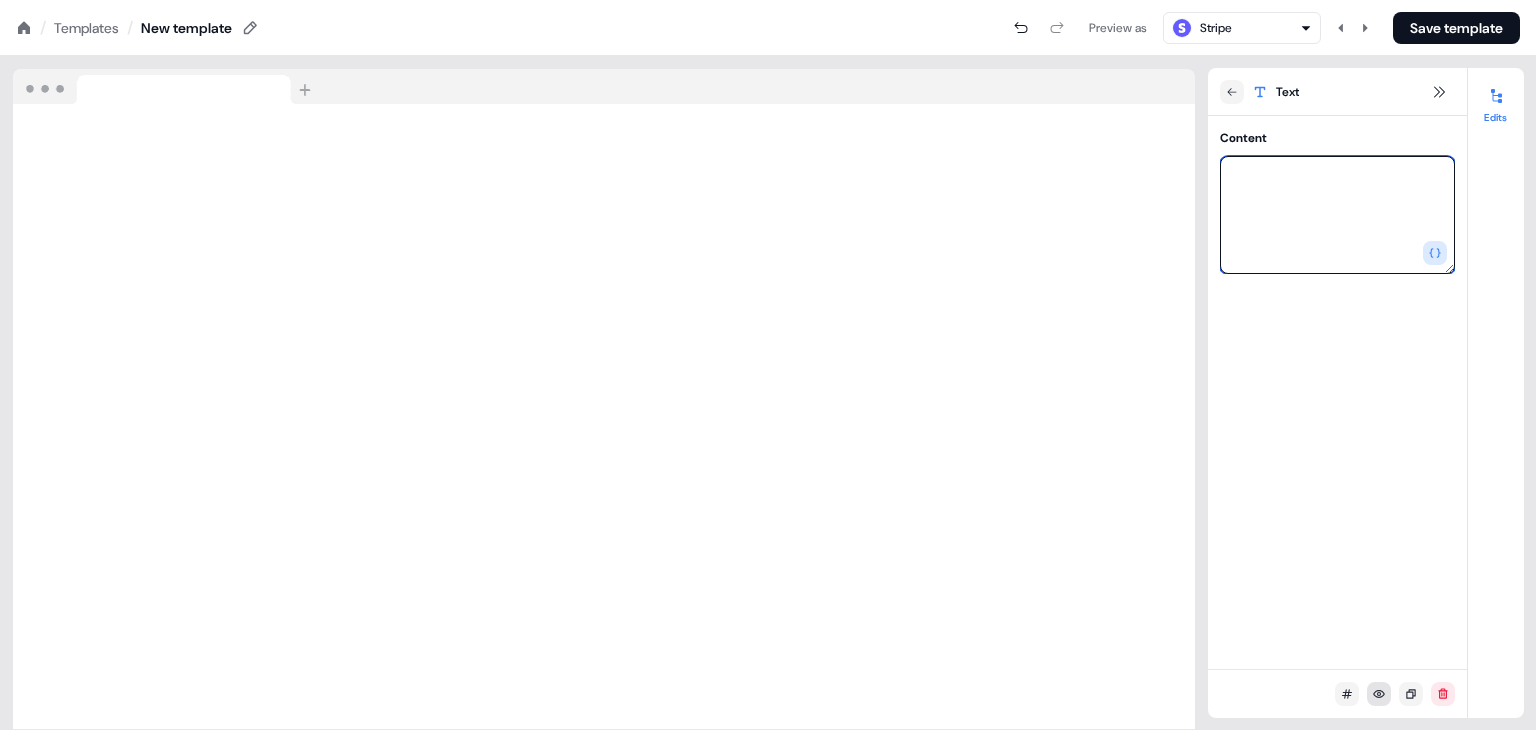 type on "**********" 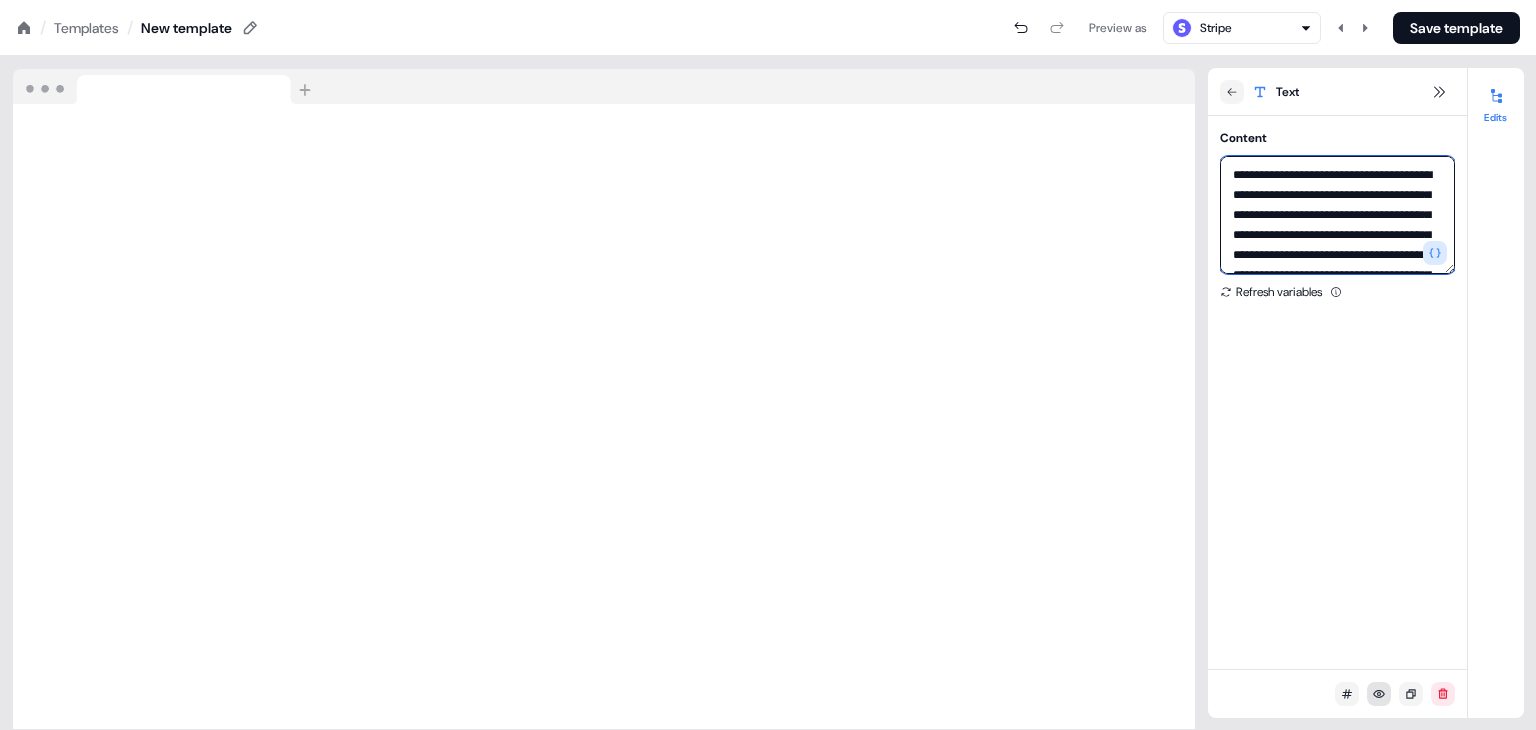 click at bounding box center (1337, 215) 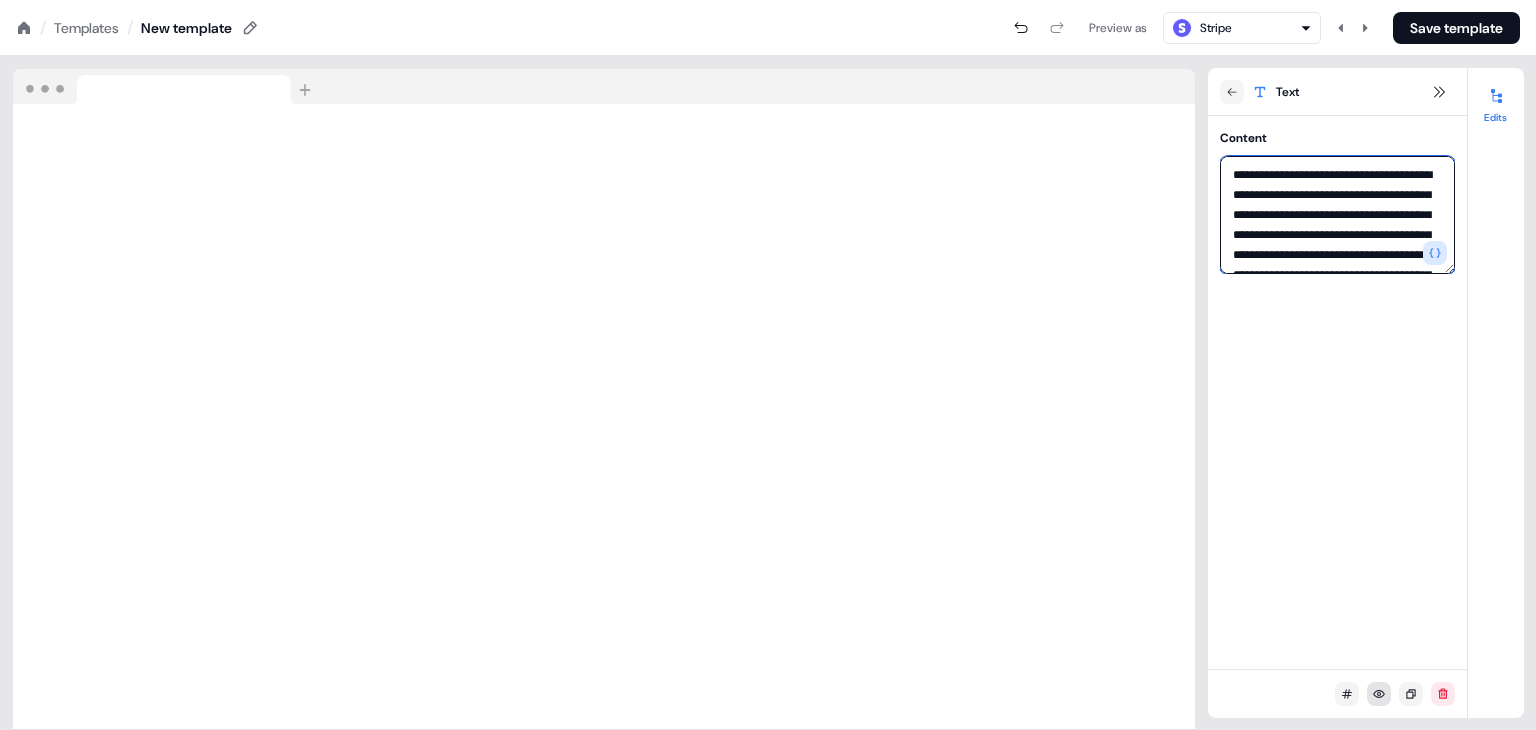 click on "**********" at bounding box center [1337, 215] 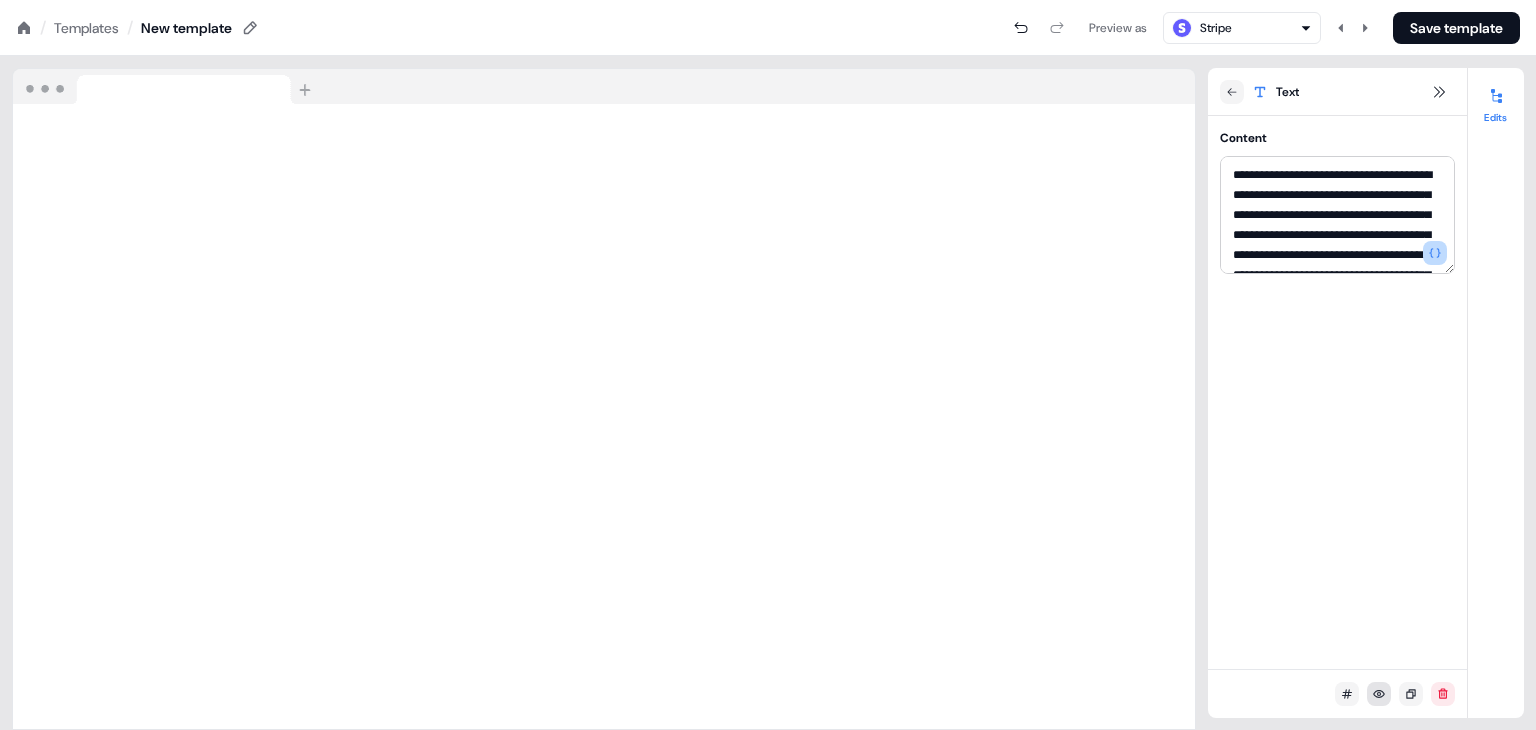 click 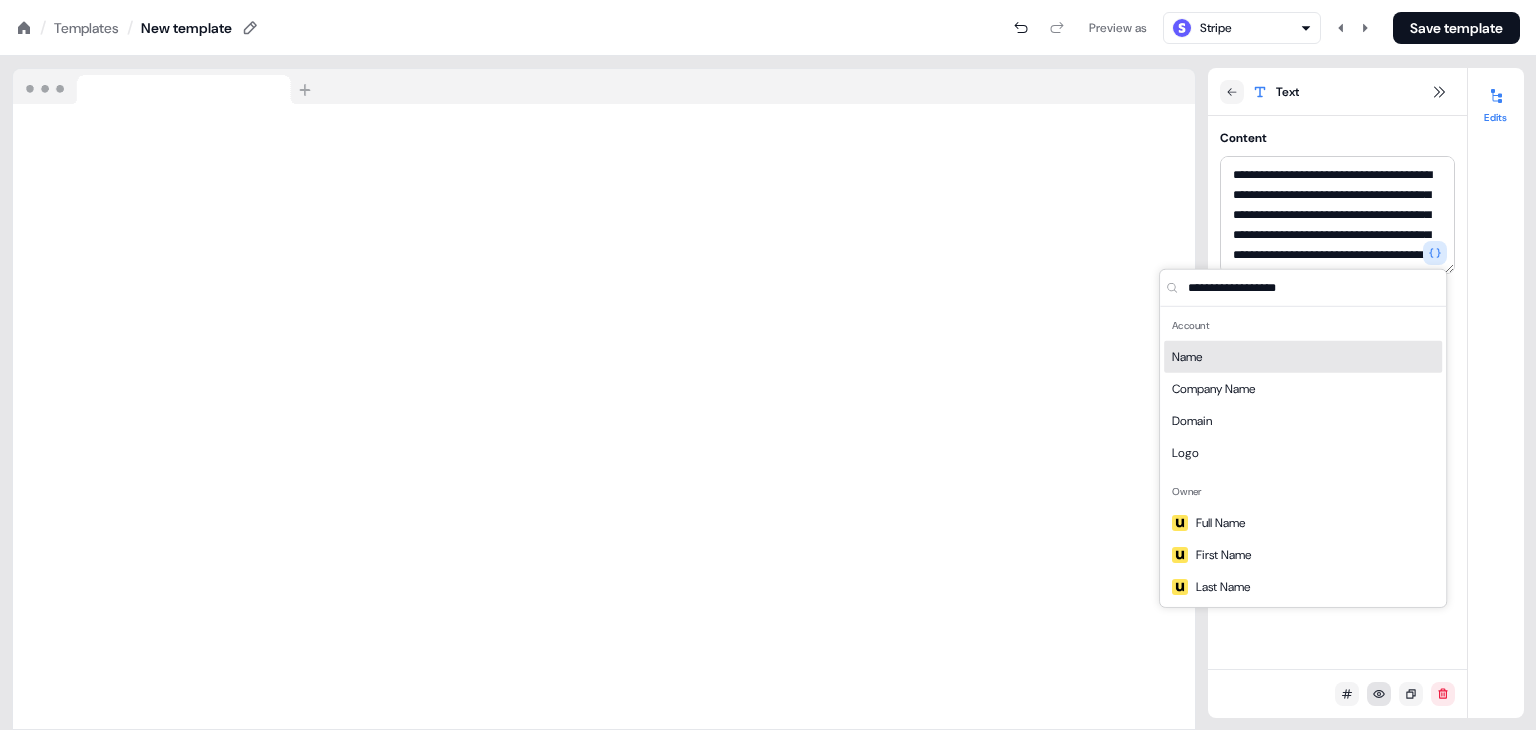 click on "Name" at bounding box center [1303, 357] 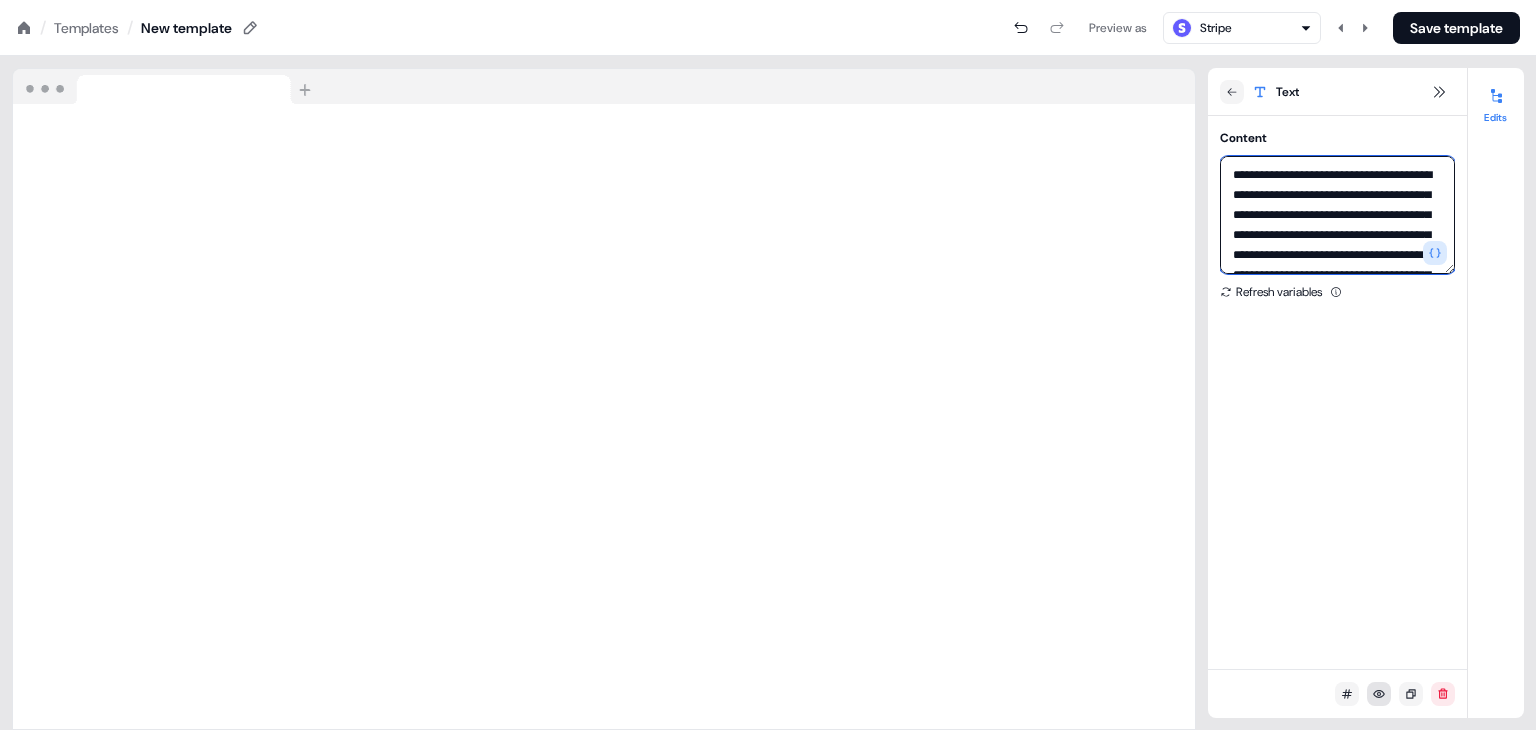 click on "**********" at bounding box center (1337, 215) 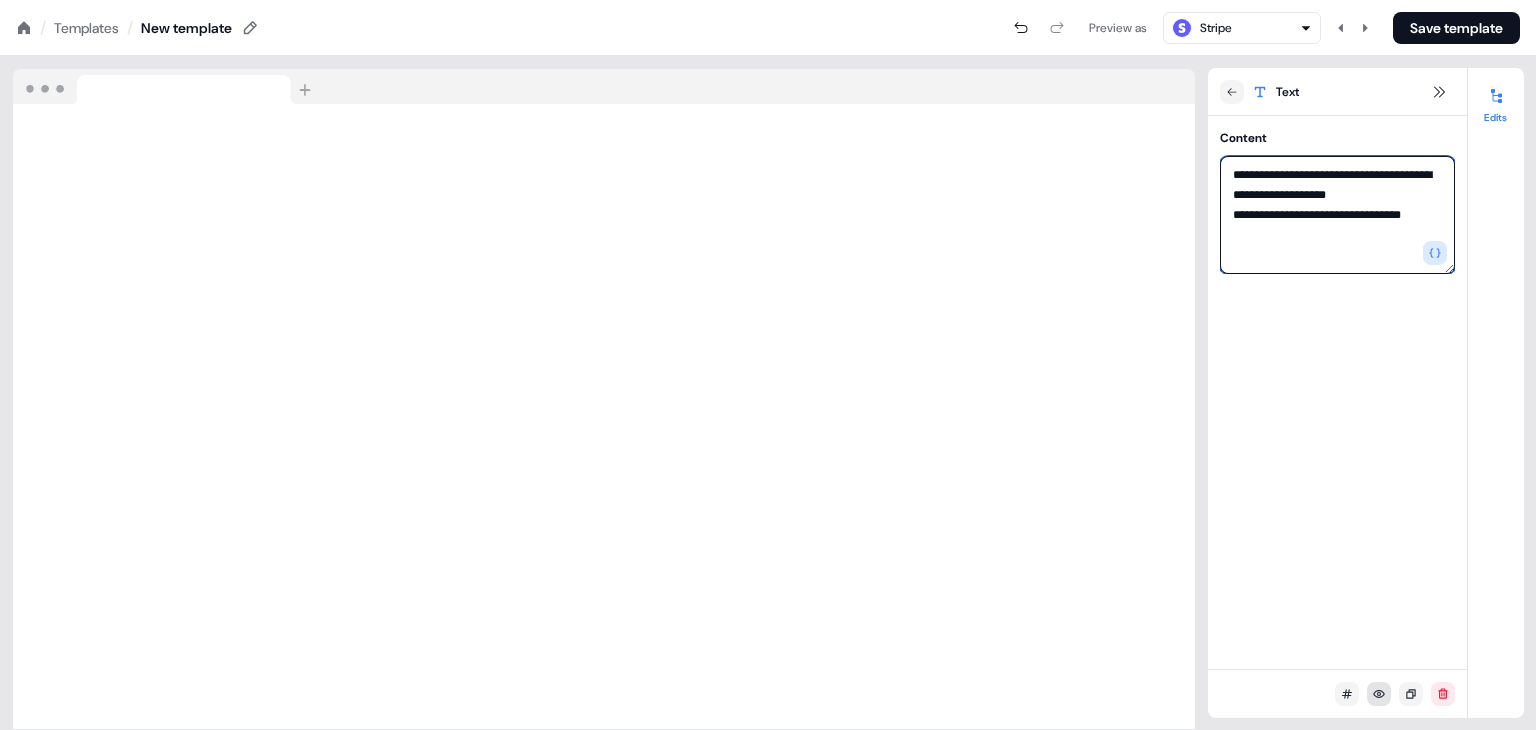 click on "**********" at bounding box center [1337, 215] 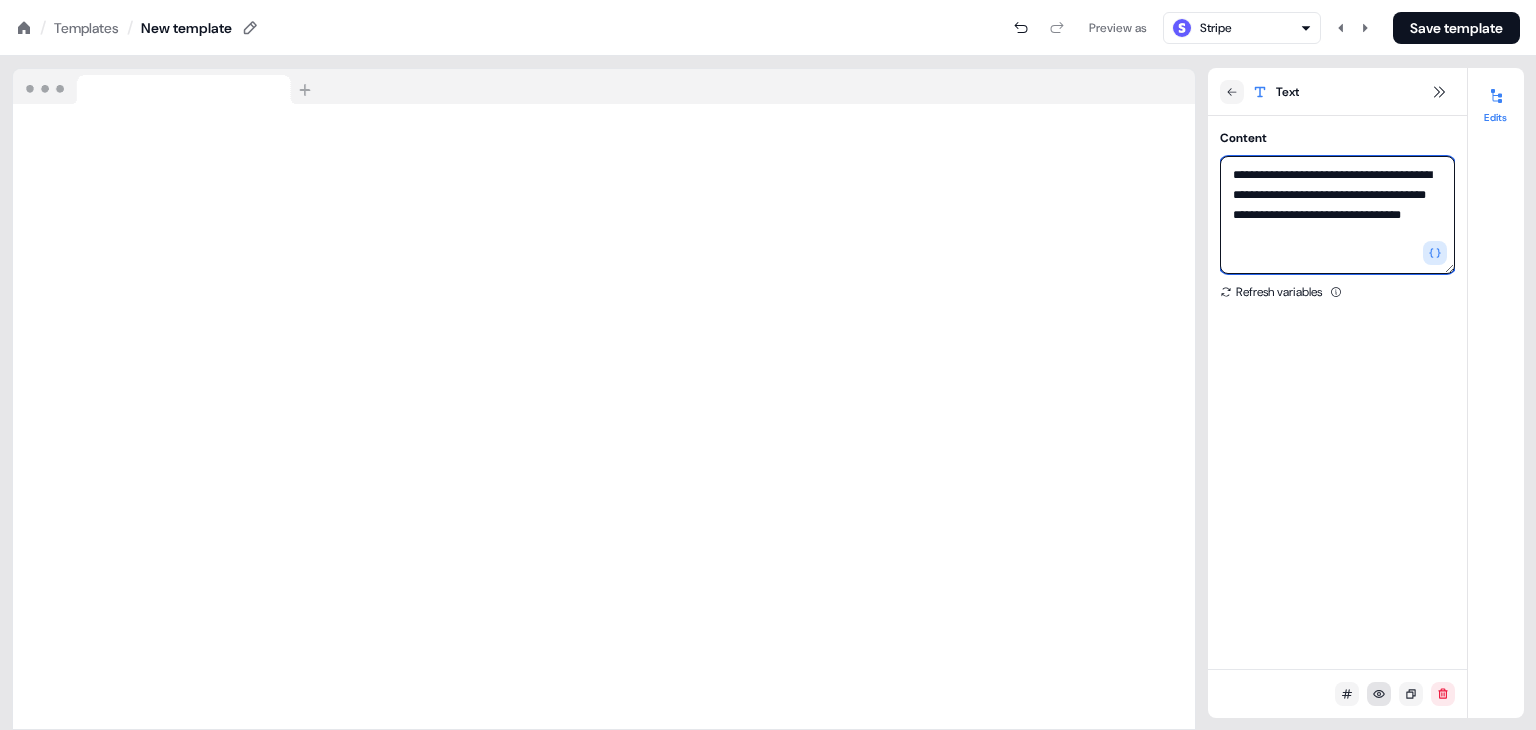 type on "**********" 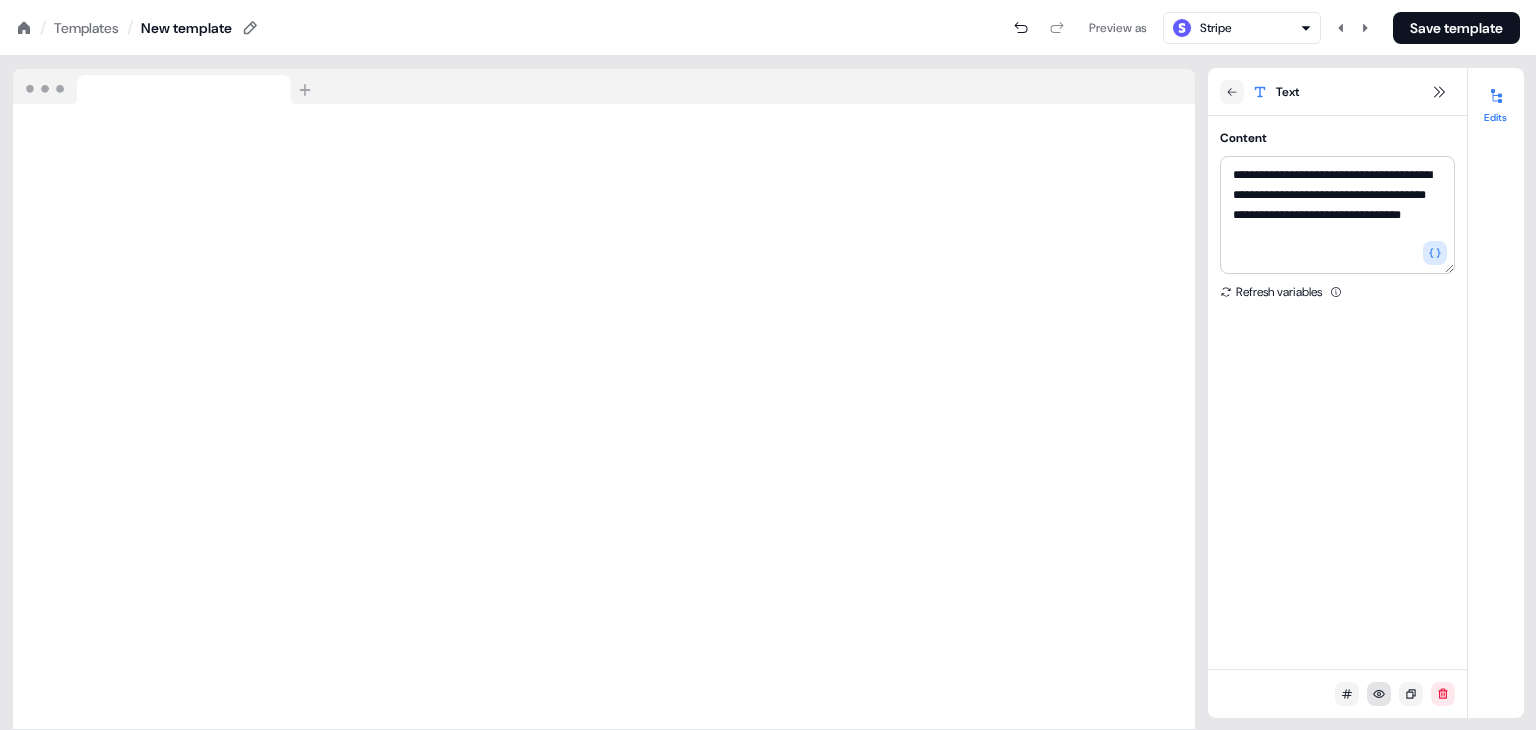 click on "**********" at bounding box center (1337, 392) 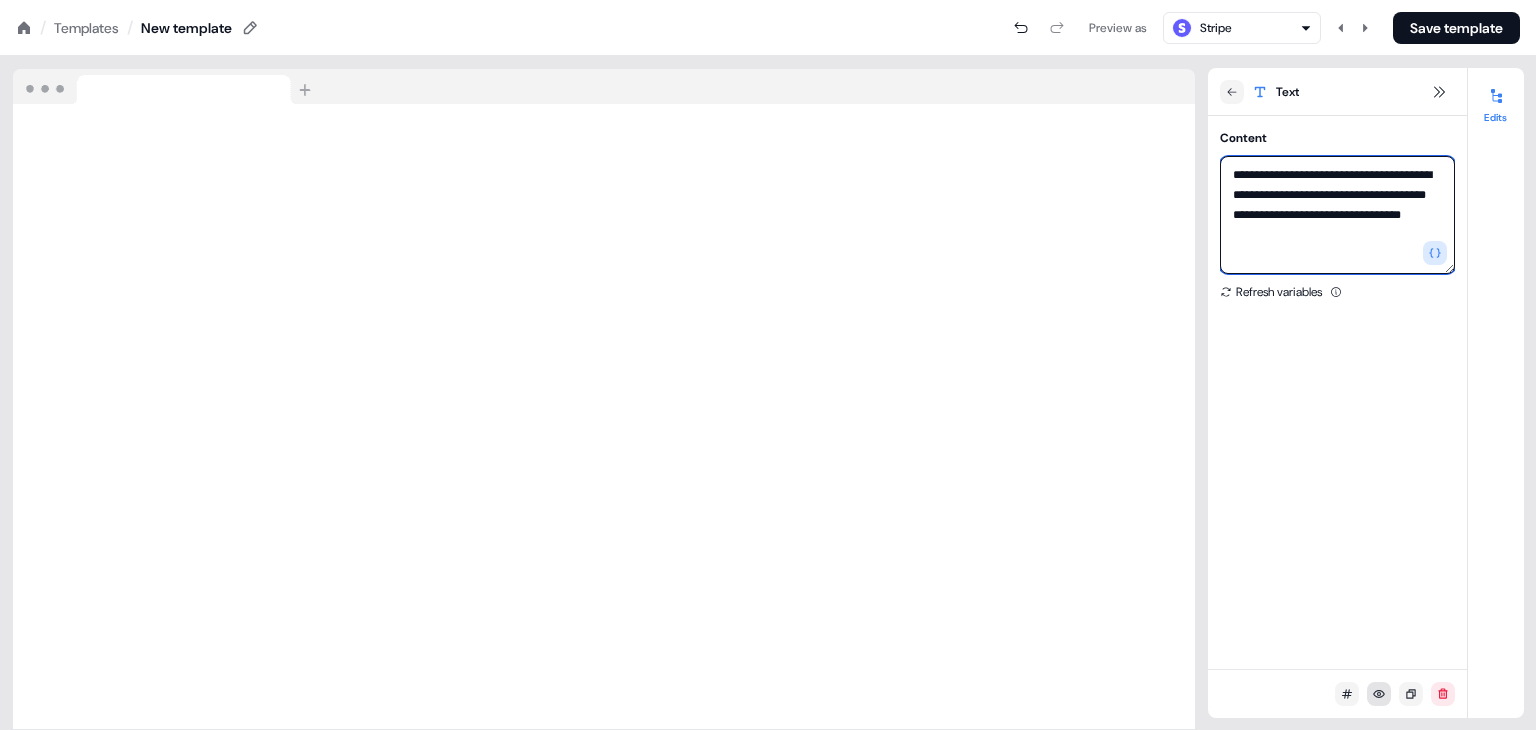 click on "**********" at bounding box center [1337, 215] 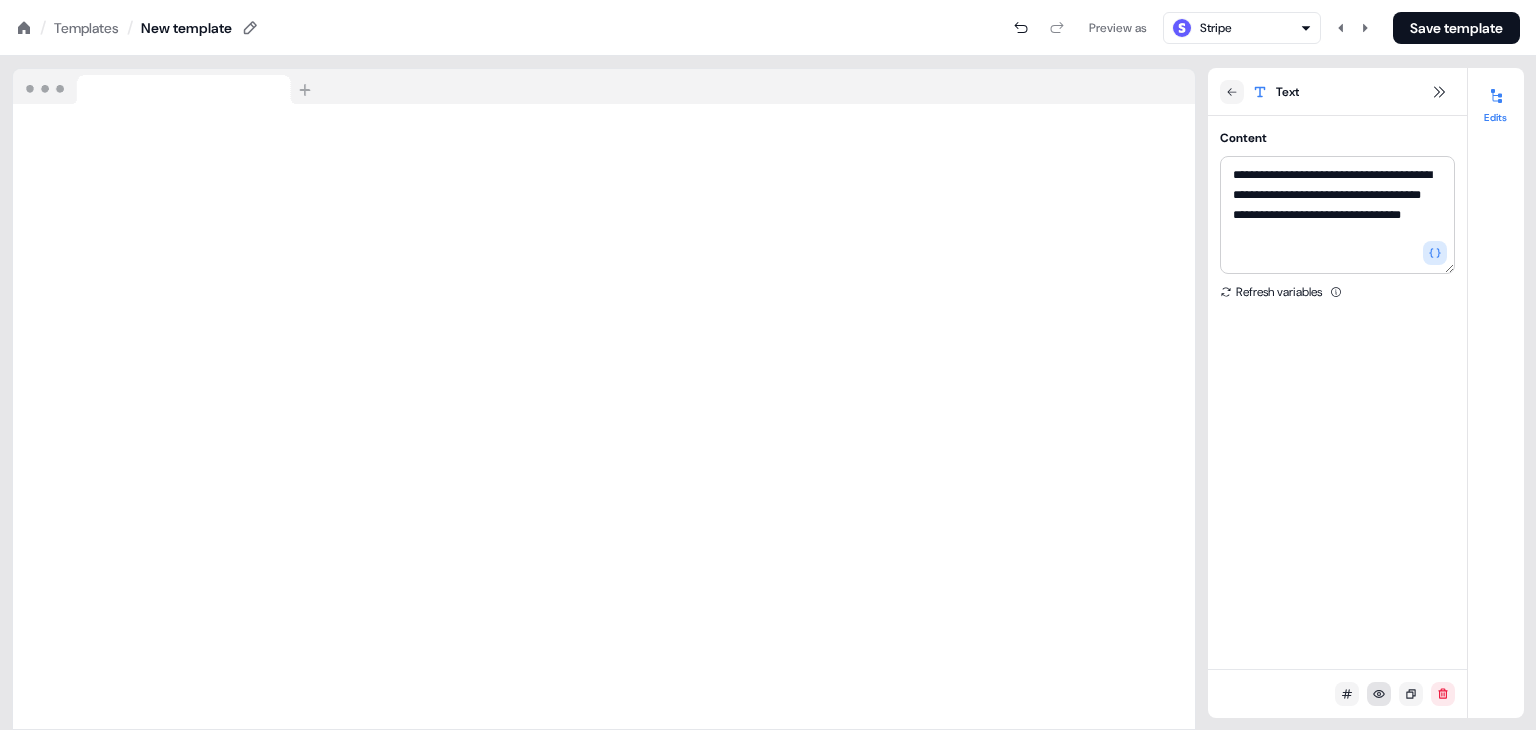 click on "**********" at bounding box center (1337, 392) 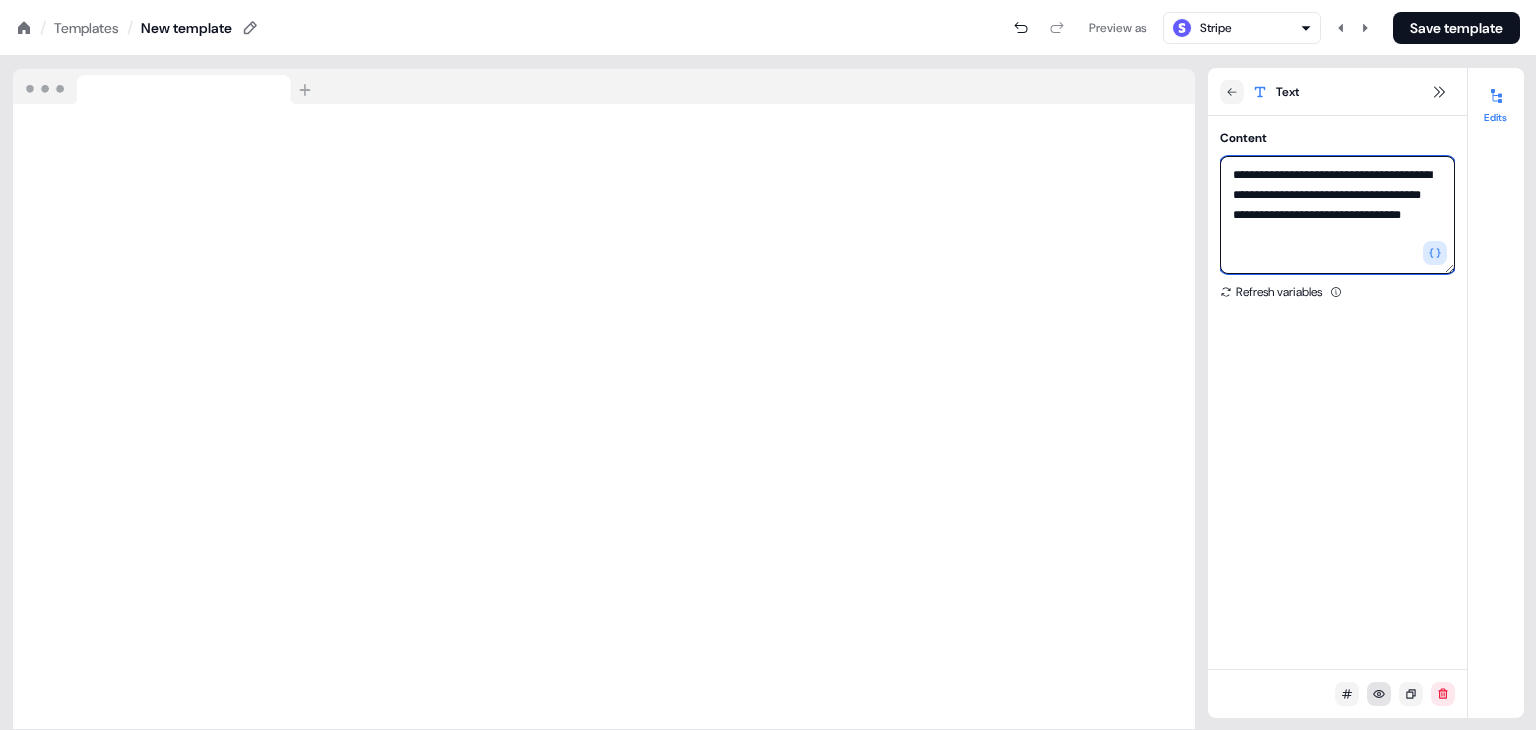 click on "**********" at bounding box center (1337, 215) 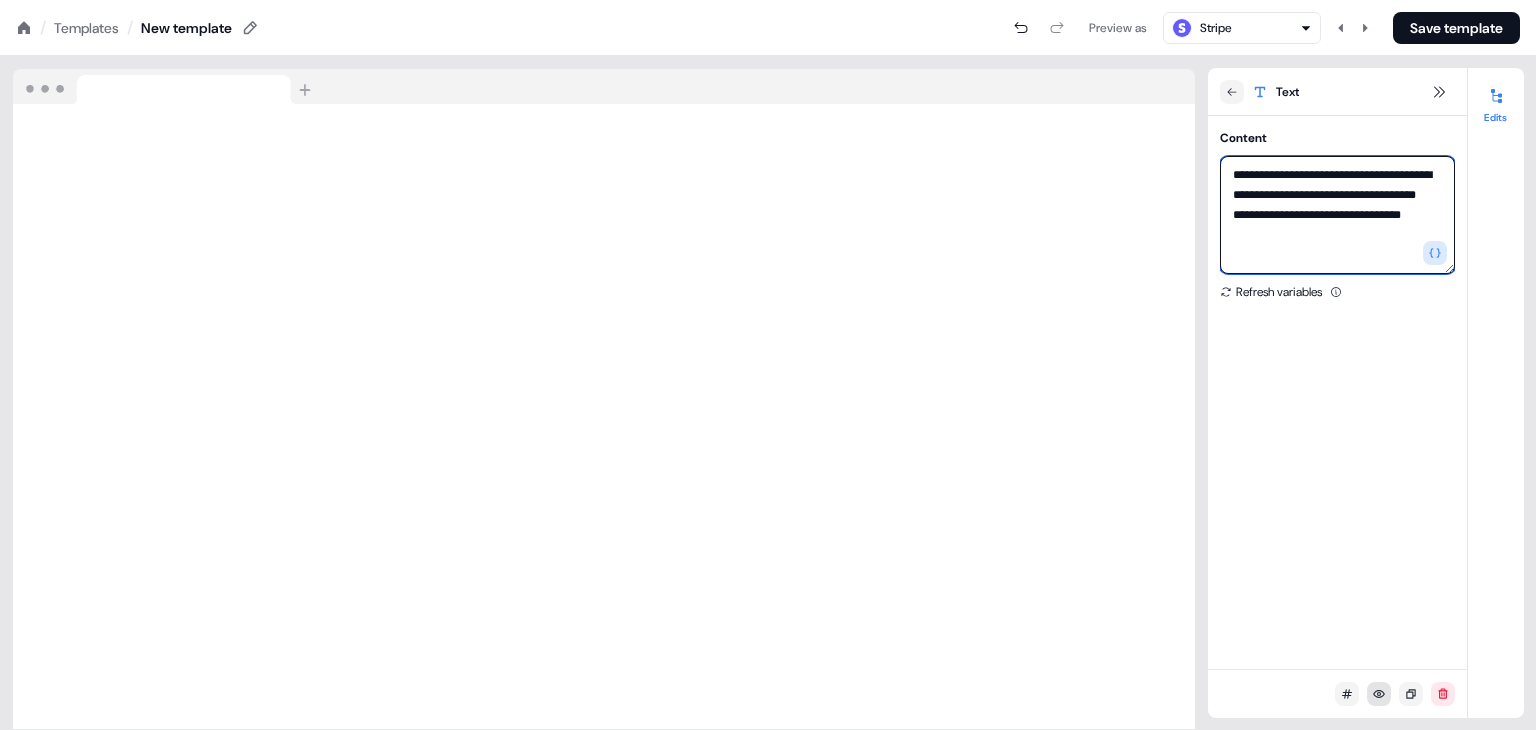 type on "**********" 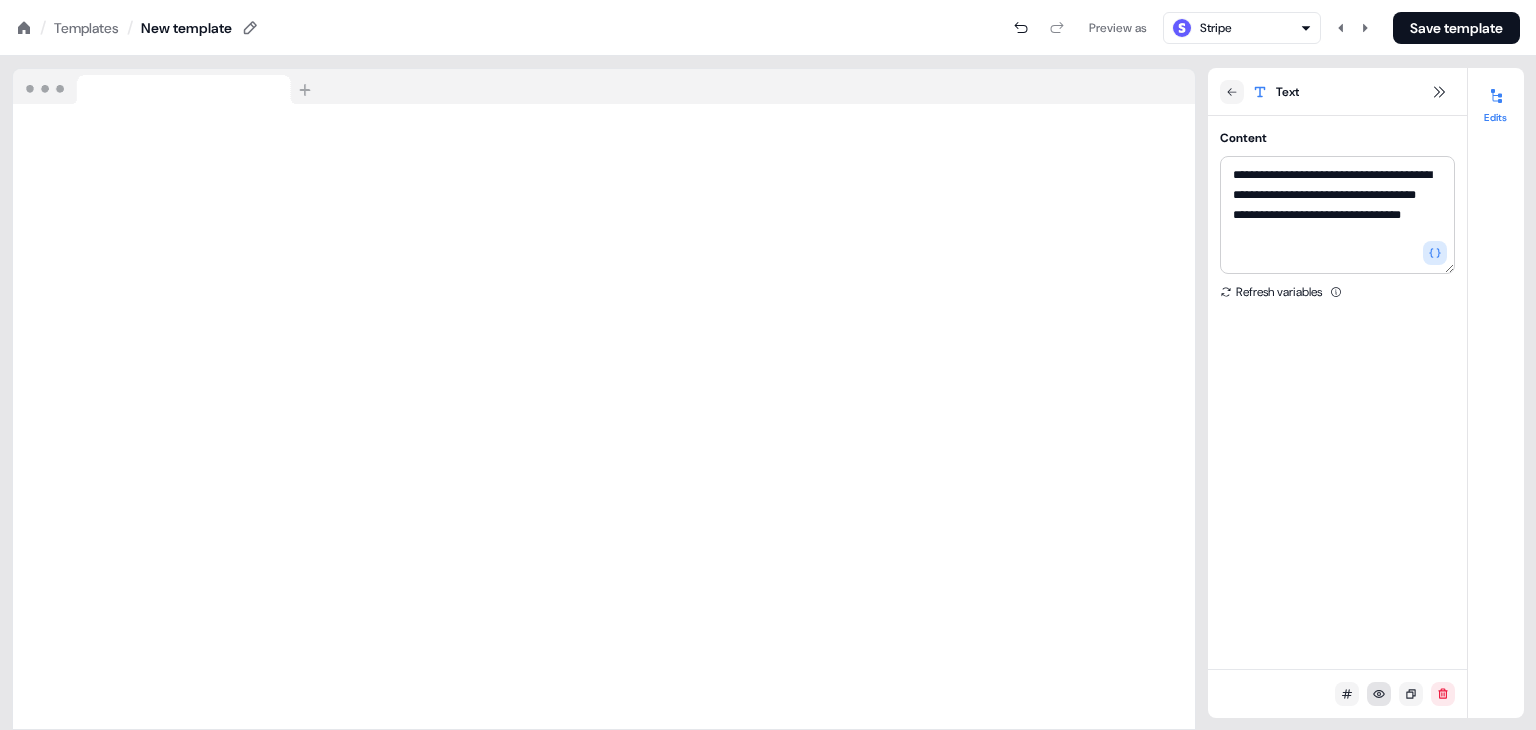 click on "**********" at bounding box center [1337, 392] 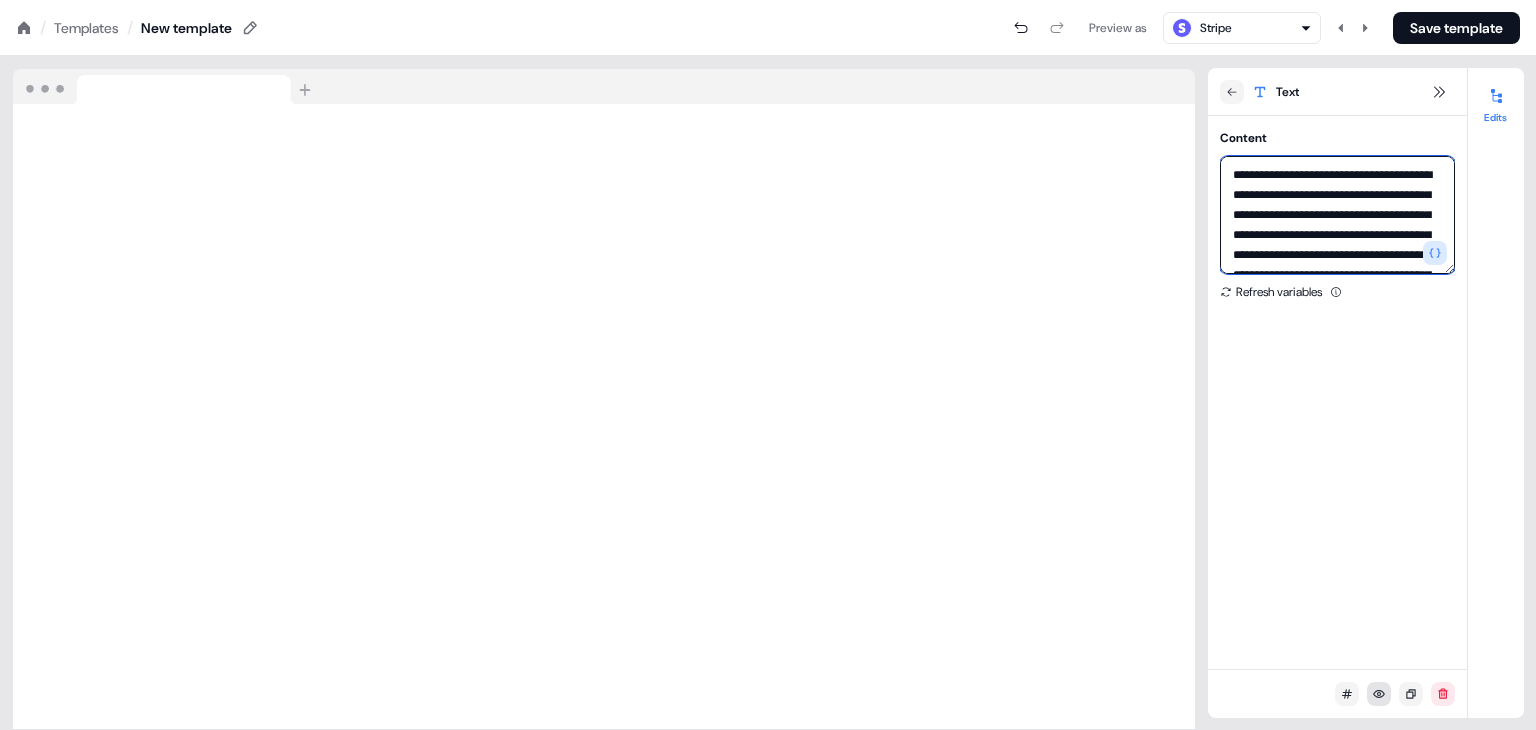 click at bounding box center (1337, 215) 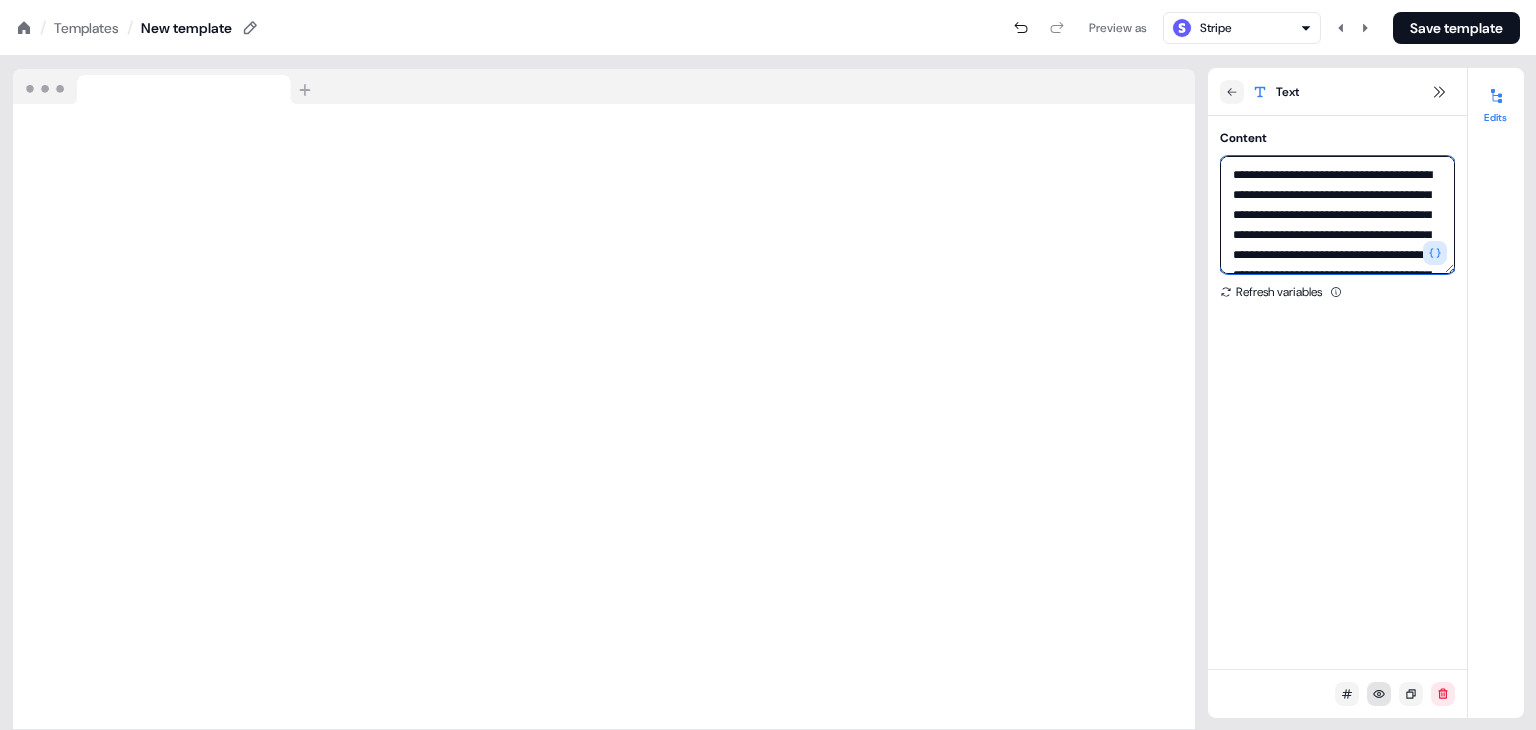paste 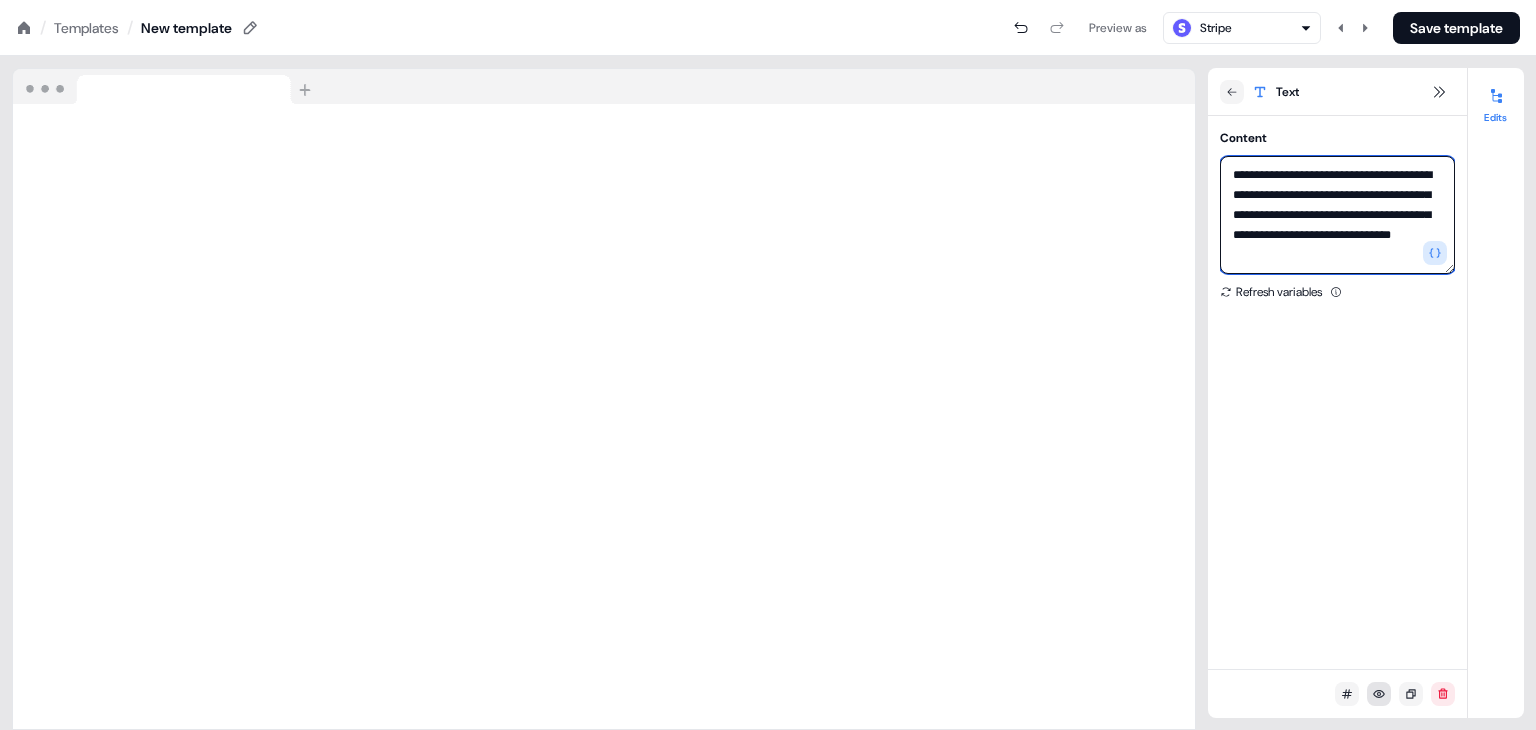 scroll, scrollTop: 0, scrollLeft: 0, axis: both 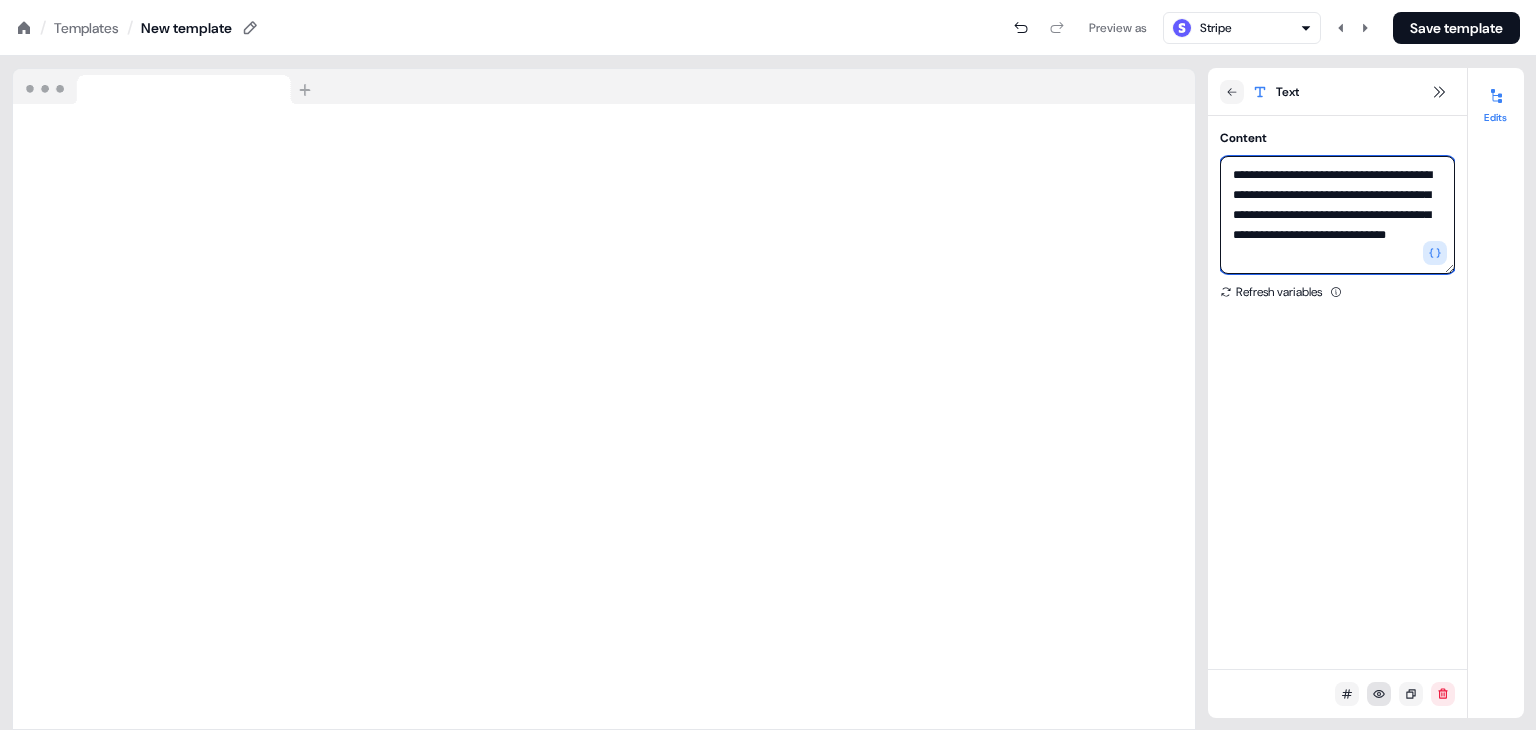 drag, startPoint x: 1262, startPoint y: 175, endPoint x: 1348, endPoint y: 174, distance: 86.00581 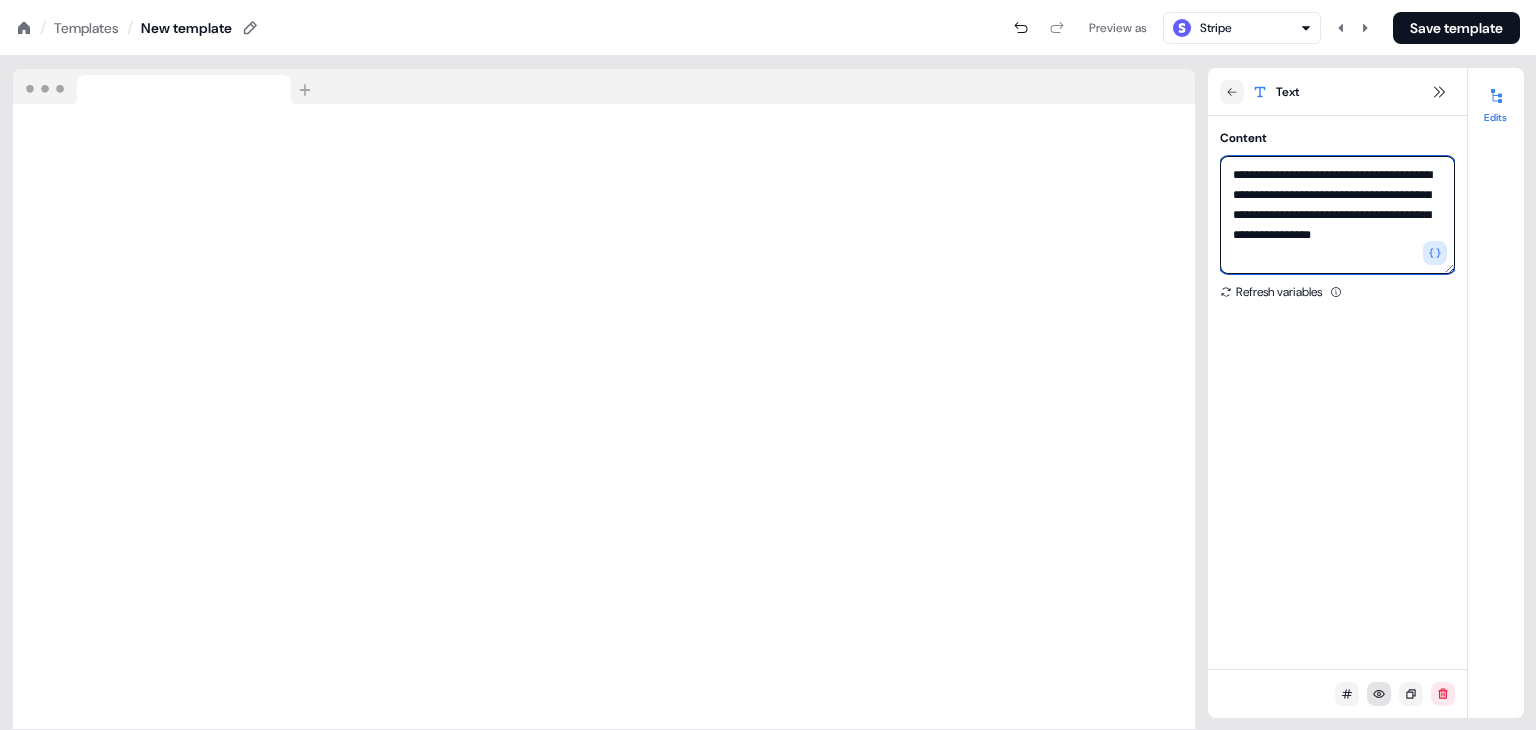 click on "**********" at bounding box center [1337, 215] 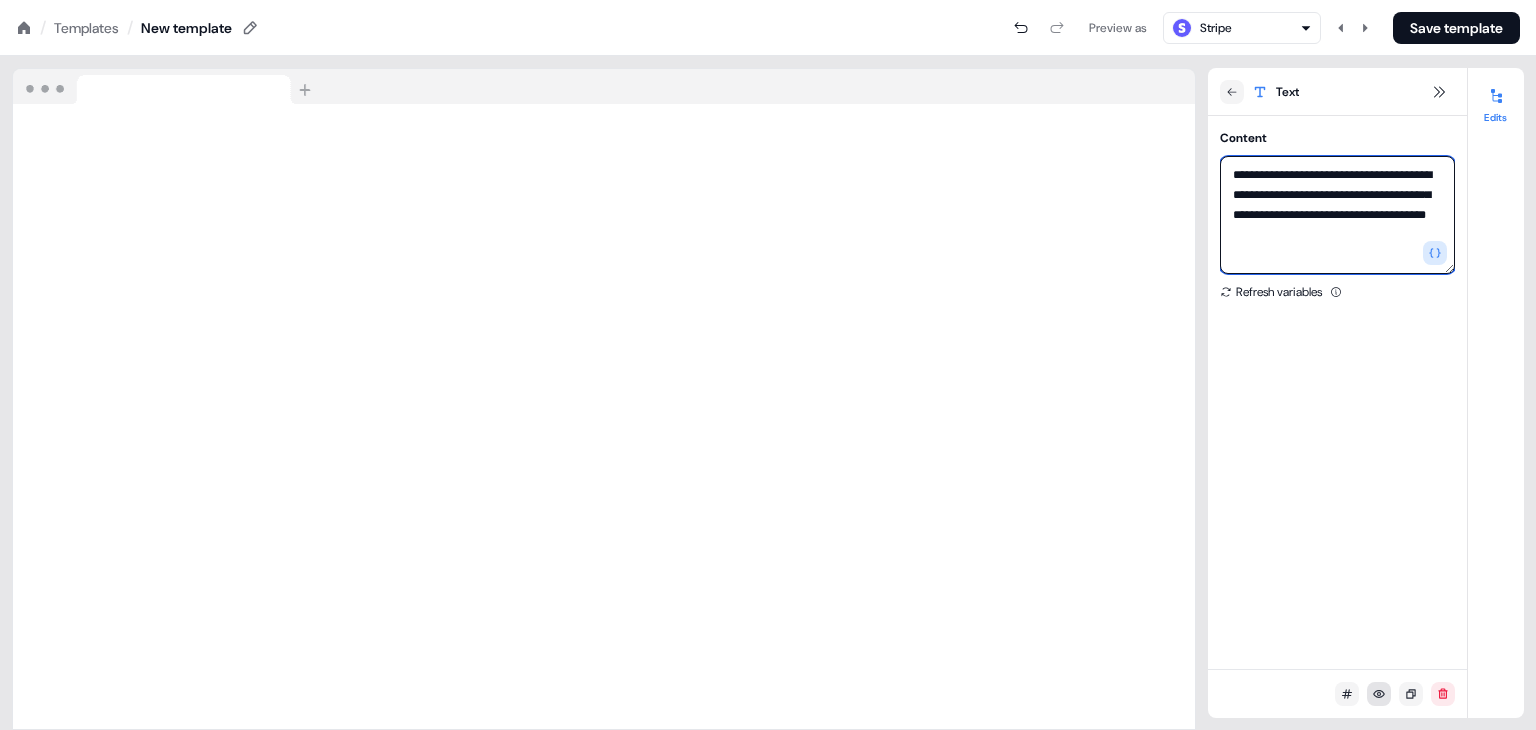 type on "**********" 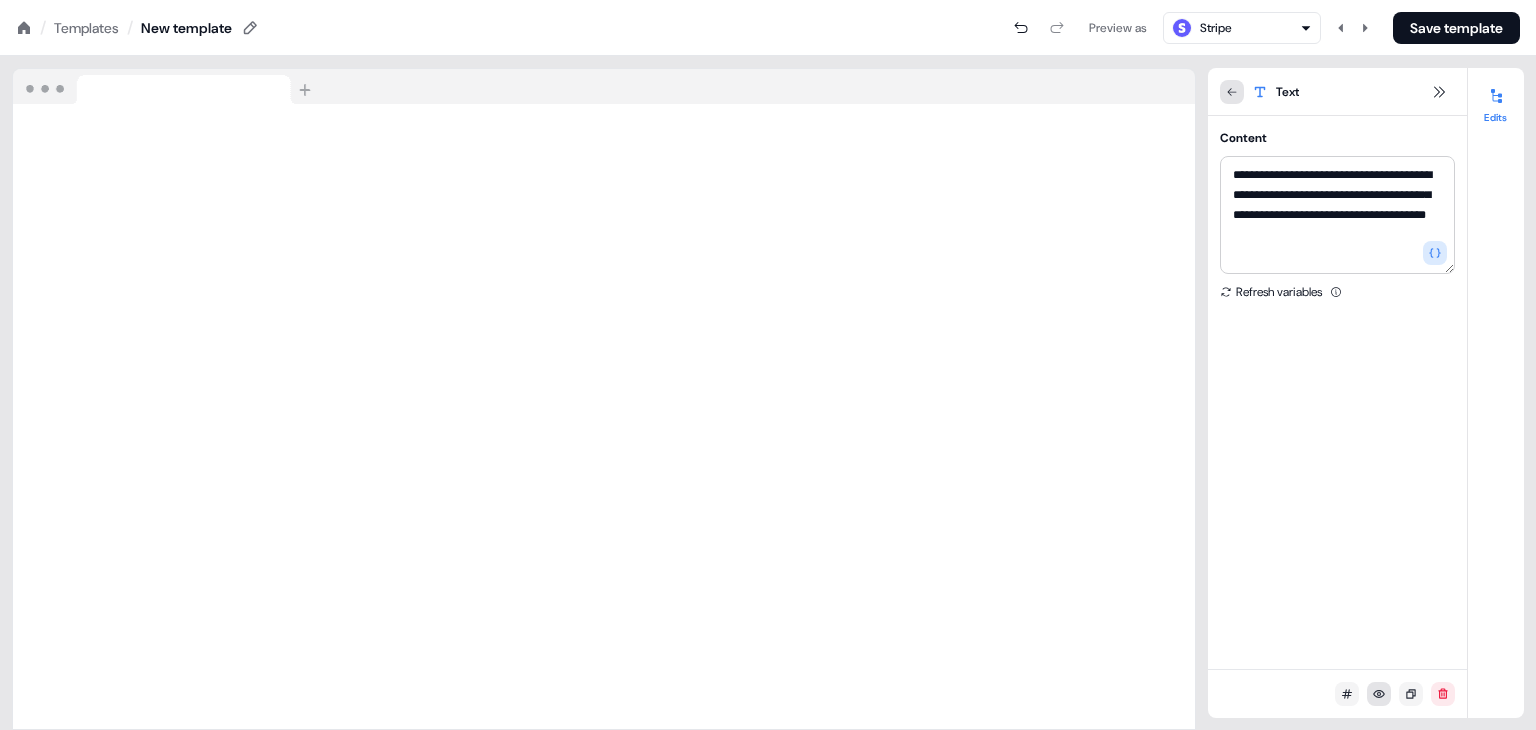 click at bounding box center (1232, 92) 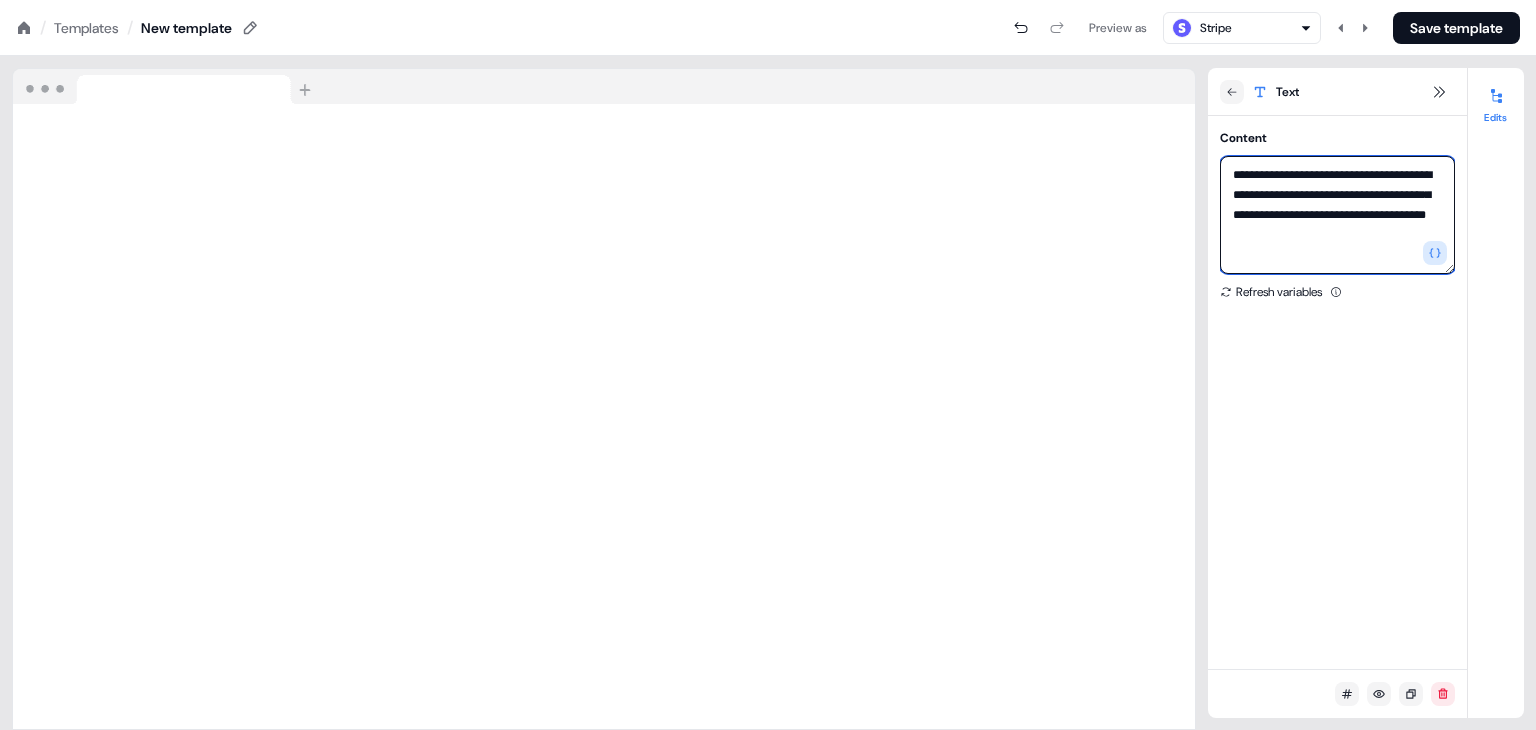 click on "**********" at bounding box center (1337, 215) 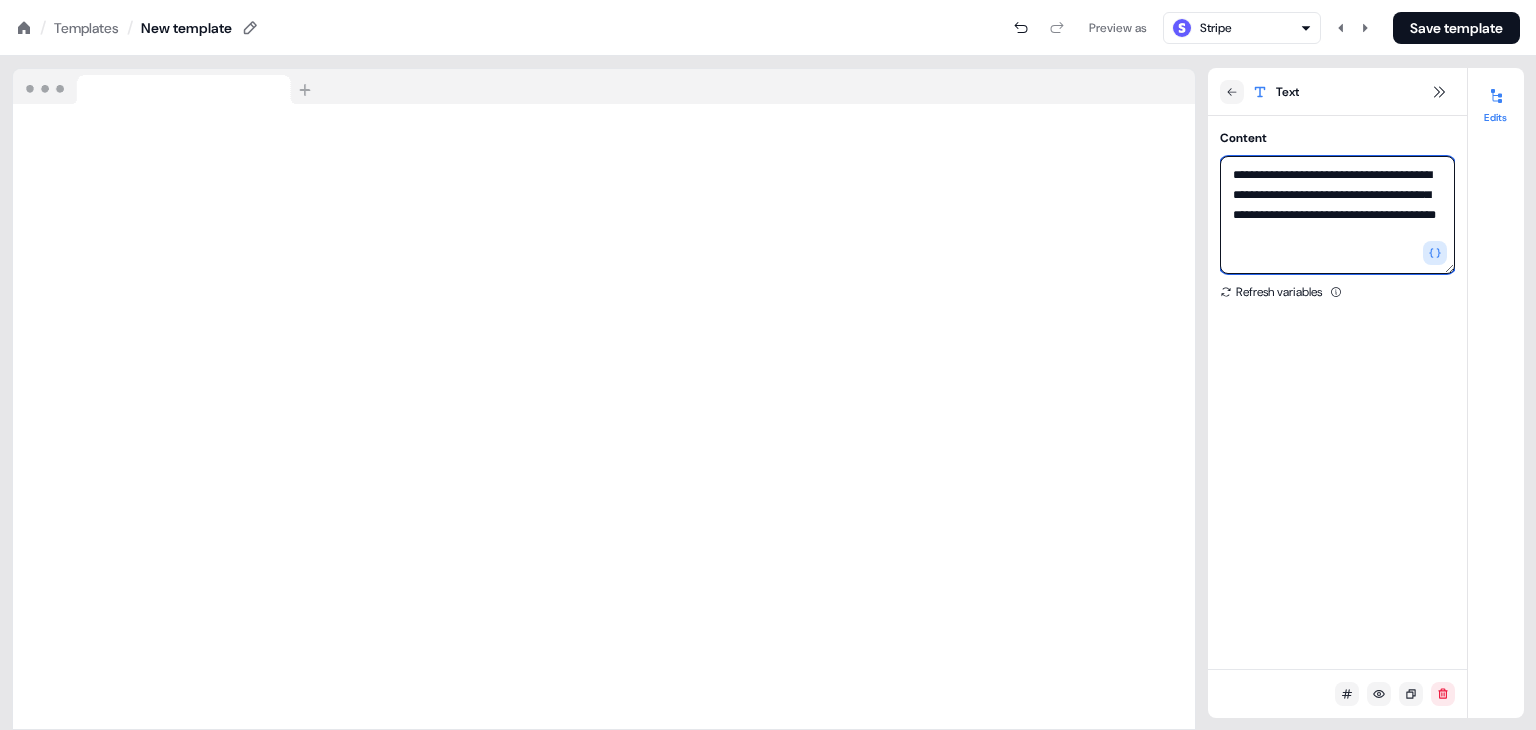 type on "**********" 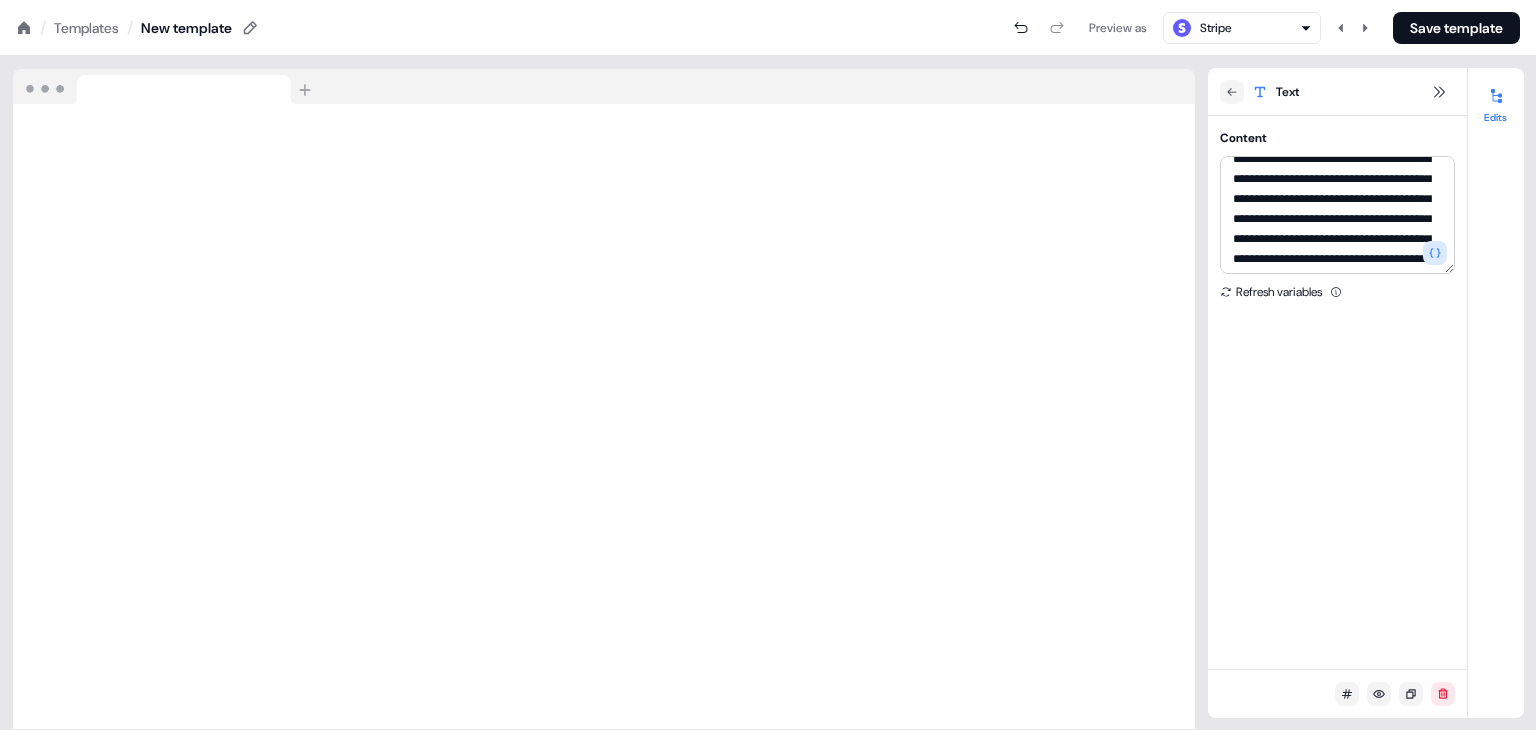 scroll, scrollTop: 152, scrollLeft: 0, axis: vertical 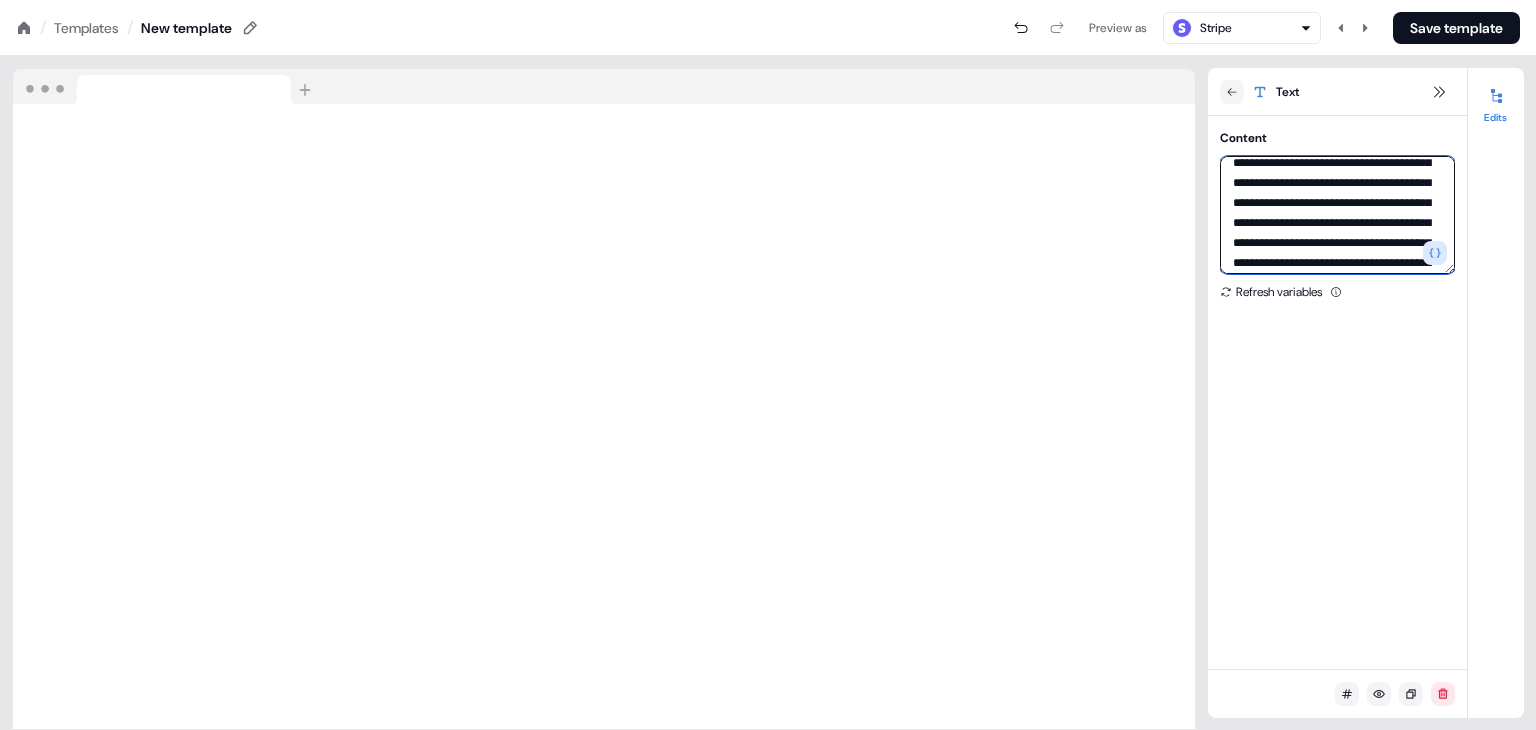 click at bounding box center [1337, 215] 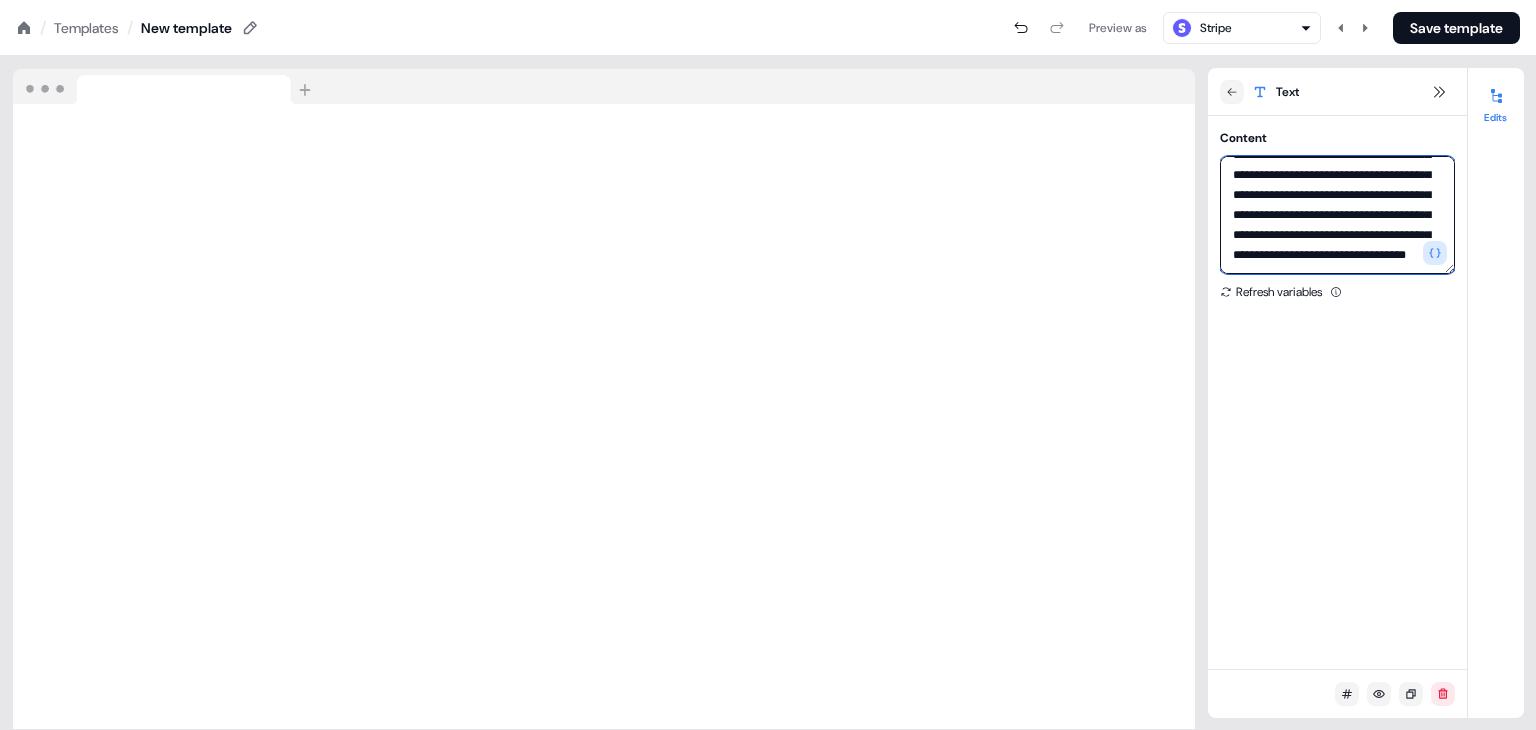 scroll, scrollTop: 2071, scrollLeft: 0, axis: vertical 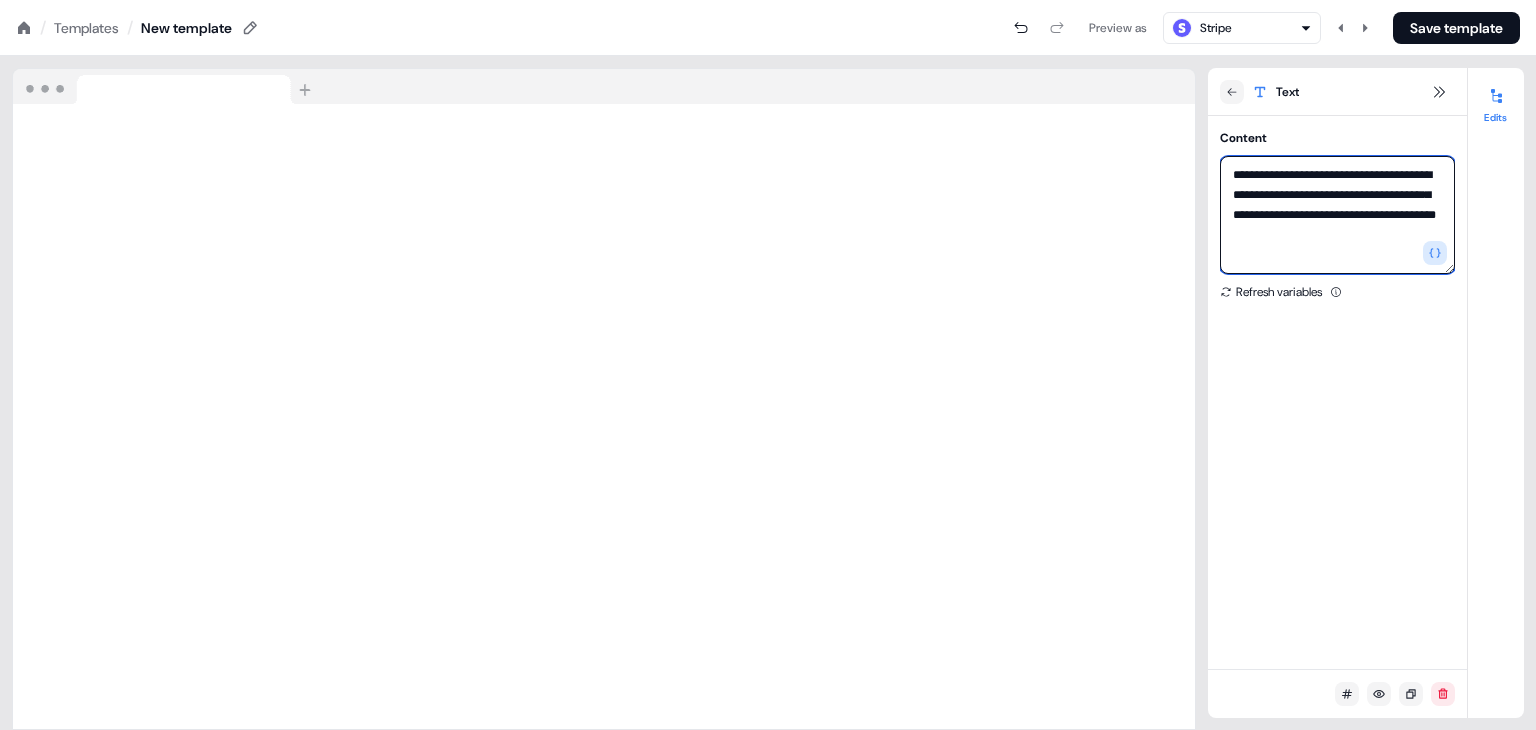 click on "**********" at bounding box center (1337, 215) 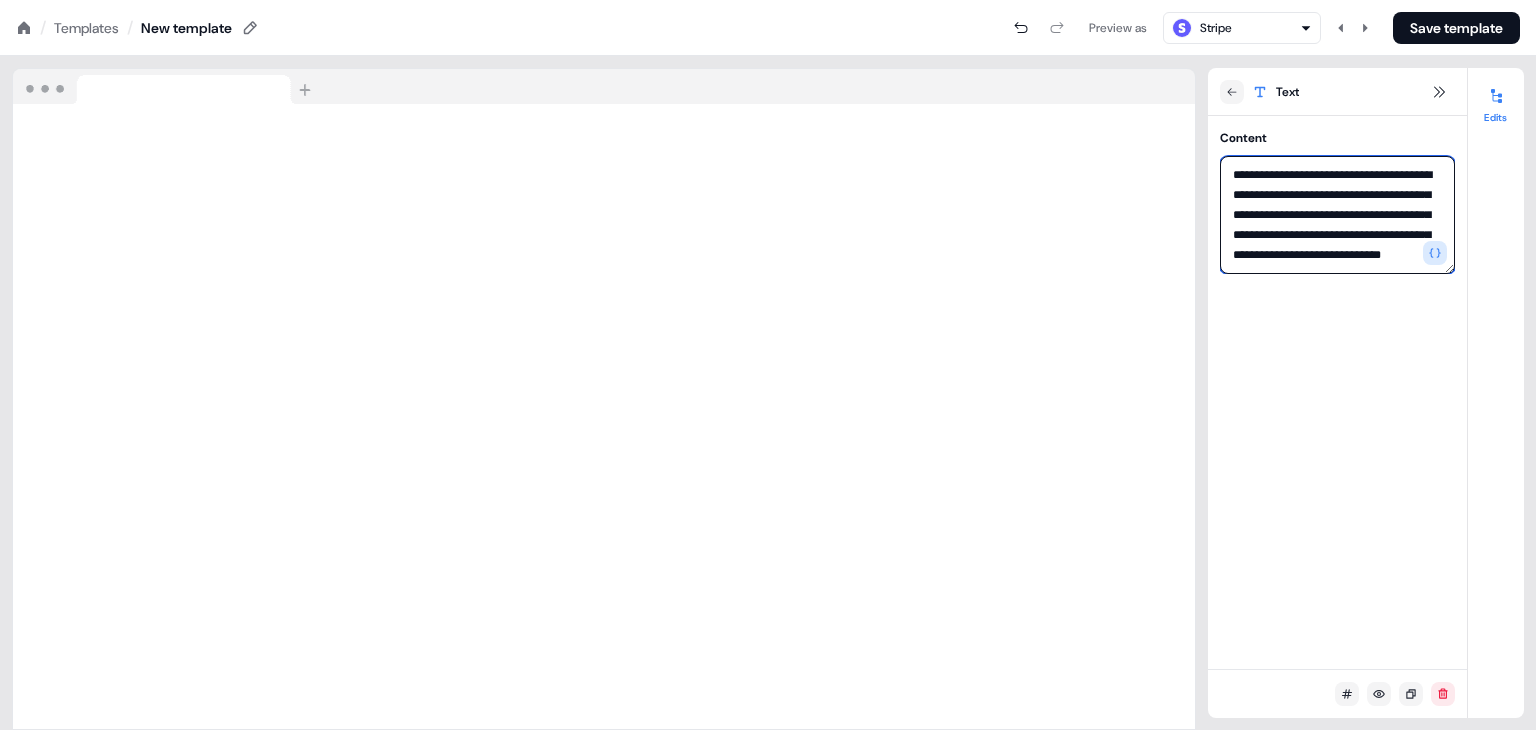 scroll, scrollTop: 38, scrollLeft: 0, axis: vertical 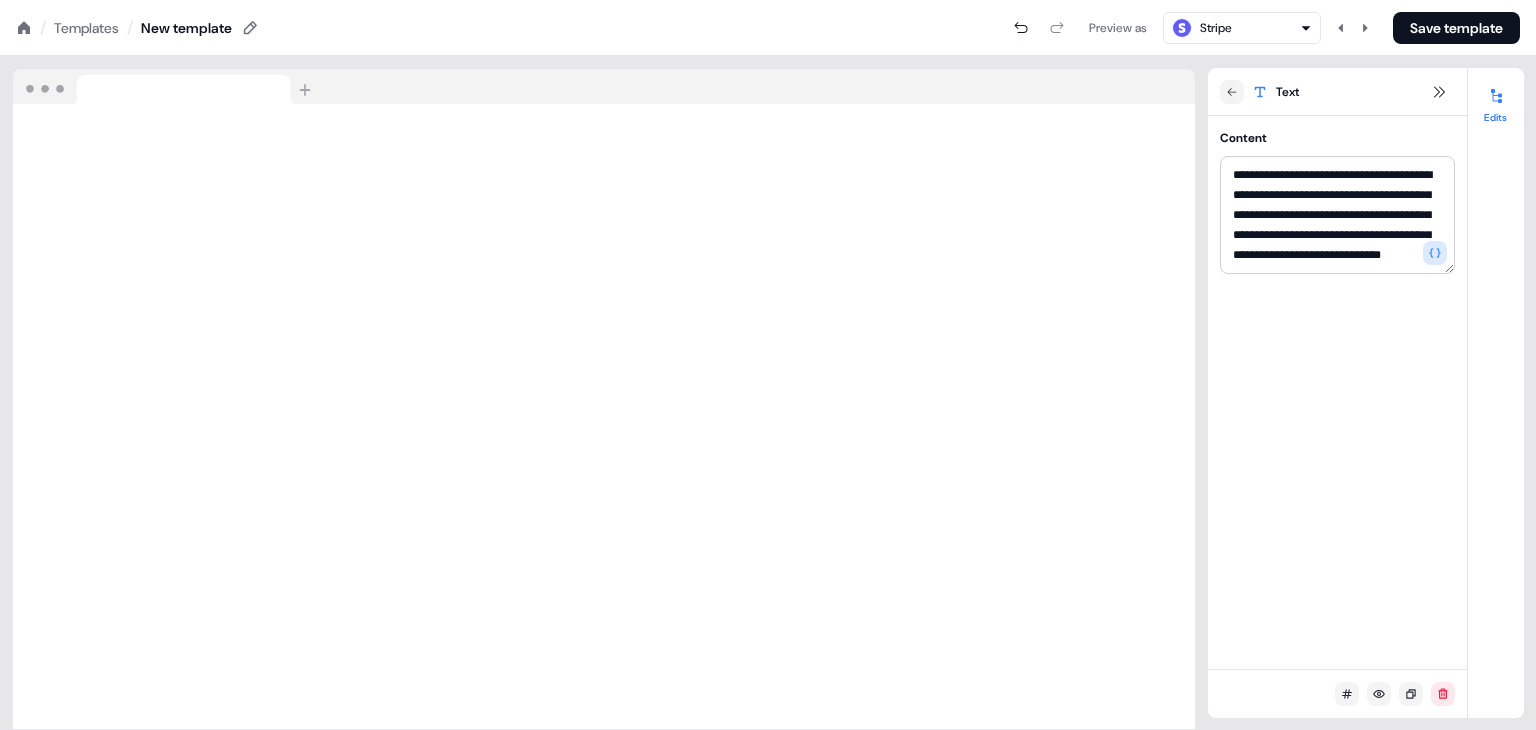 click 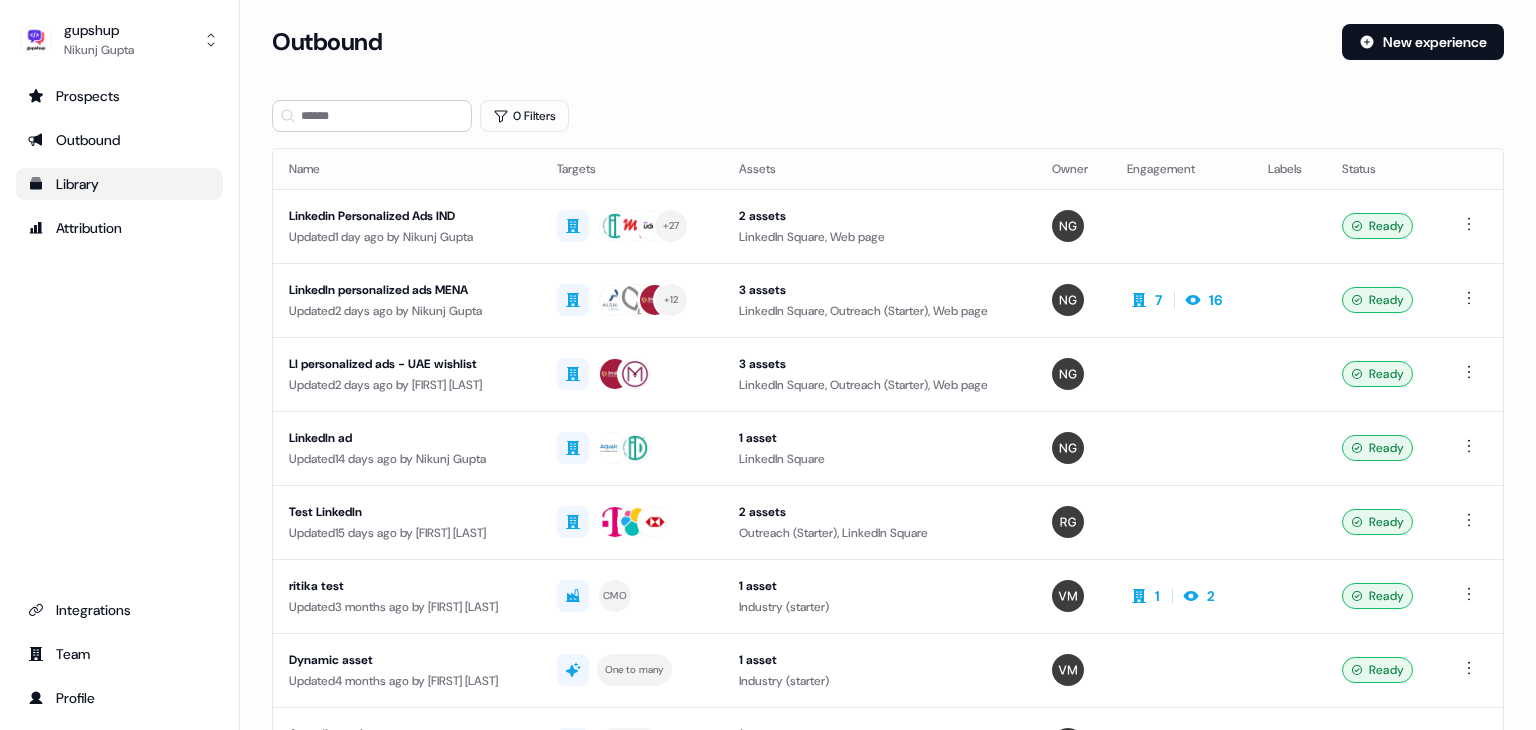 click on "Library" at bounding box center [119, 184] 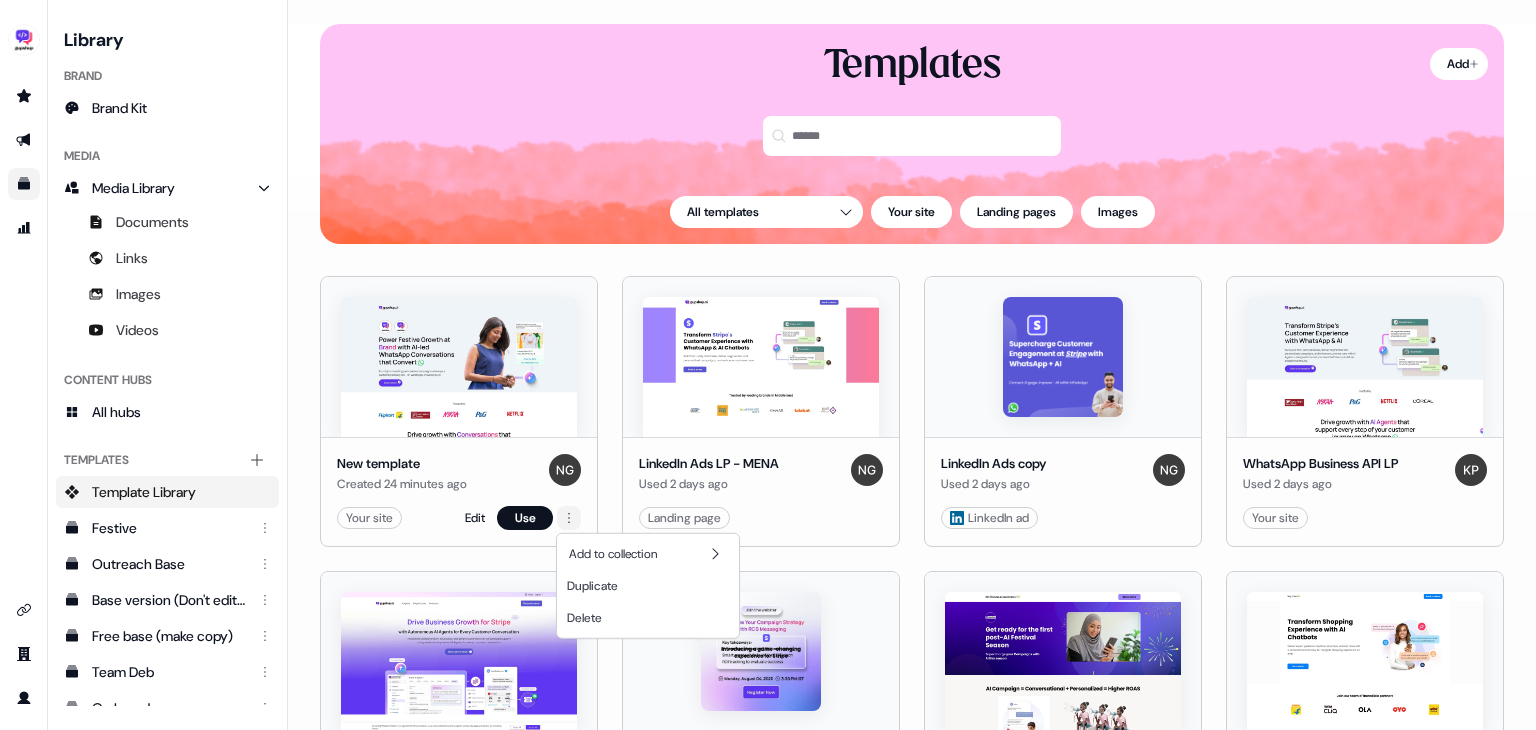 click on "For the best experience switch devices to a bigger screen. Go to Userled.io Loading... / Templates / New template Preview as Google Save template Loading your site.. Image Image Target logo Automatically use the target logo. Style Width original Height original Object Fit Select Position Corner radius *** Edits" at bounding box center (768, 365) 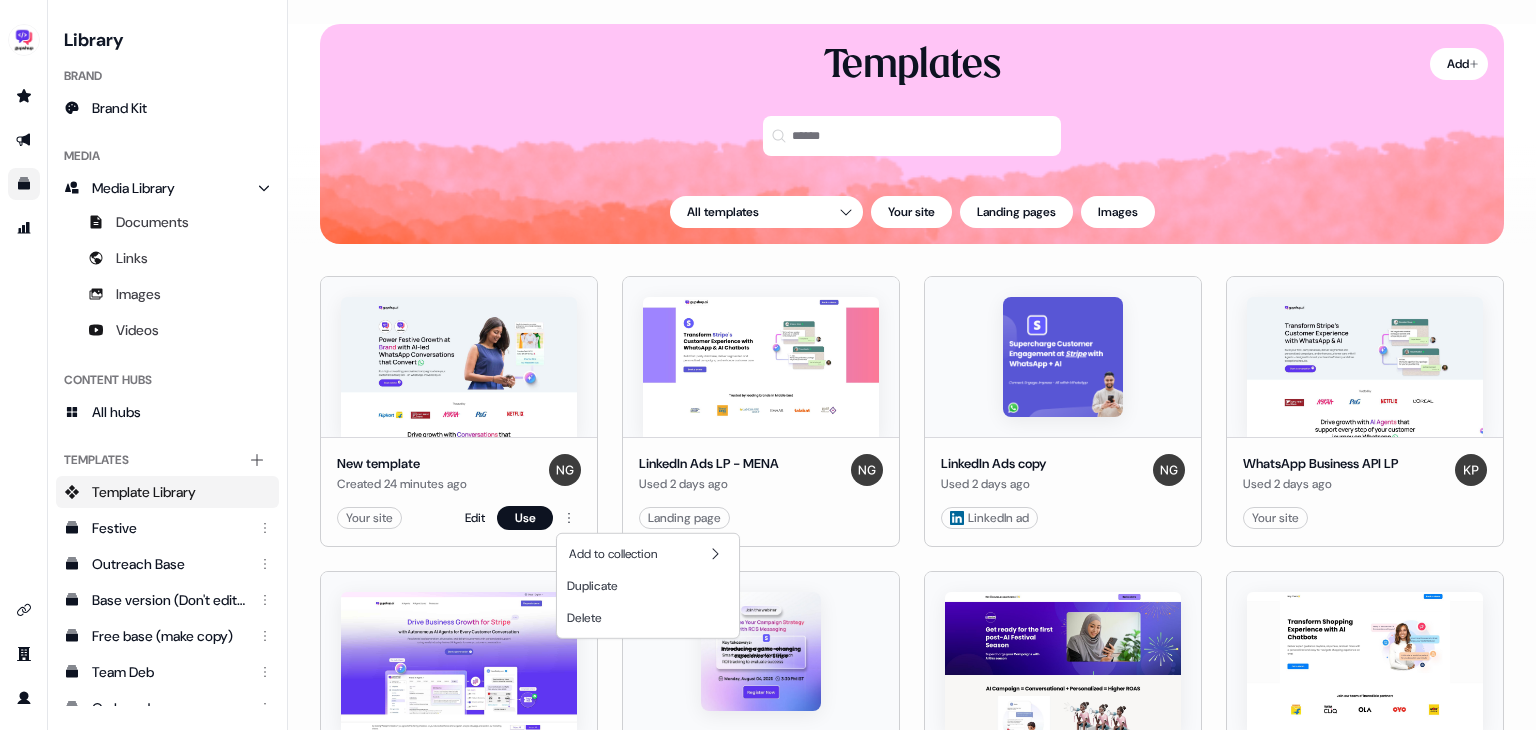 click on "For the best experience switch devices to a bigger screen. Go to Userled.io Loading... / Templates / New template Preview as Google Save template Loading your site.. Image Image Target logo Automatically use the target logo. Style Width original Height original Object Fit Select Position Corner radius *** Edits" at bounding box center [768, 365] 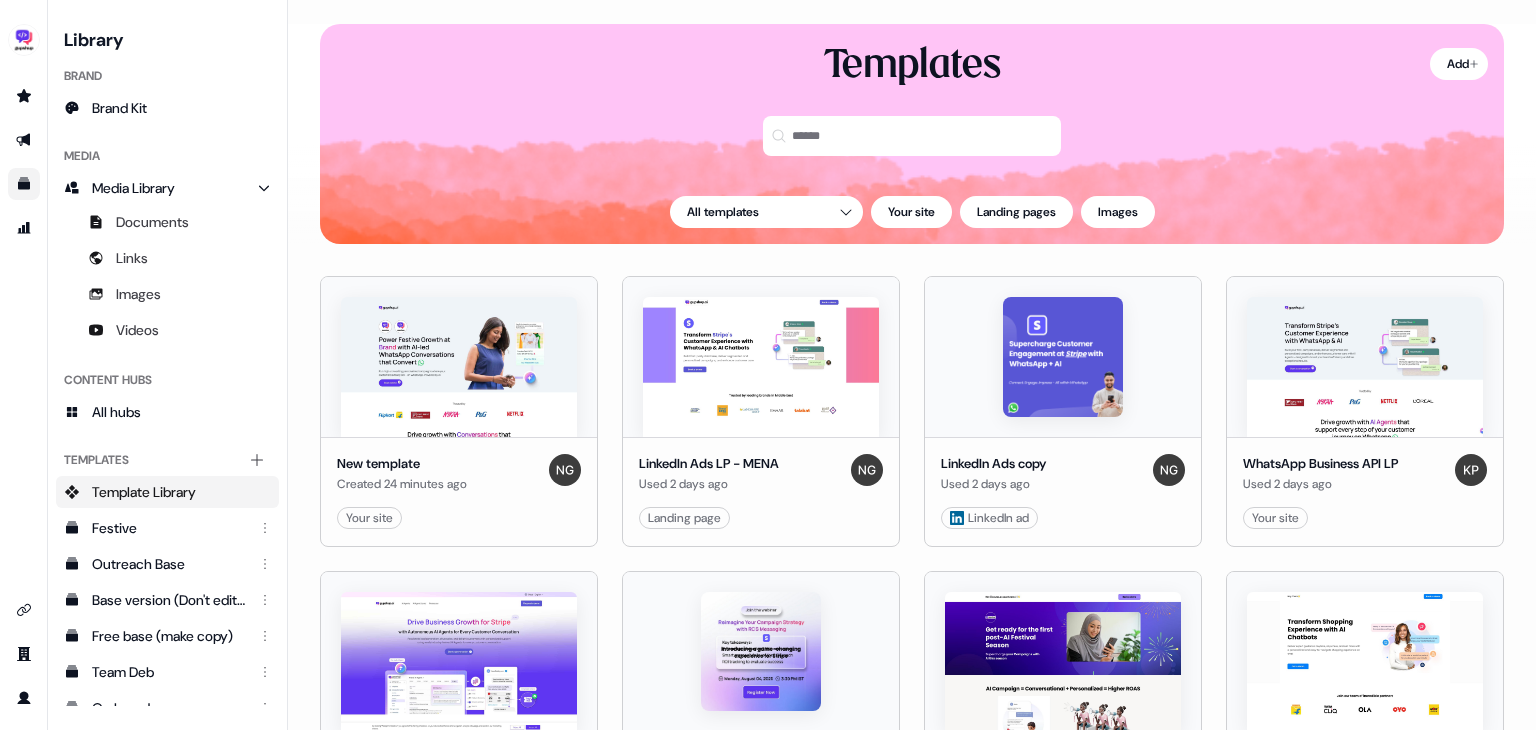 click on "Edit" at bounding box center [475, 518] 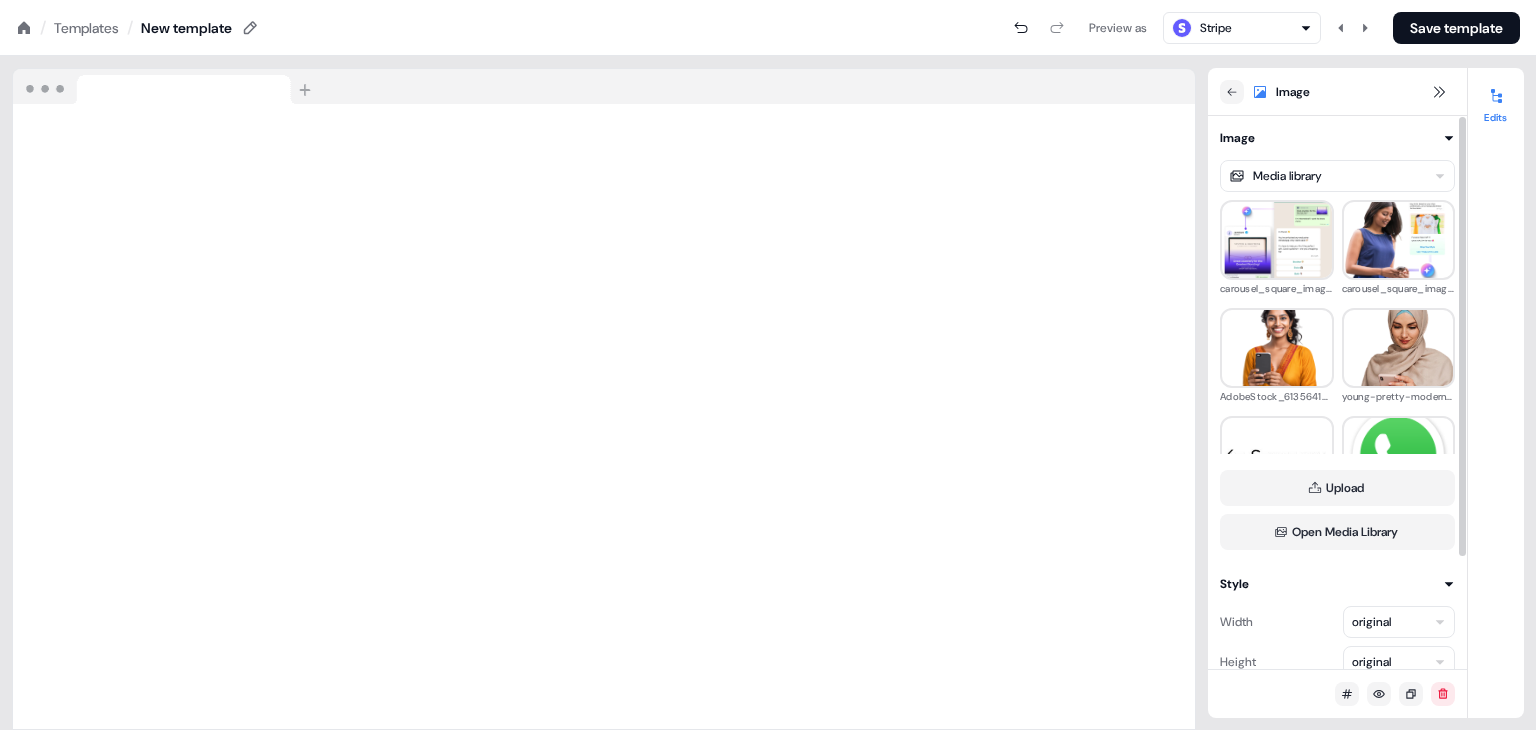 click on "For the best experience switch devices to a bigger screen. Go to Userled.io Loading... / Templates / New template Preview as Stripe Save template Loading your site.. Image Image Media library carousel_square_image-1-e1752227473778.webp carousel_square_image-e1752229106480.webp AdobeStock_613564107_(1).png young-pretty-modern-muslim-woman-hijab-working-office-room-education-online-1-e1738927883582.png images.png WhatsApp.svg.png young-arab-man-smiling-confident-using-smartphone-park.png hero_image.png Upload Open Media Library Style Width original Height original Object Fit Select Position Corner radius *** Edits" at bounding box center [768, 0] 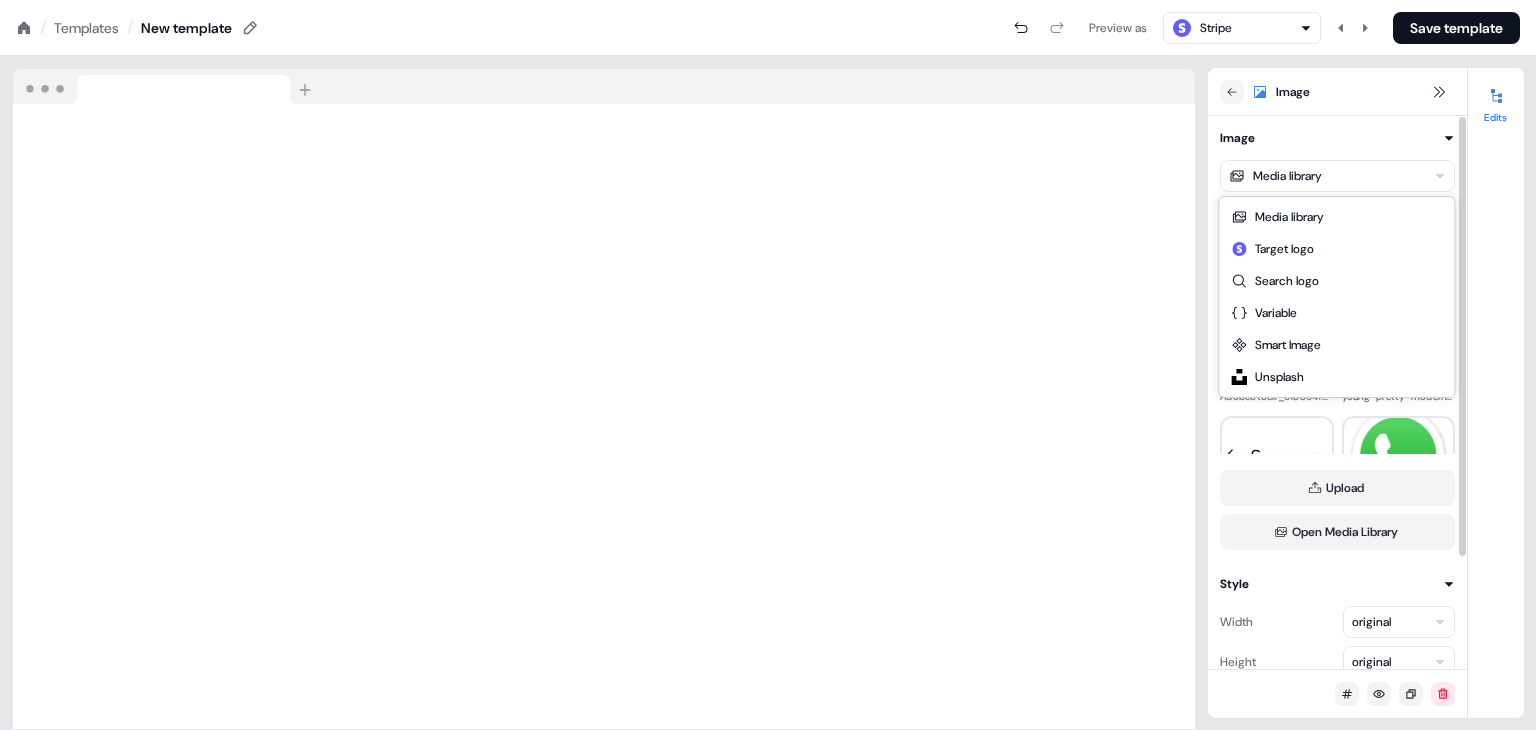click on "For the best experience switch devices to a bigger screen. Go to Userled.io Loading... / Templates / New template Preview as Stripe Save template Loading your site.. Image Image Media library carousel_square_image-1-e1752227473778.webp carousel_square_image-e1752229106480.webp AdobeStock_613564107_(1).png young-pretty-modern-muslim-woman-hijab-working-office-room-education-online-1-e1738927883582.png images.png WhatsApp.svg.png young-arab-man-smiling-confident-using-smartphone-park.png hero_image.png Upload Open Media Library Style Width original Height original Object Fit Select Position Corner radius *** Edits Media library Target logo Search logo Variable Smart Image Unsplash" at bounding box center [768, 0] 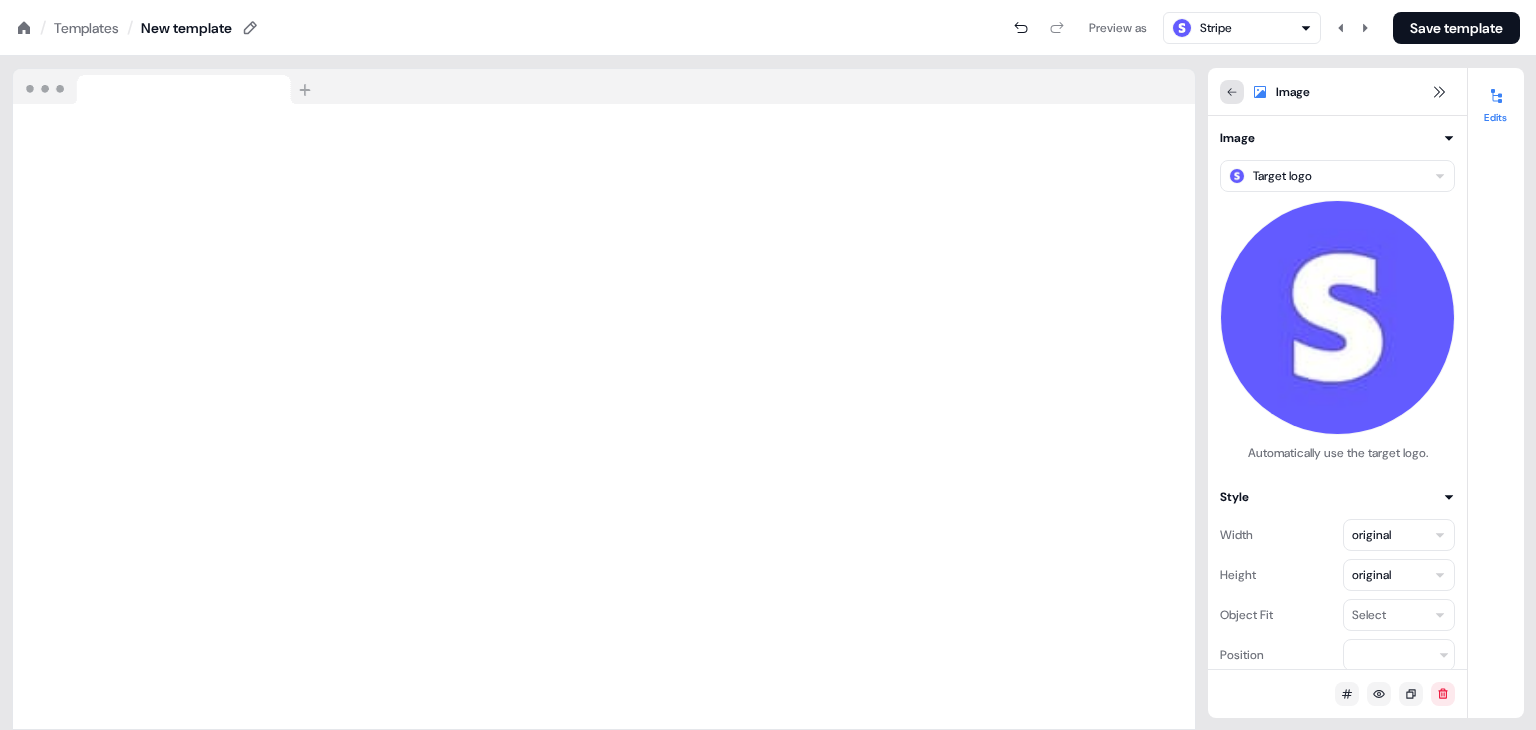 click 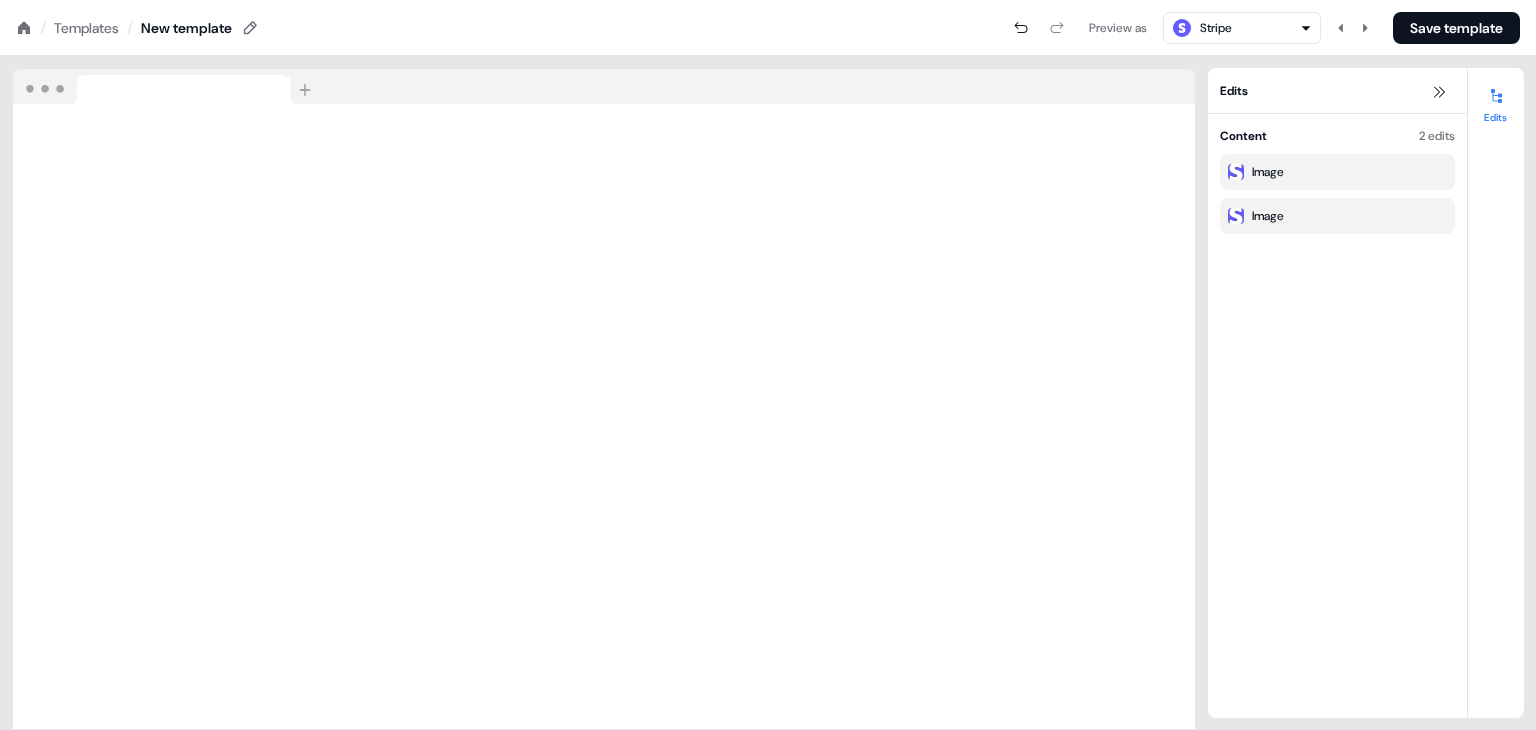 click on "/ Templates / New template Preview as Stripe Save template" at bounding box center (768, 28) 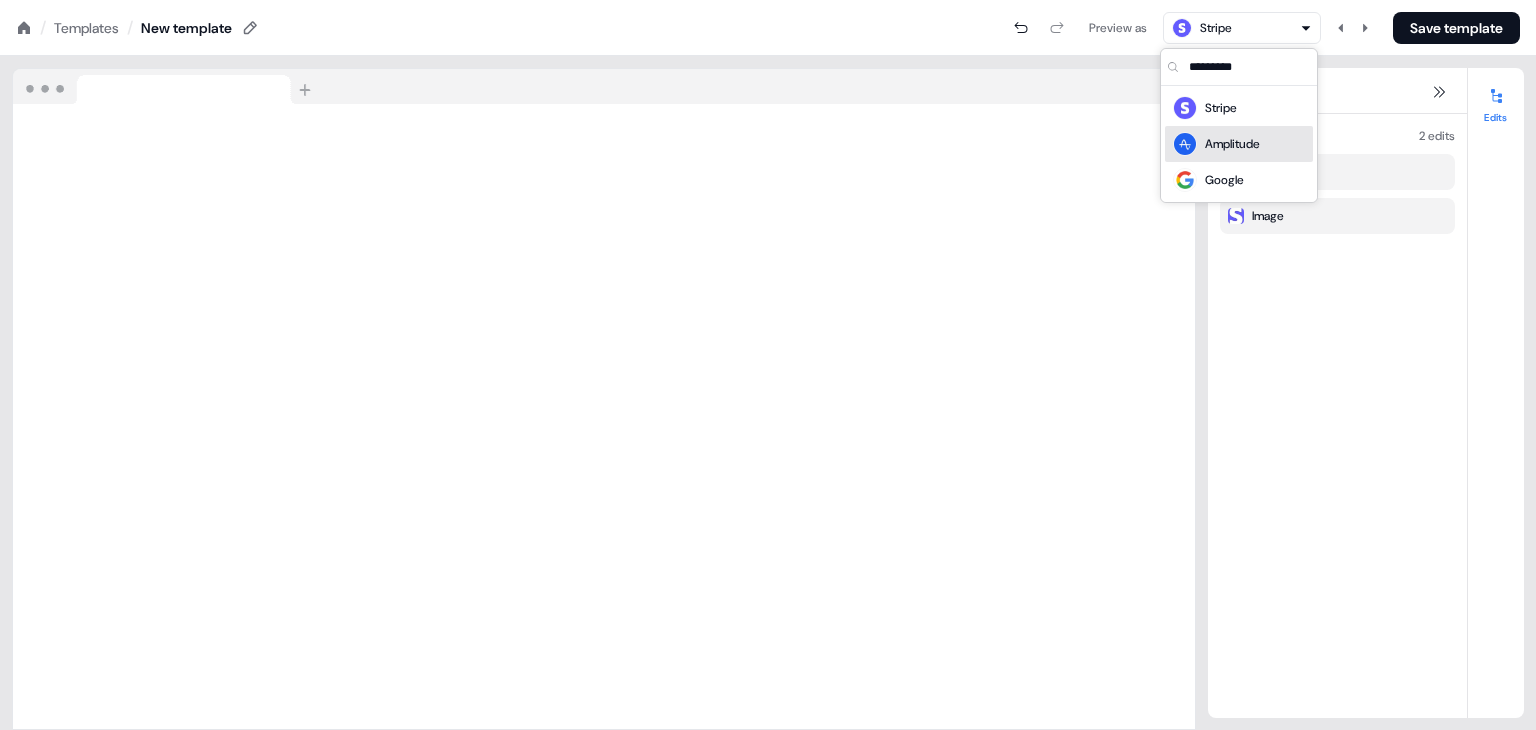 click on "Amplitude" at bounding box center [1232, 144] 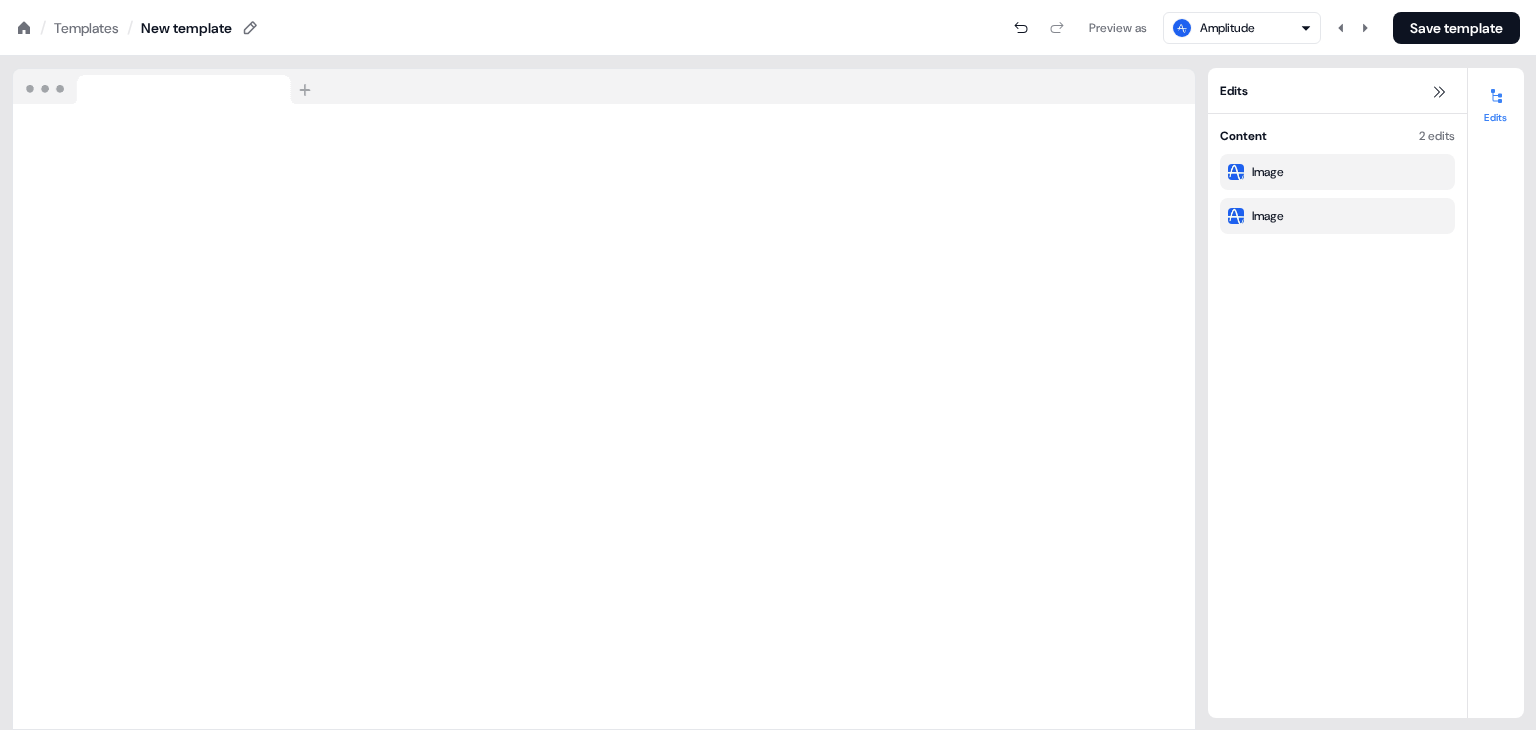 click on "Amplitude" at bounding box center (1227, 28) 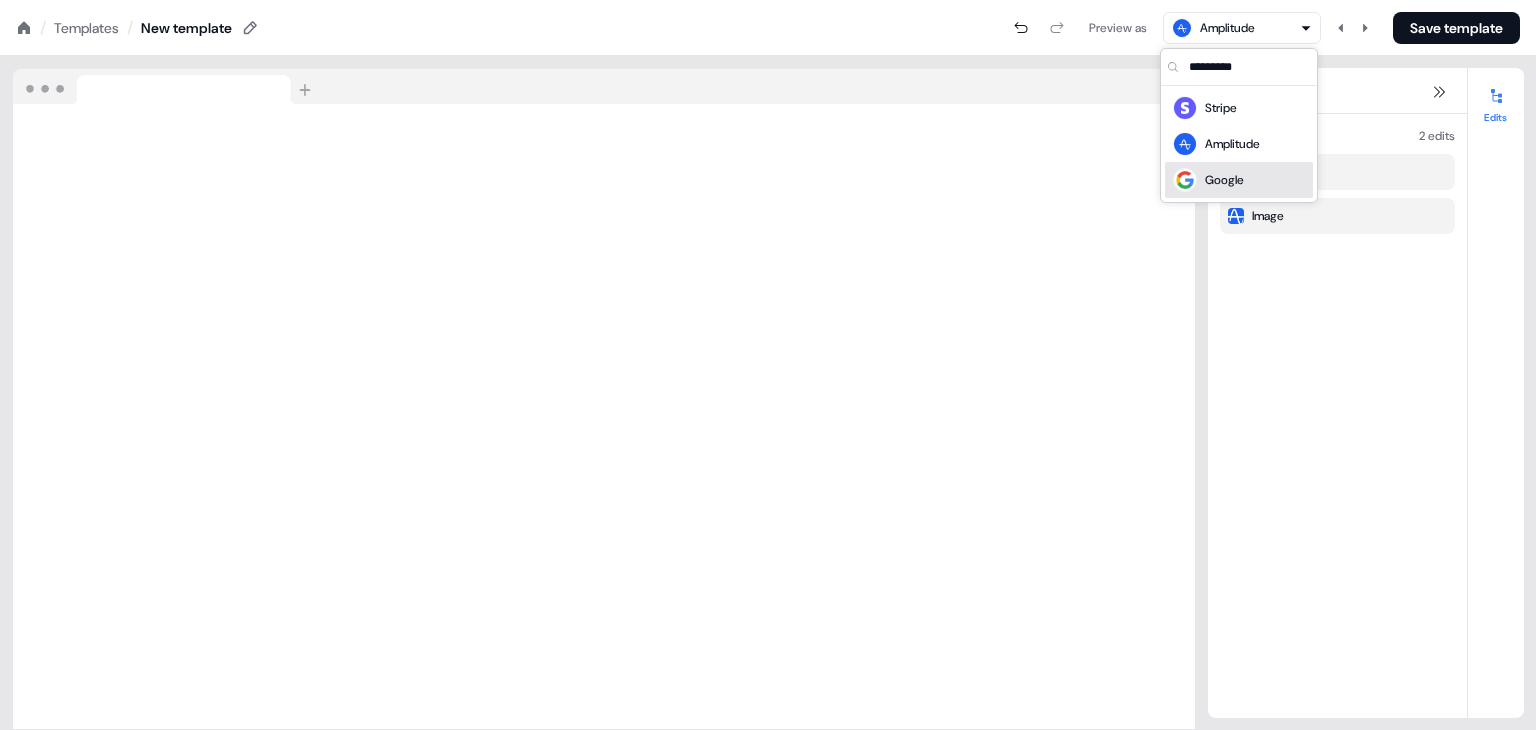 click on "Google" at bounding box center [1239, 180] 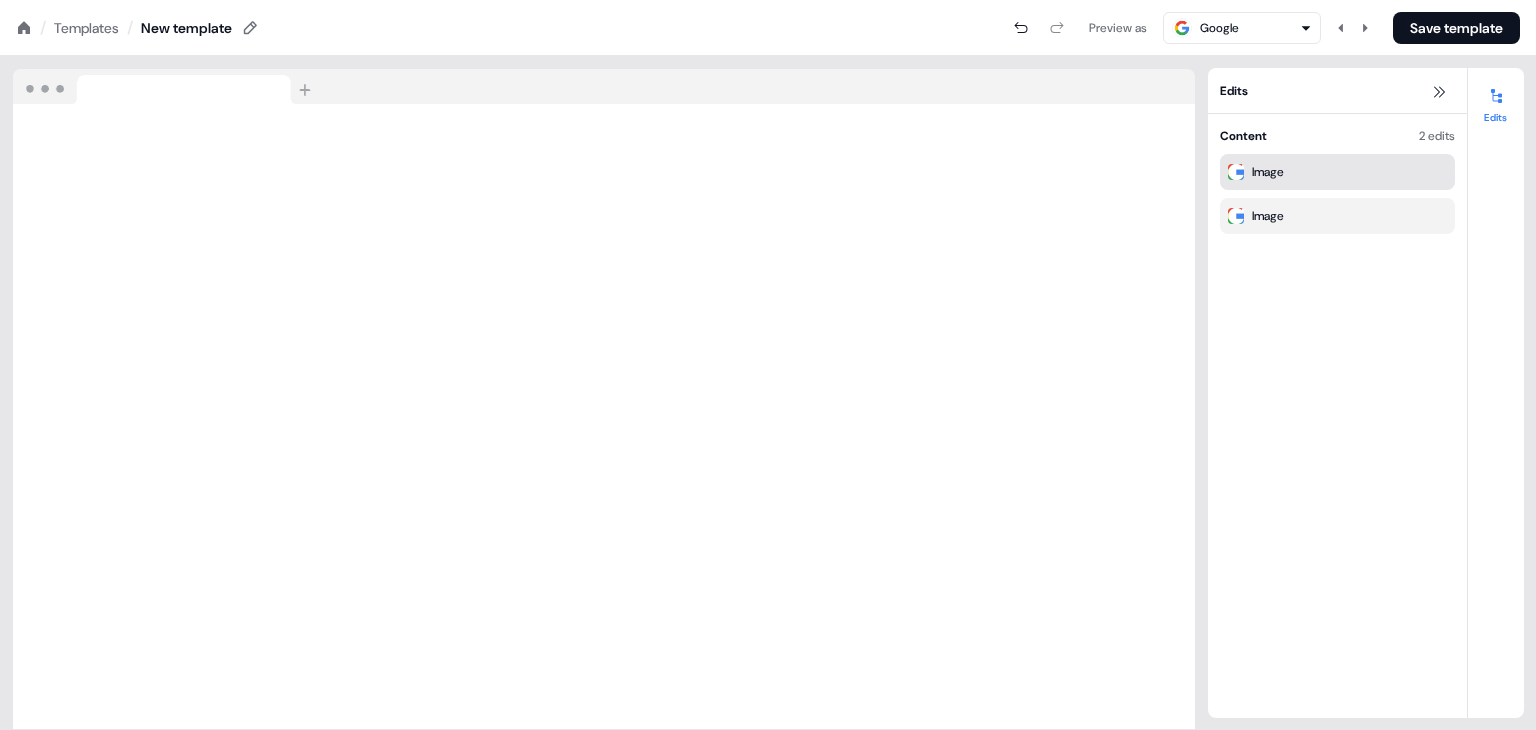 click on "Image" at bounding box center (1337, 172) 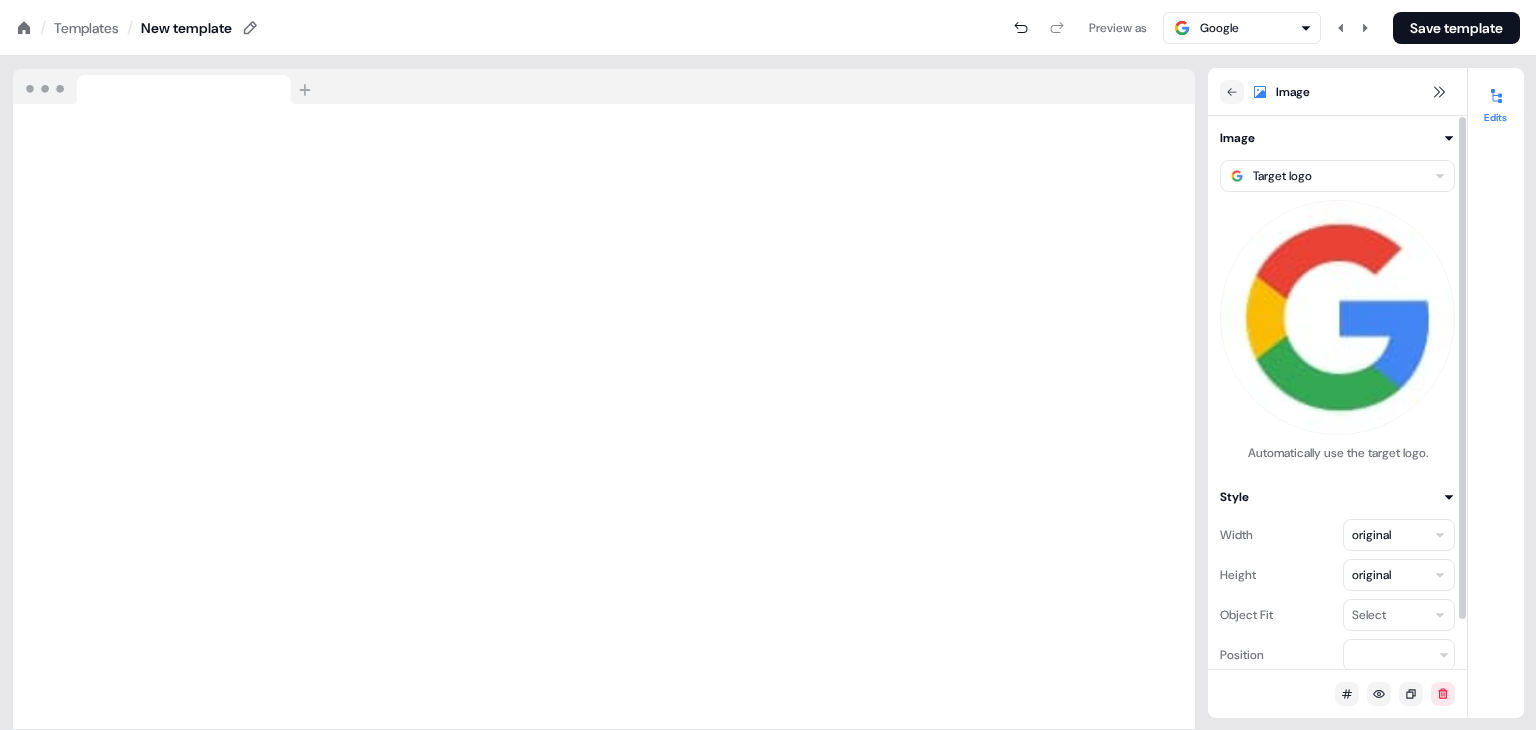 scroll, scrollTop: 54, scrollLeft: 0, axis: vertical 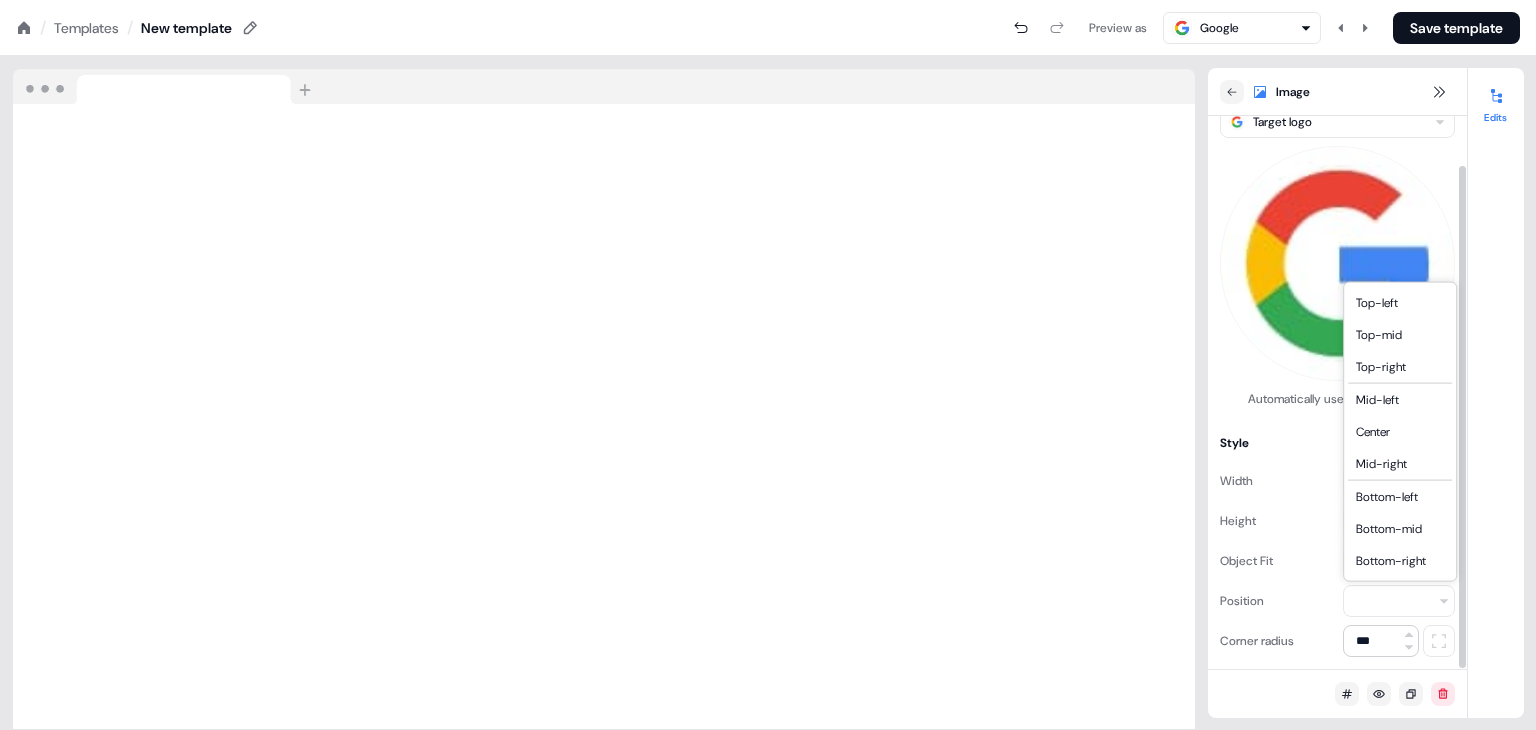 click on "For the best experience switch devices to a bigger screen. Go to Userled.io Loading... / Templates / New template Preview as Google Save template Loading your site.. Image Image Target logo Automatically use the target logo. Style Width original Height original Object Fit Select Position Corner radius *** Edits Top-left Top-mid Top-right Mid-left Center Mid-right Bottom-left Bottom-mid Bottom-right" at bounding box center (768, 0) 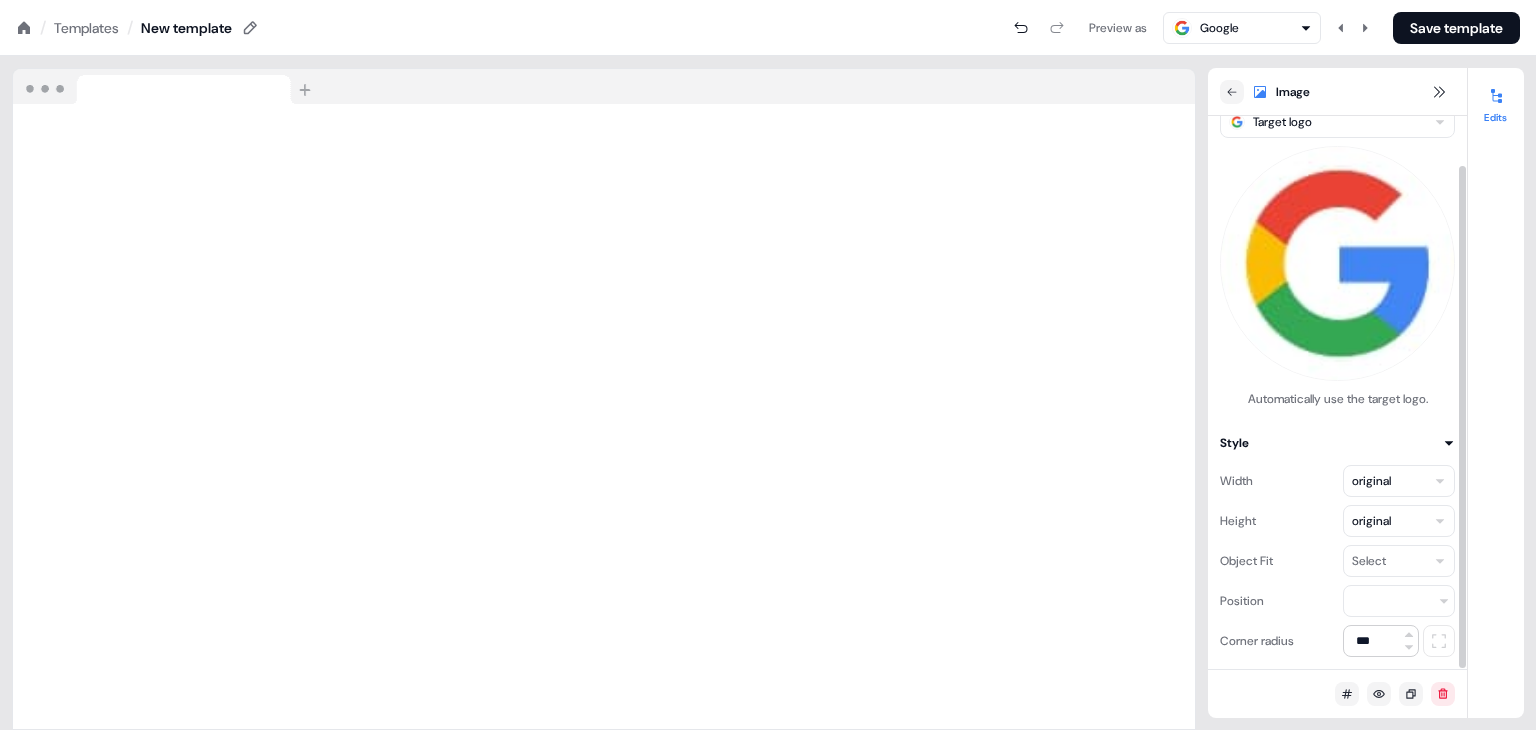 click on "For the best experience switch devices to a bigger screen. Go to Userled.io Loading... / Templates / New template Preview as Google Save template Loading your site.. Image Image Target logo Automatically use the target logo. Style Width original Height original Object Fit Select Position Corner radius *** Edits" at bounding box center [768, 0] 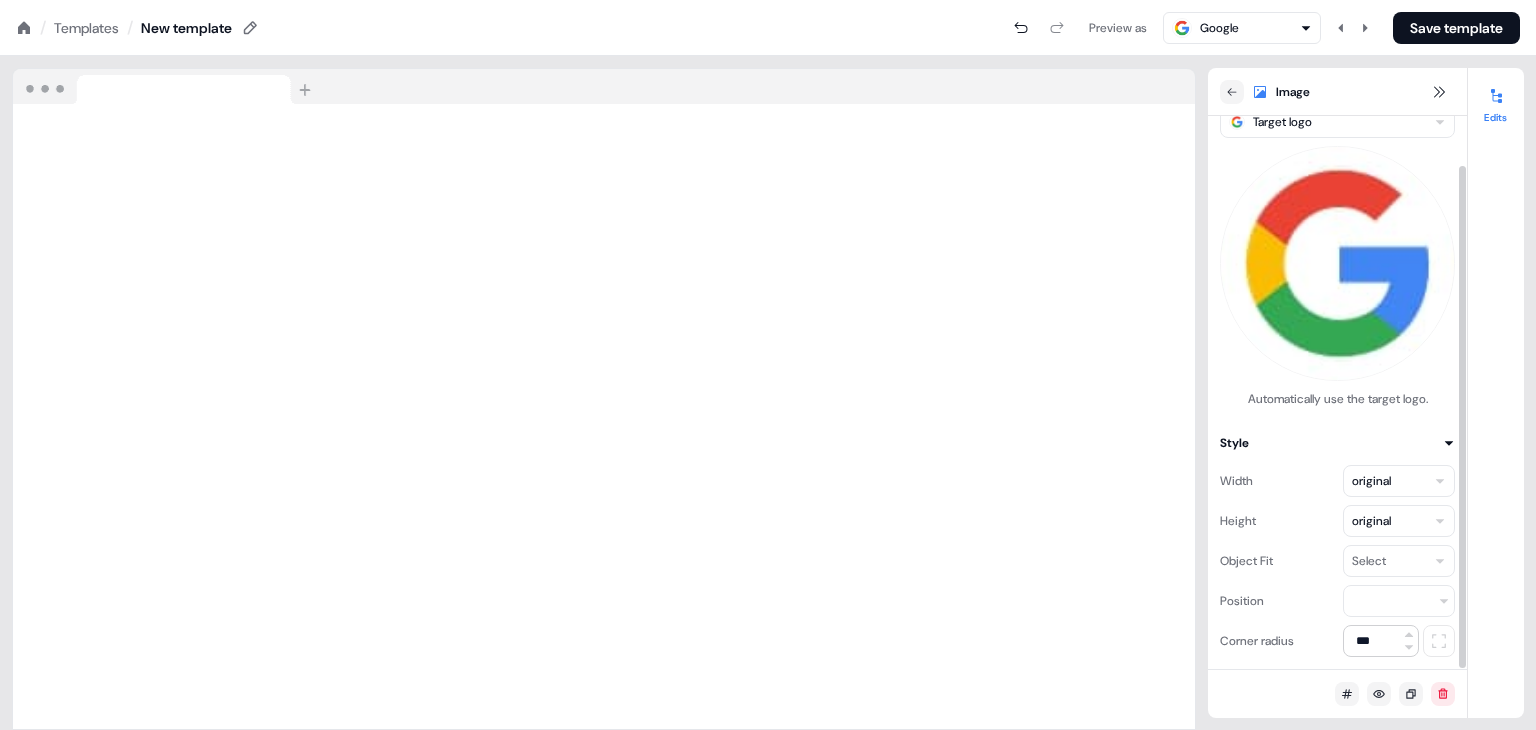 click 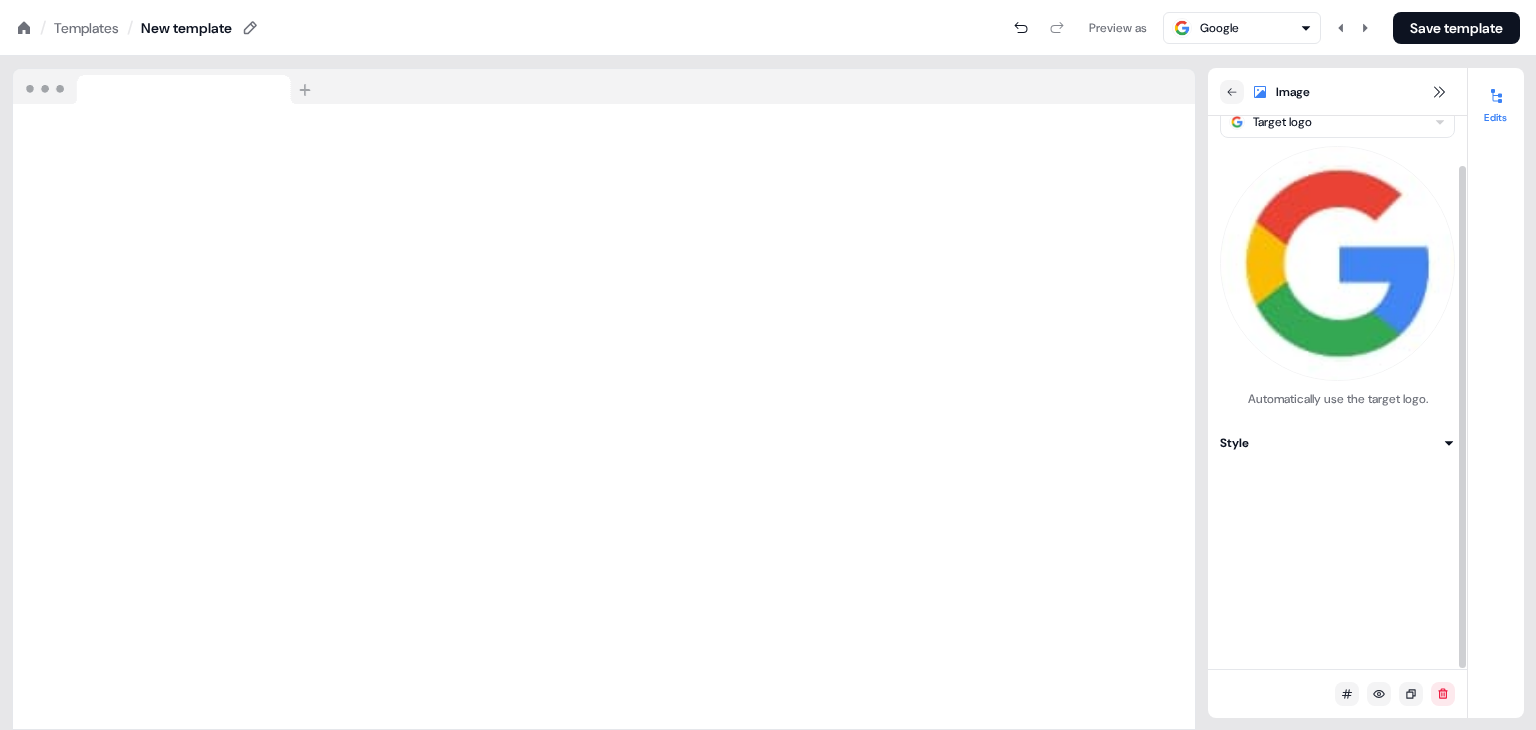 scroll, scrollTop: 0, scrollLeft: 0, axis: both 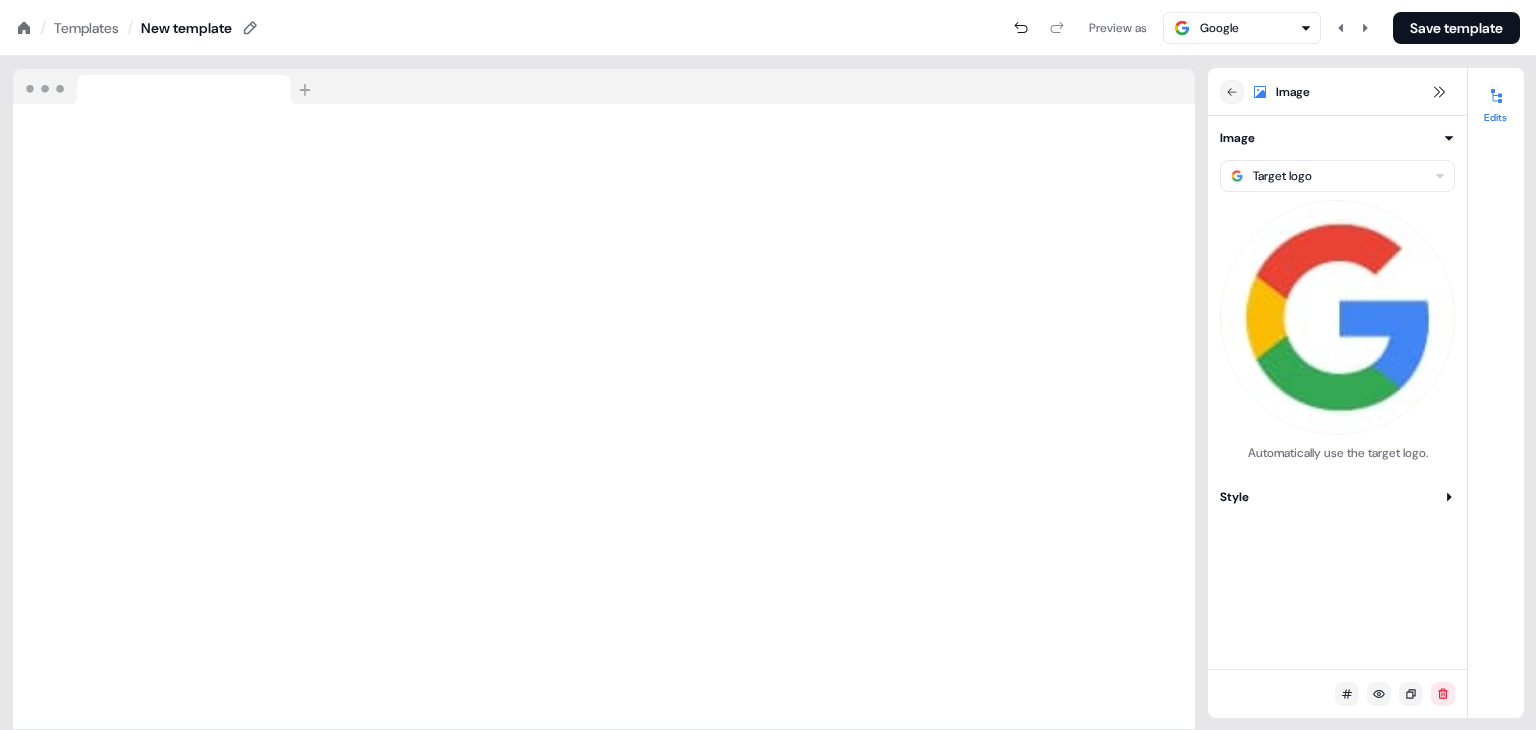 click on "Image Target logo Automatically use the target logo. Style Width original Height original Object Fit Select Position Corner radius ***" at bounding box center [1337, 392] 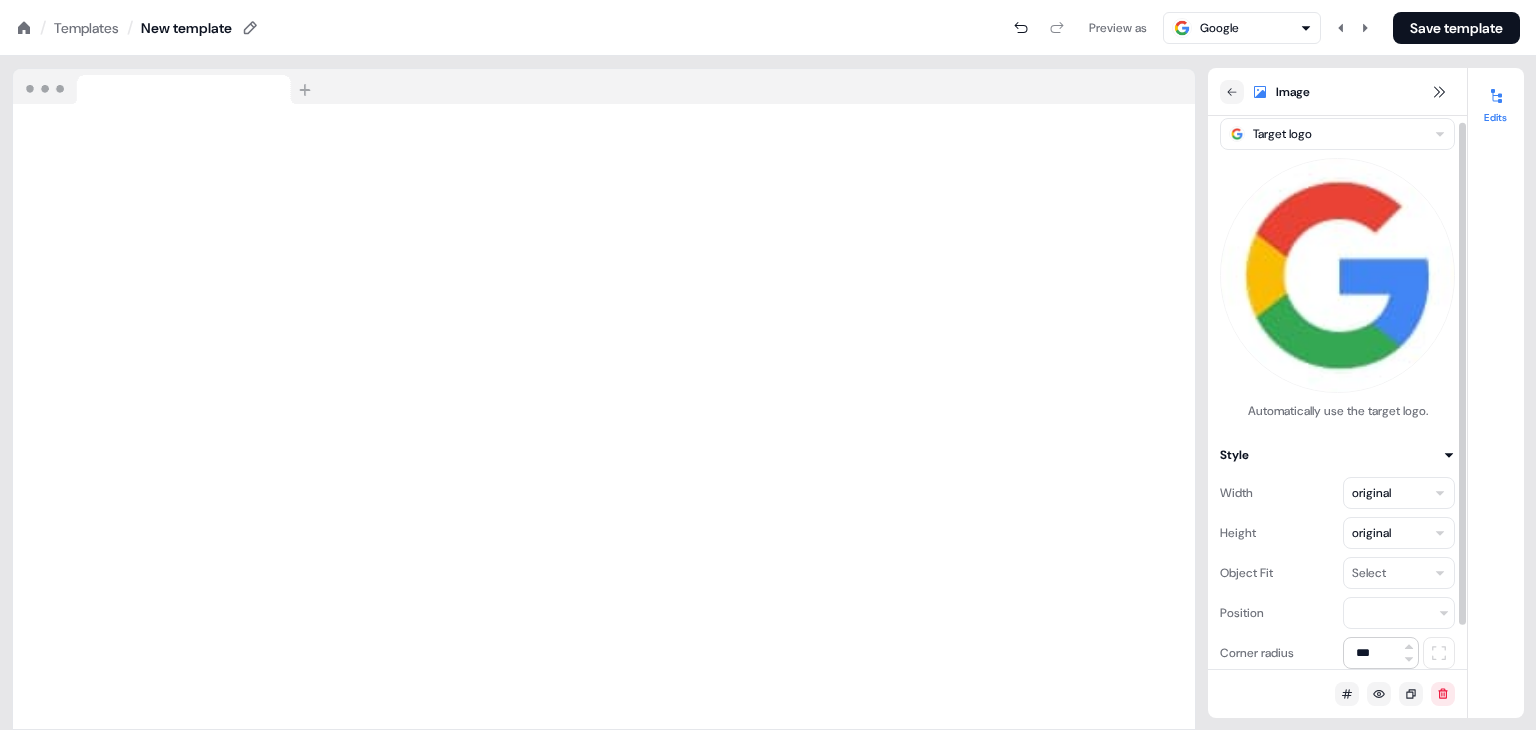 scroll, scrollTop: 54, scrollLeft: 0, axis: vertical 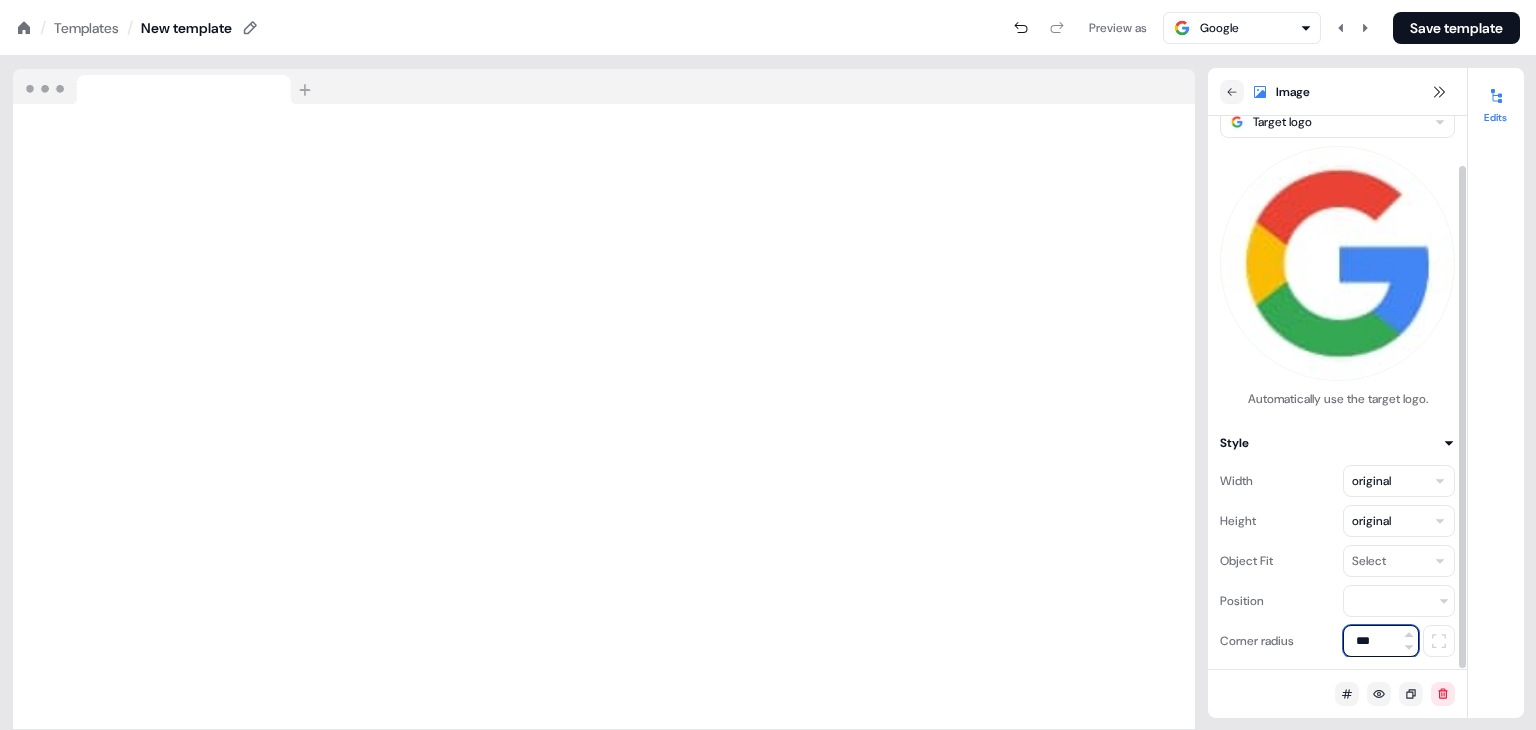 click on "***" at bounding box center (1381, 641) 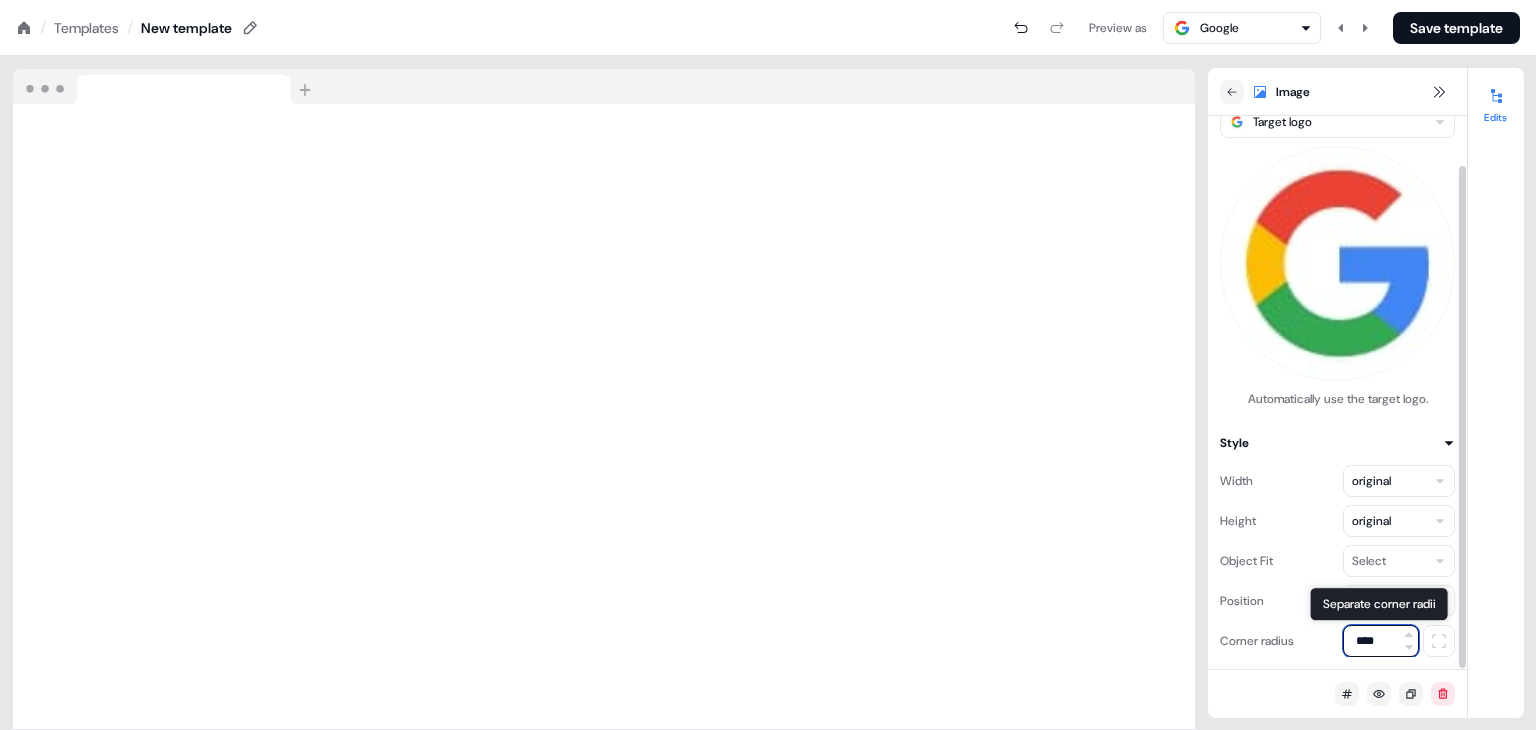 type on "****" 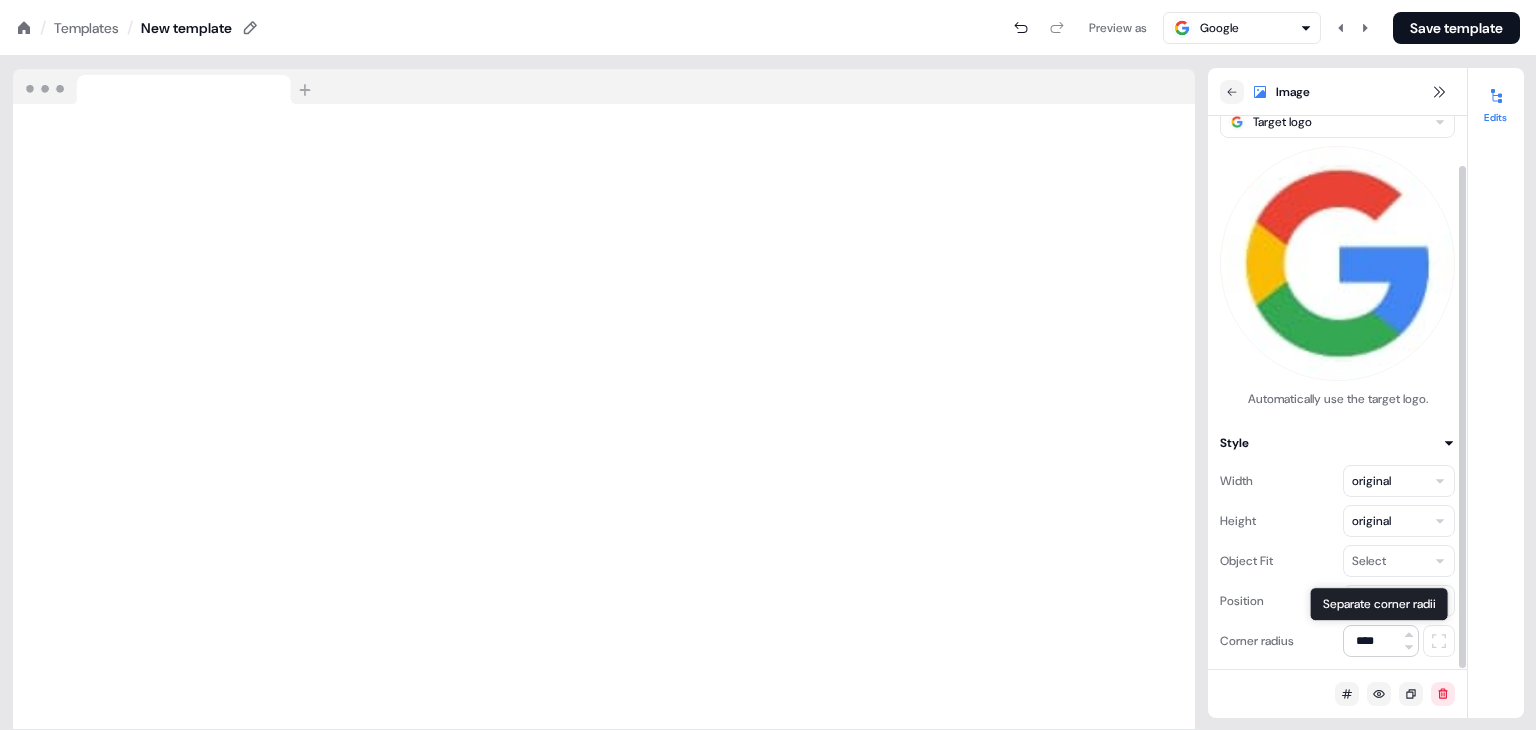 click 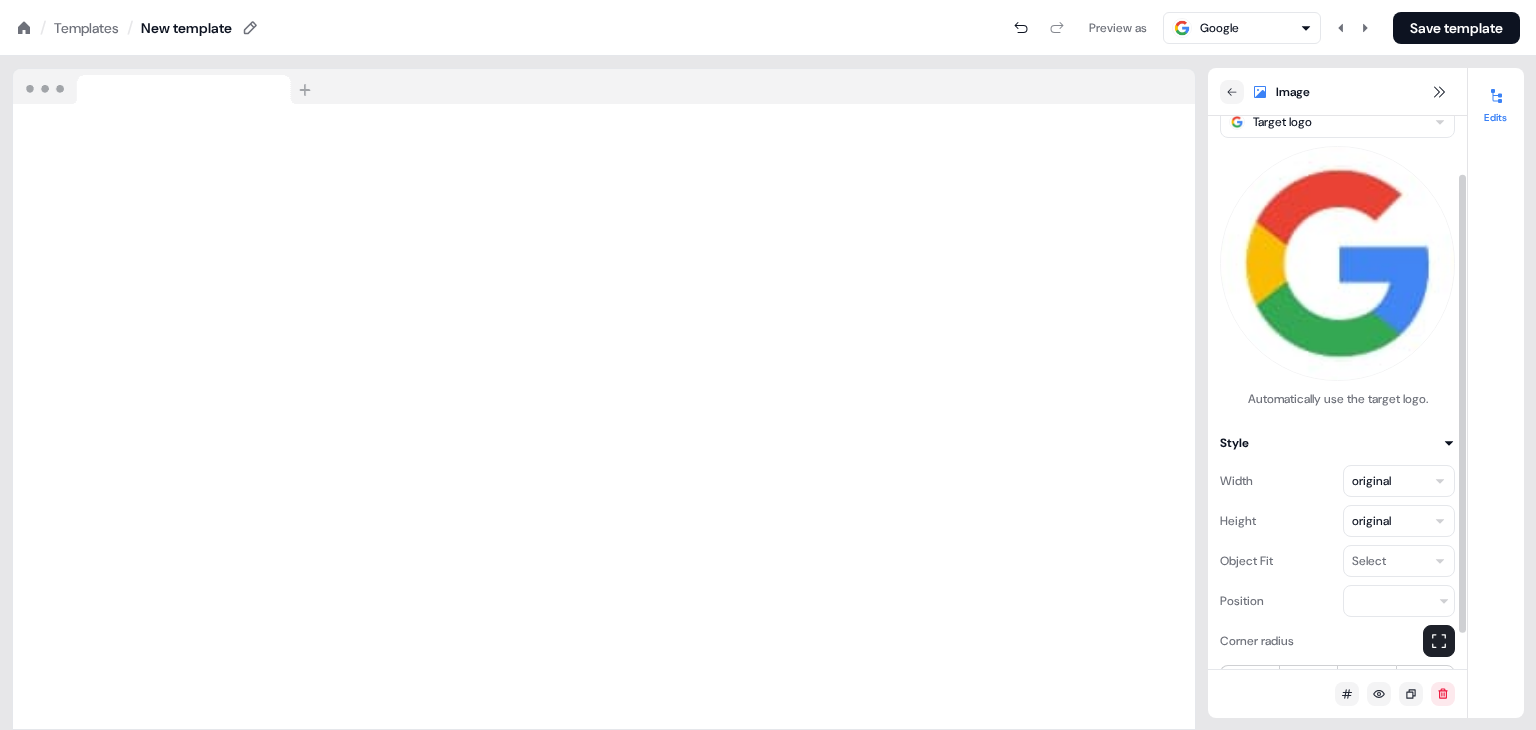 scroll, scrollTop: 112, scrollLeft: 0, axis: vertical 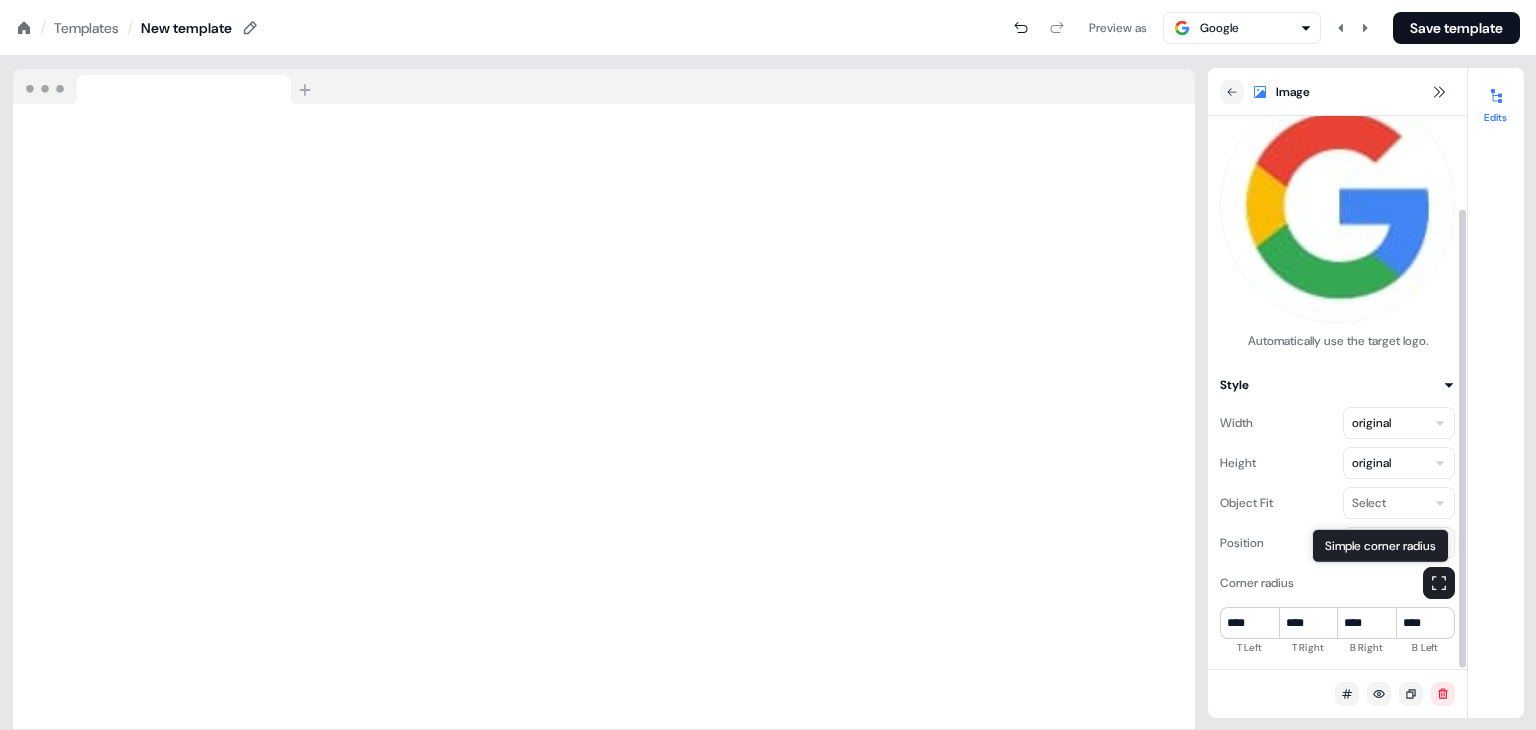 click 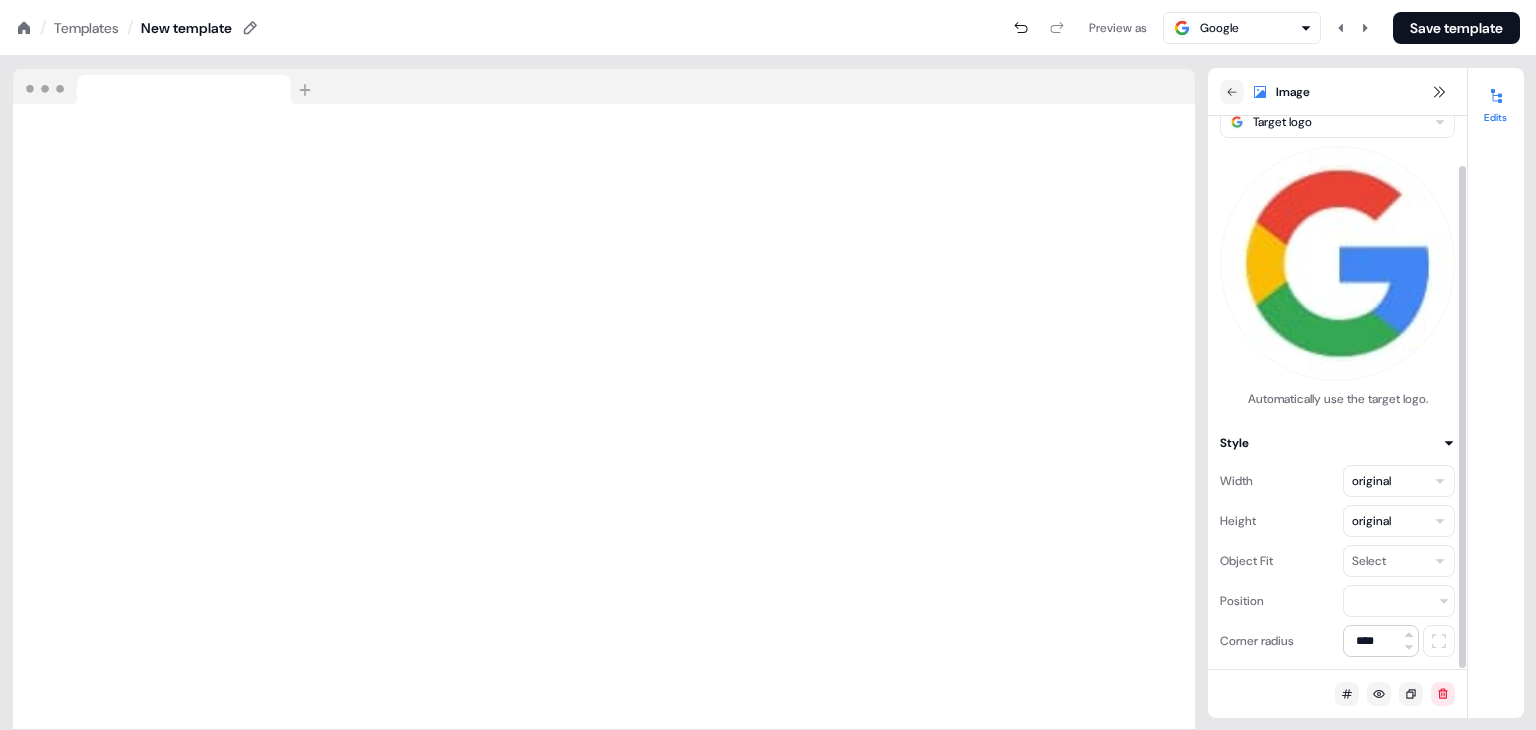 scroll, scrollTop: 54, scrollLeft: 0, axis: vertical 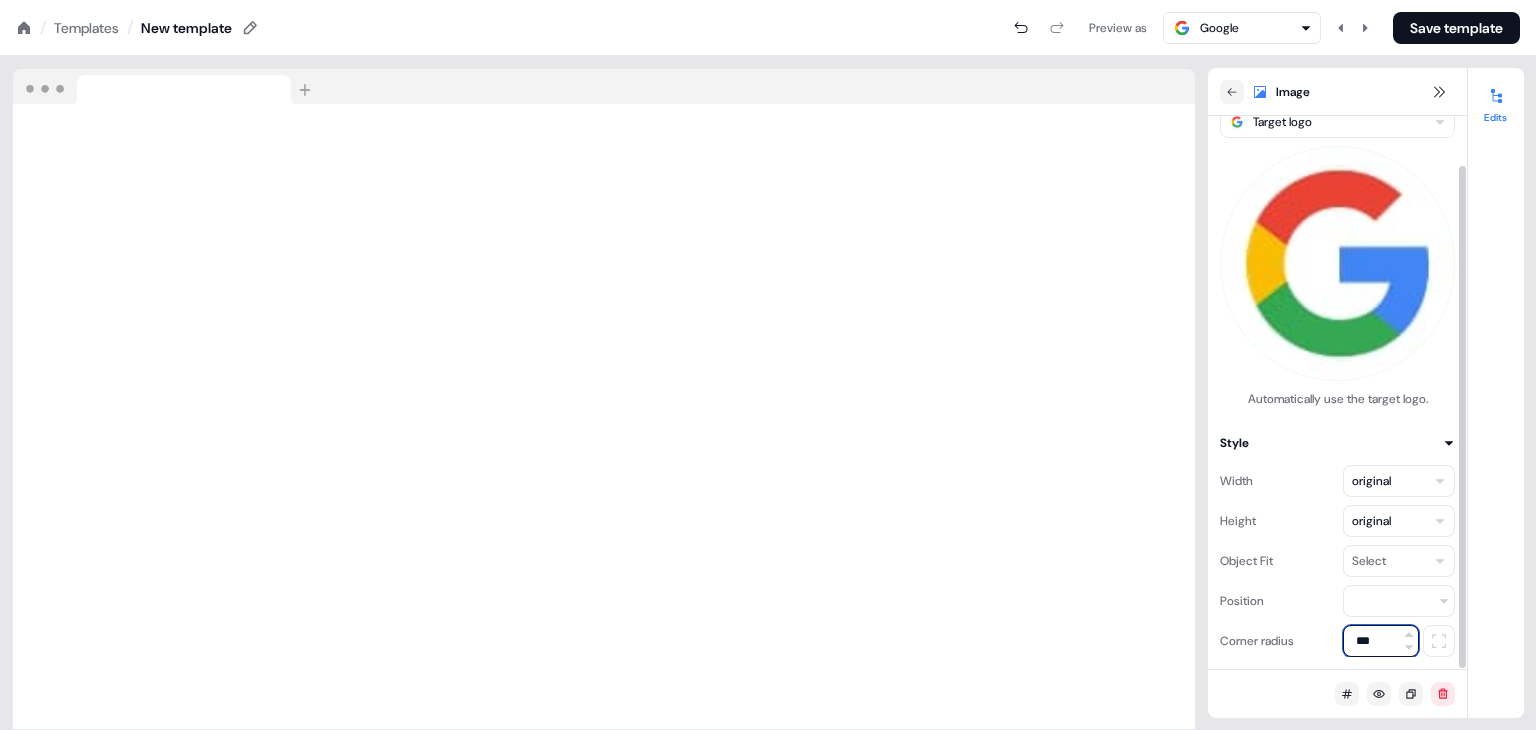click on "***" at bounding box center [1381, 641] 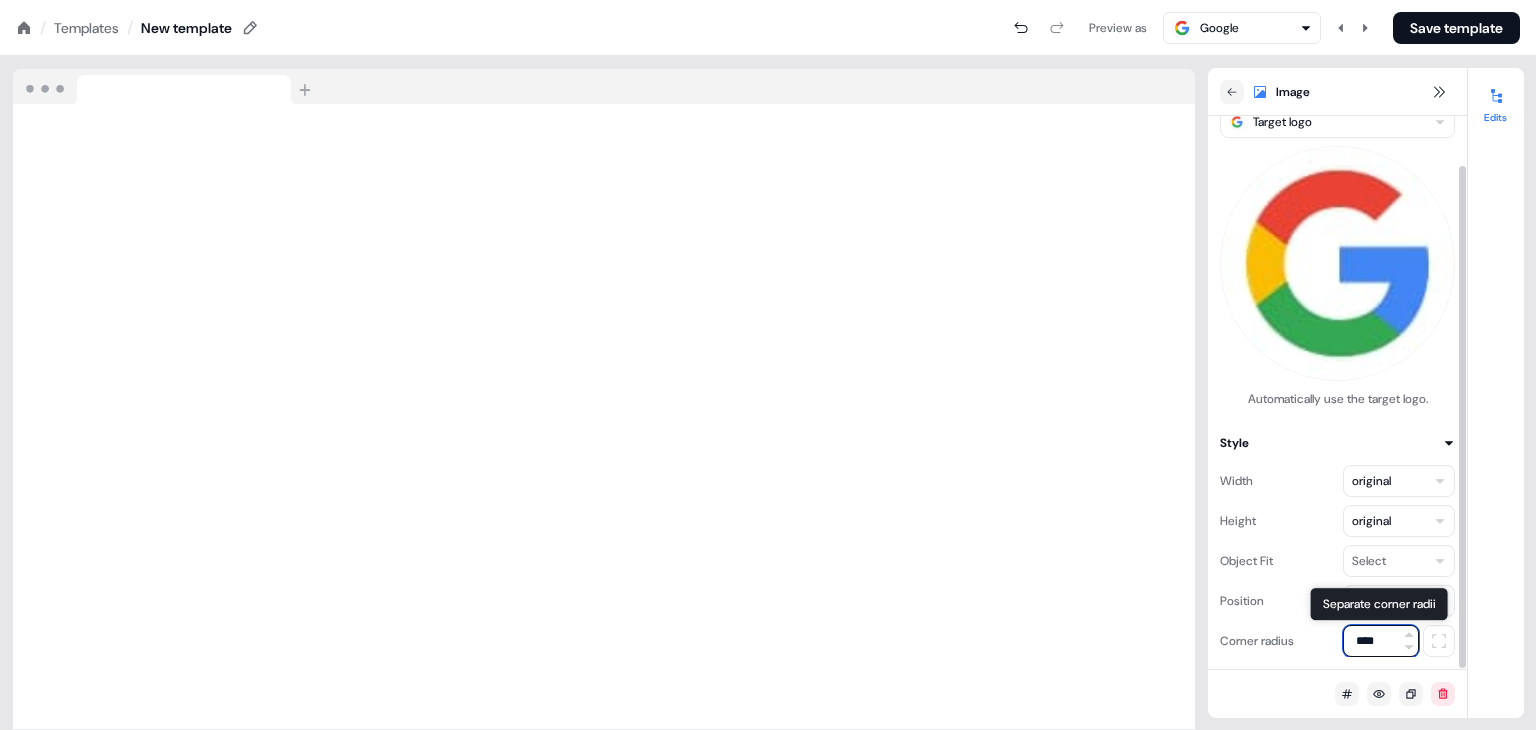 type on "****" 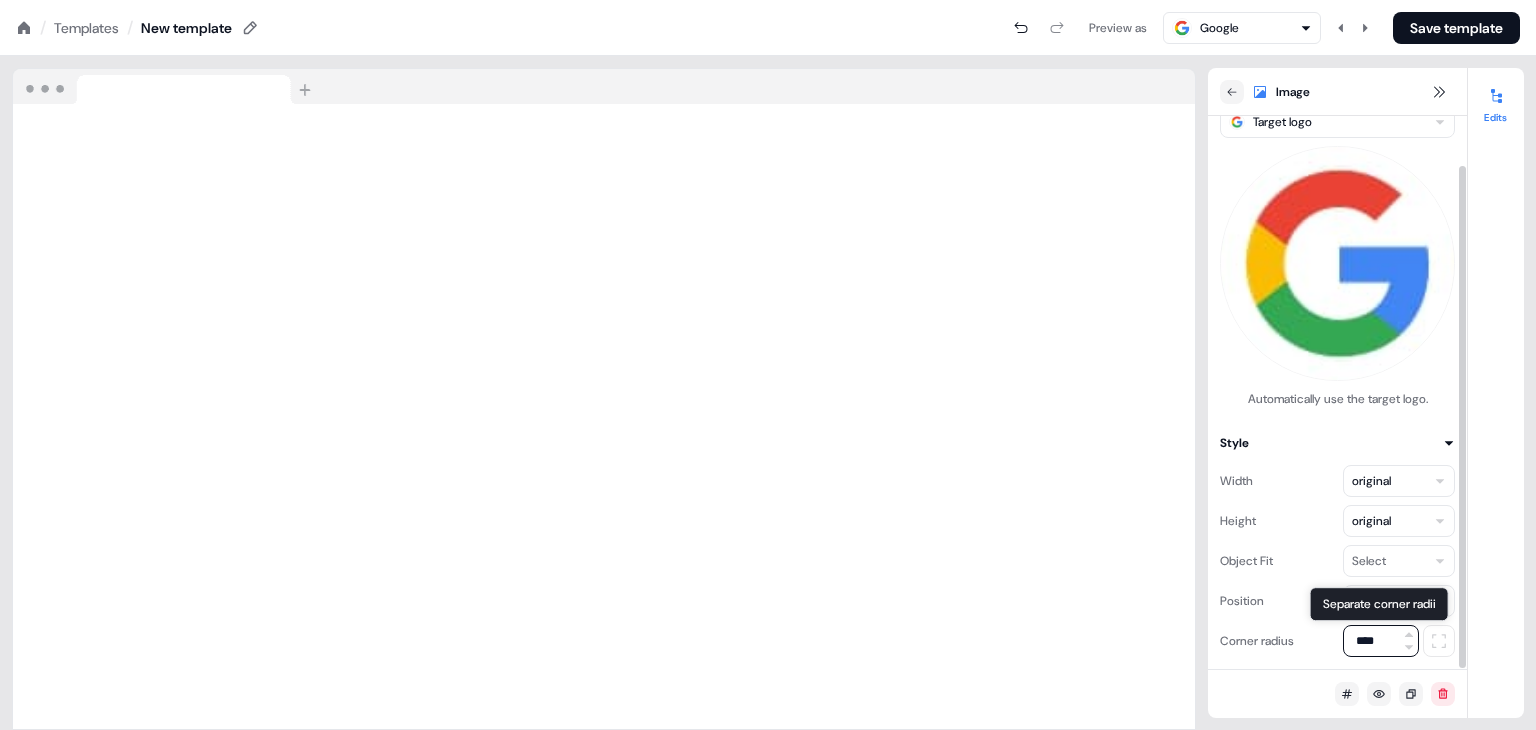click on "Edits" at bounding box center (1496, 393) 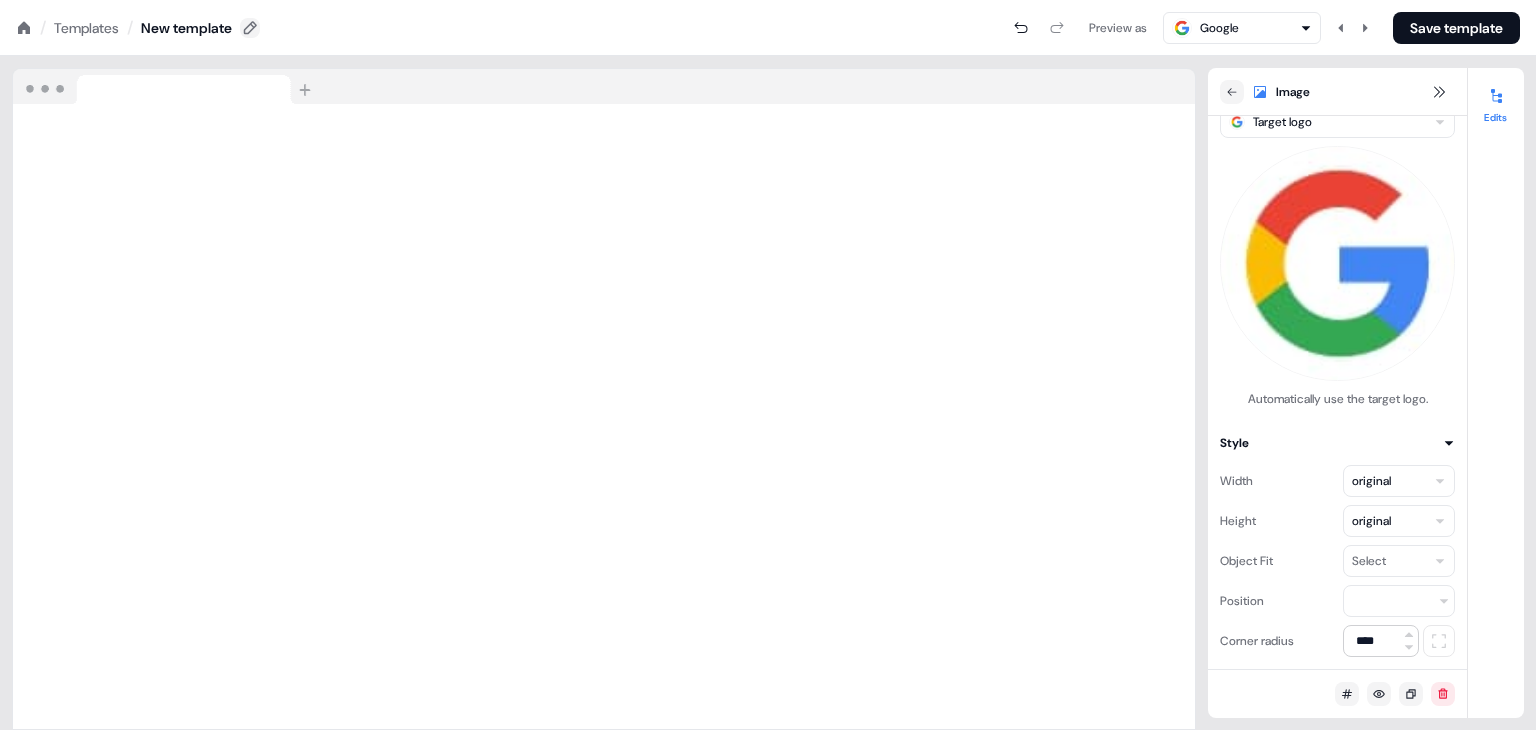 click 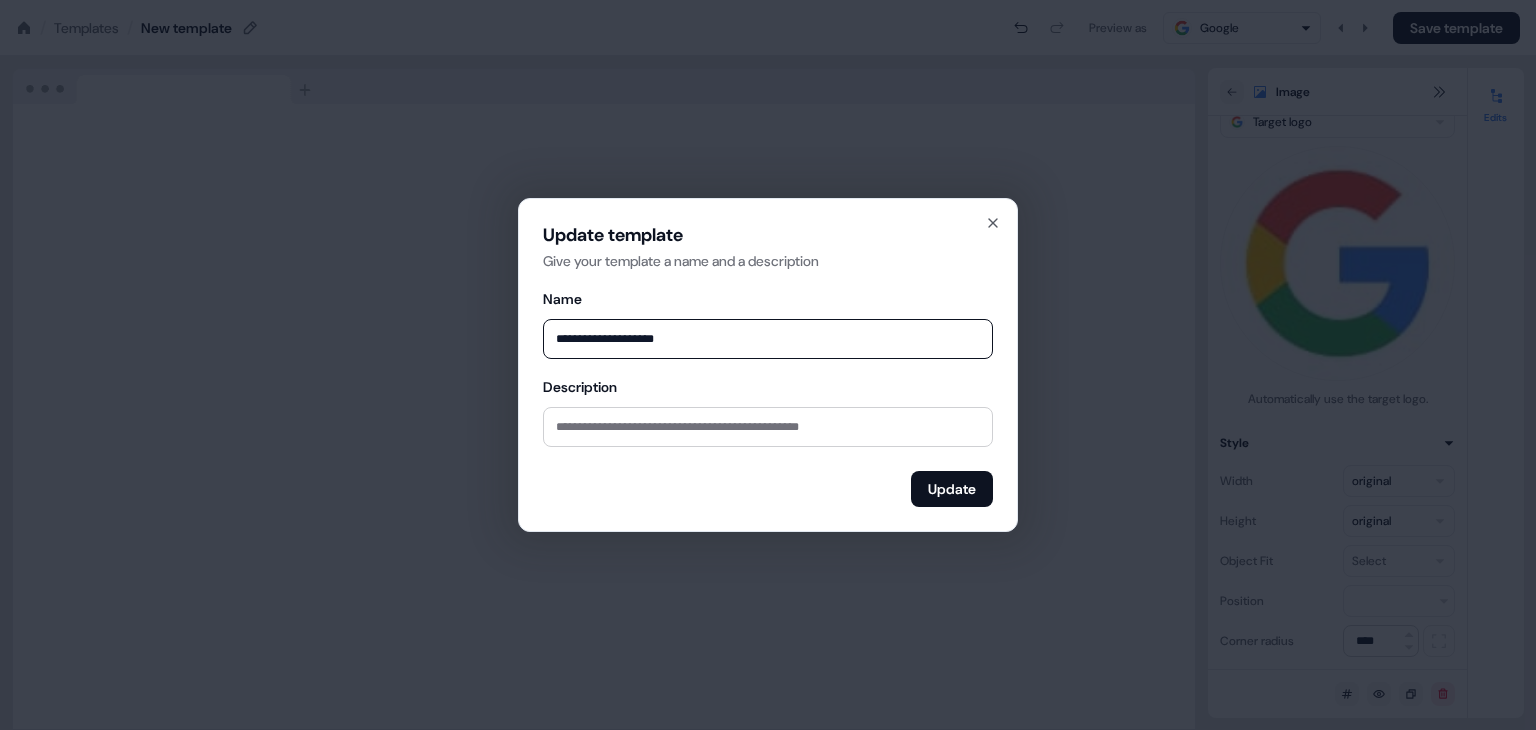 click on "**********" at bounding box center [768, 339] 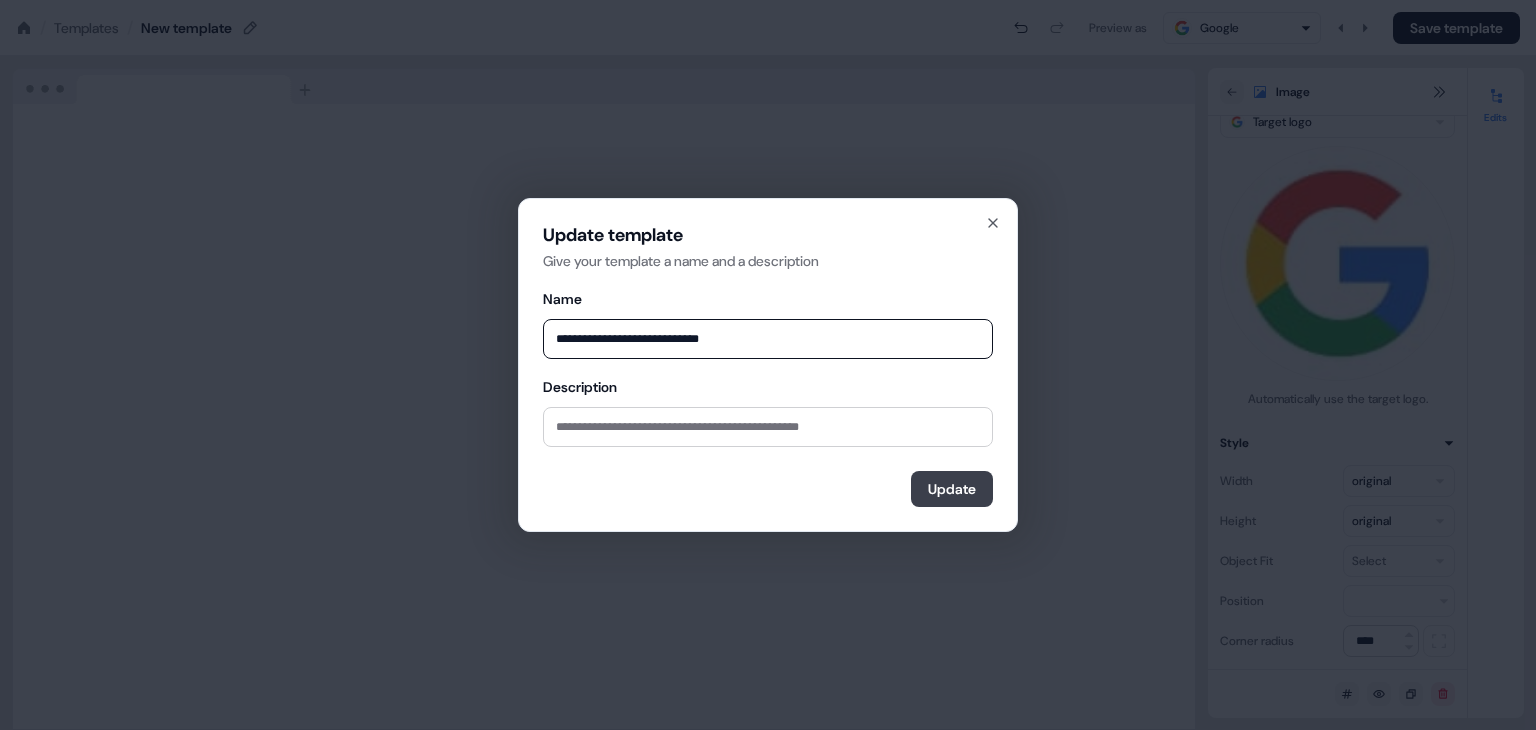 type on "**********" 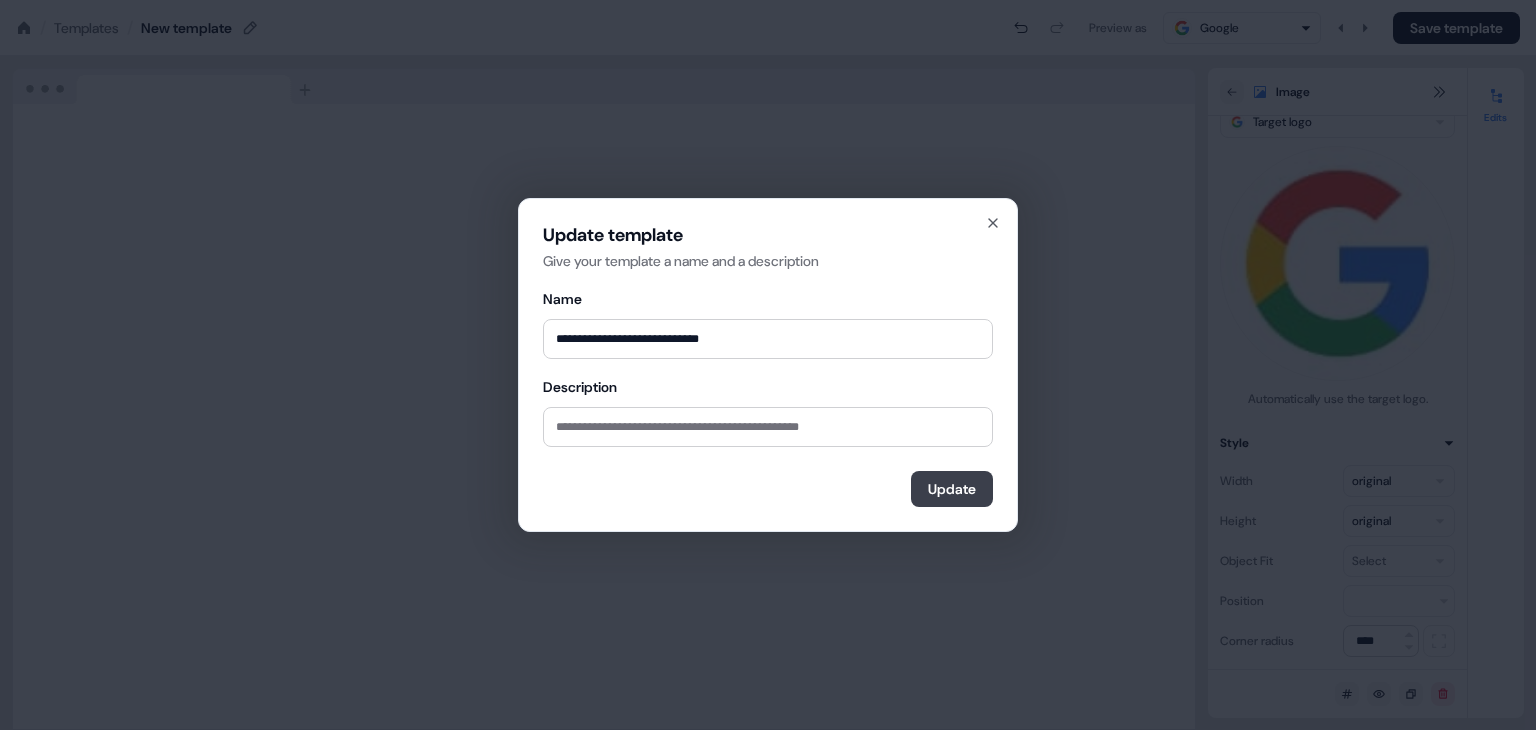 click on "Update" at bounding box center (952, 489) 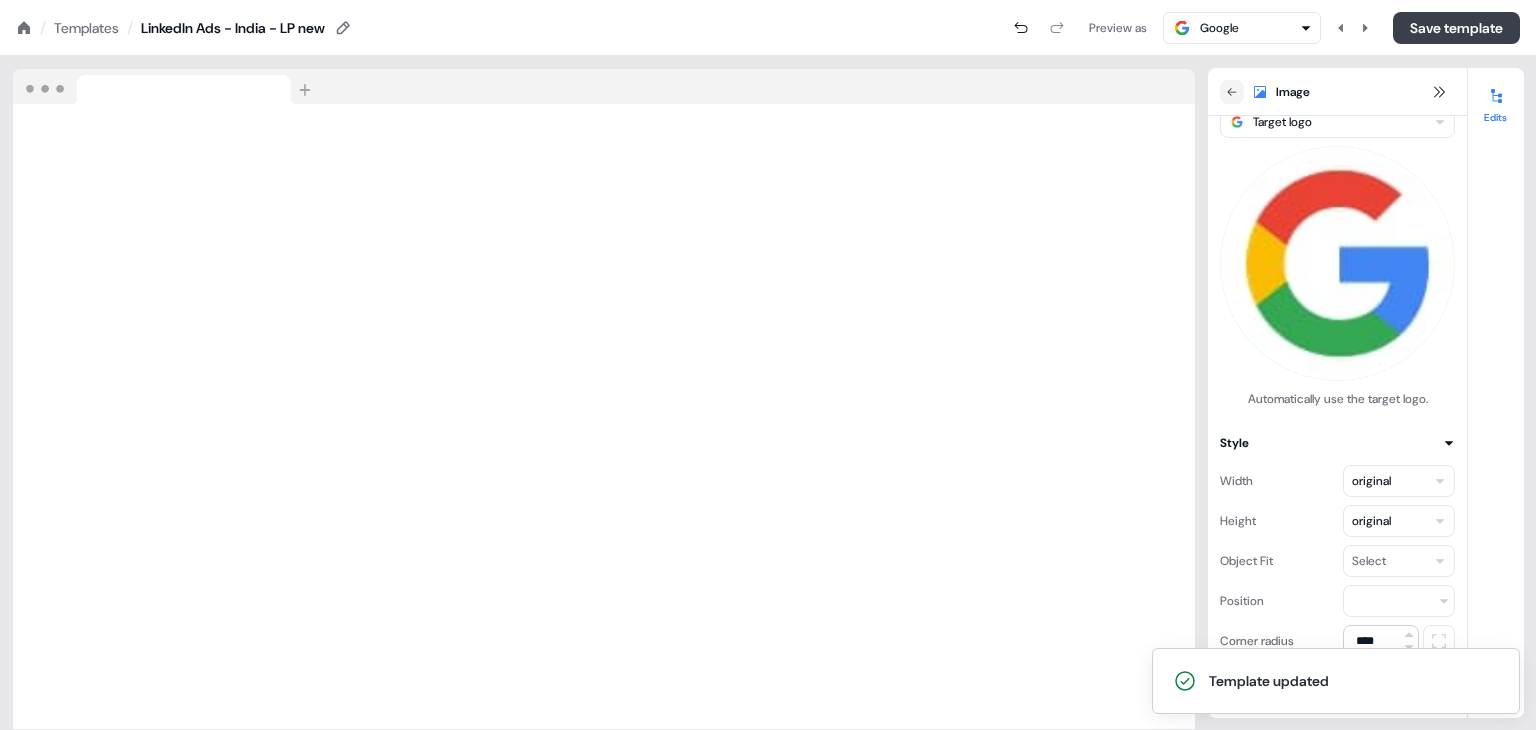 click on "Save template" at bounding box center (1456, 28) 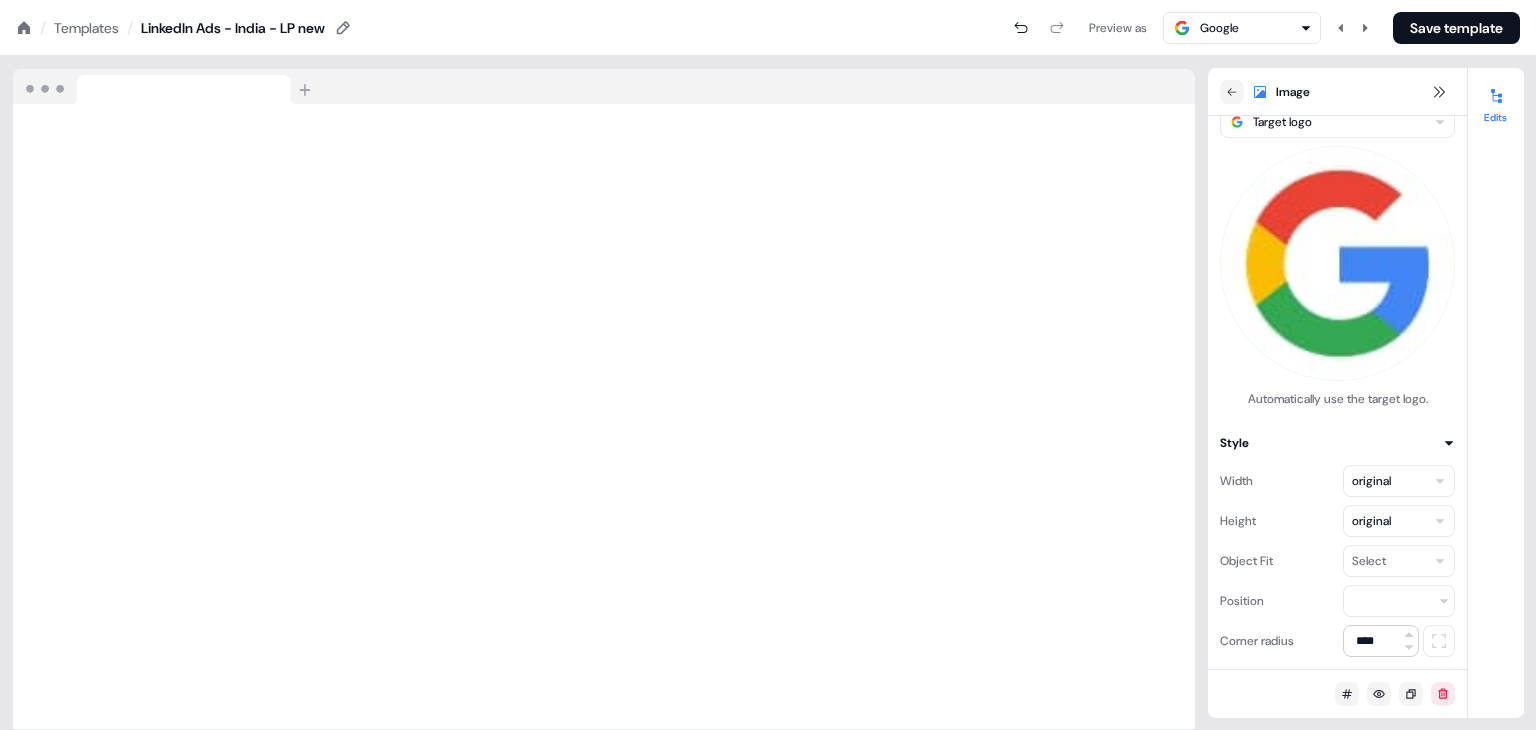 scroll, scrollTop: 0, scrollLeft: 0, axis: both 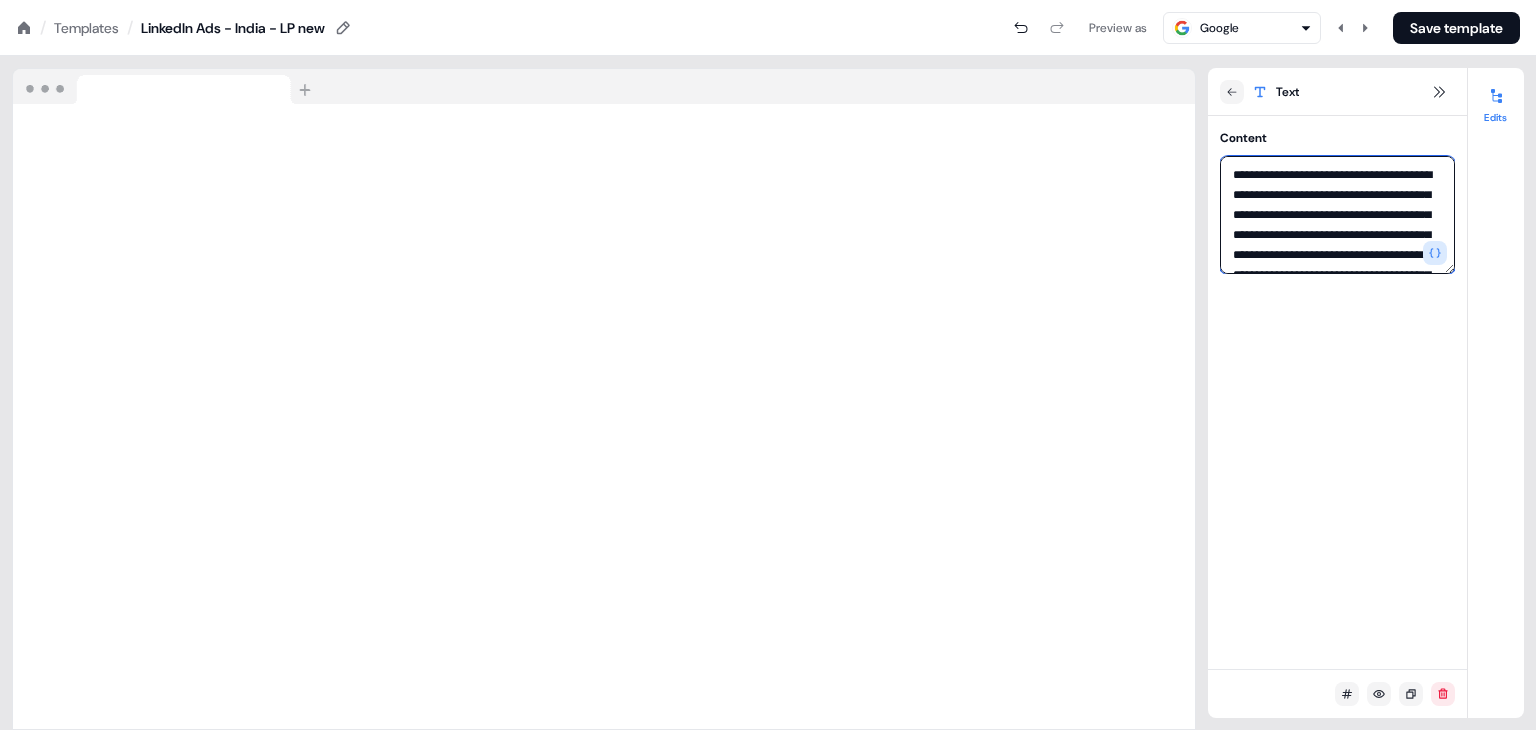 click on "**********" at bounding box center (1337, 215) 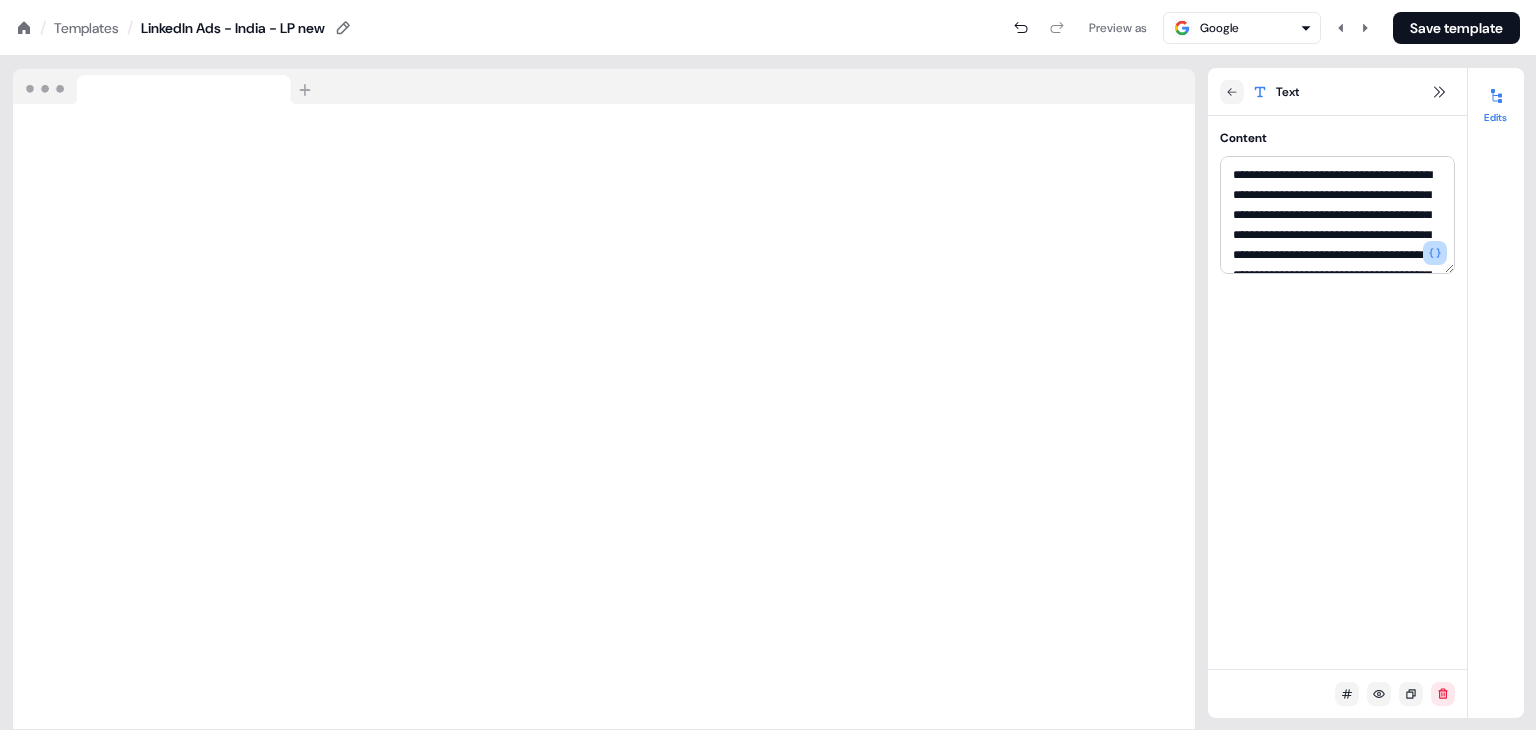 click 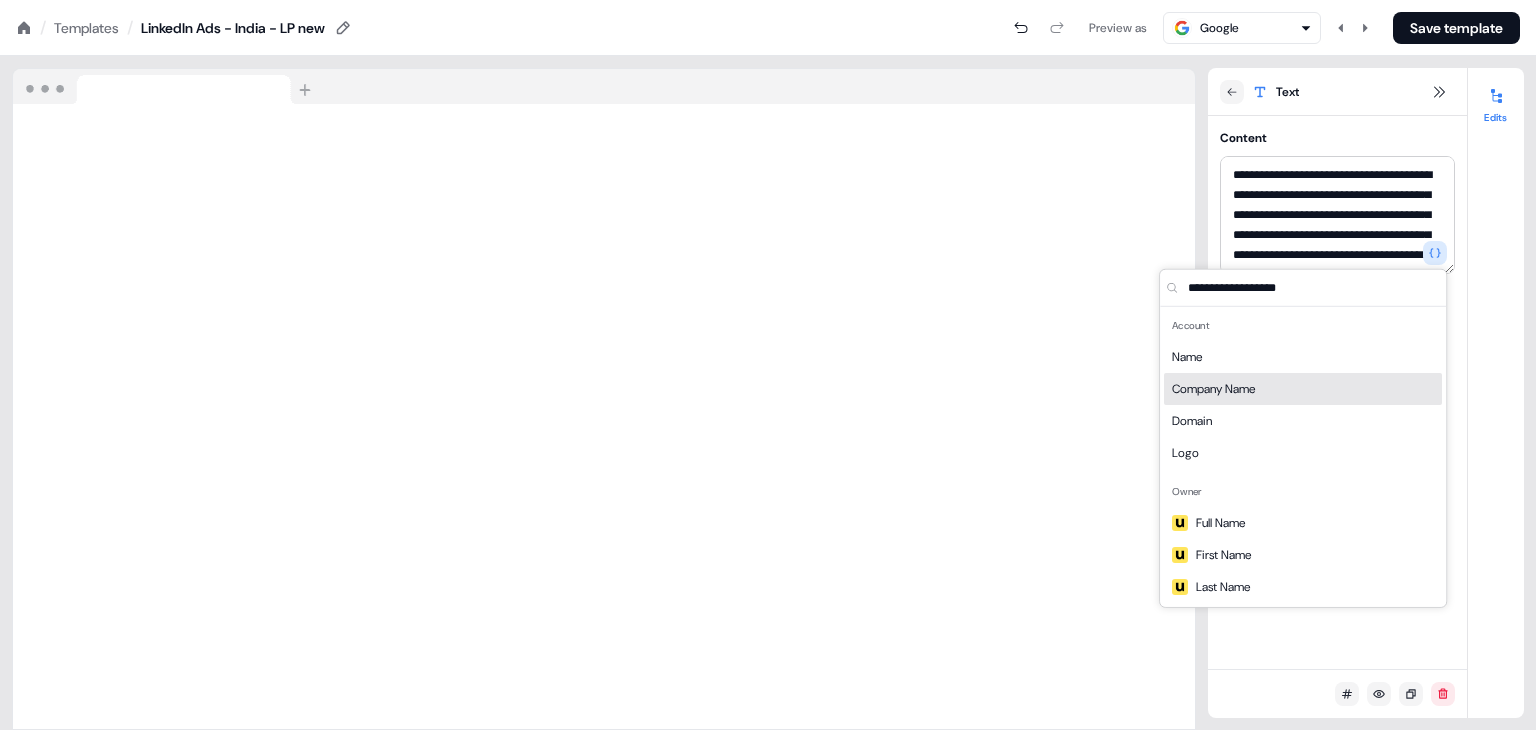 click on "Company Name" at bounding box center (1303, 389) 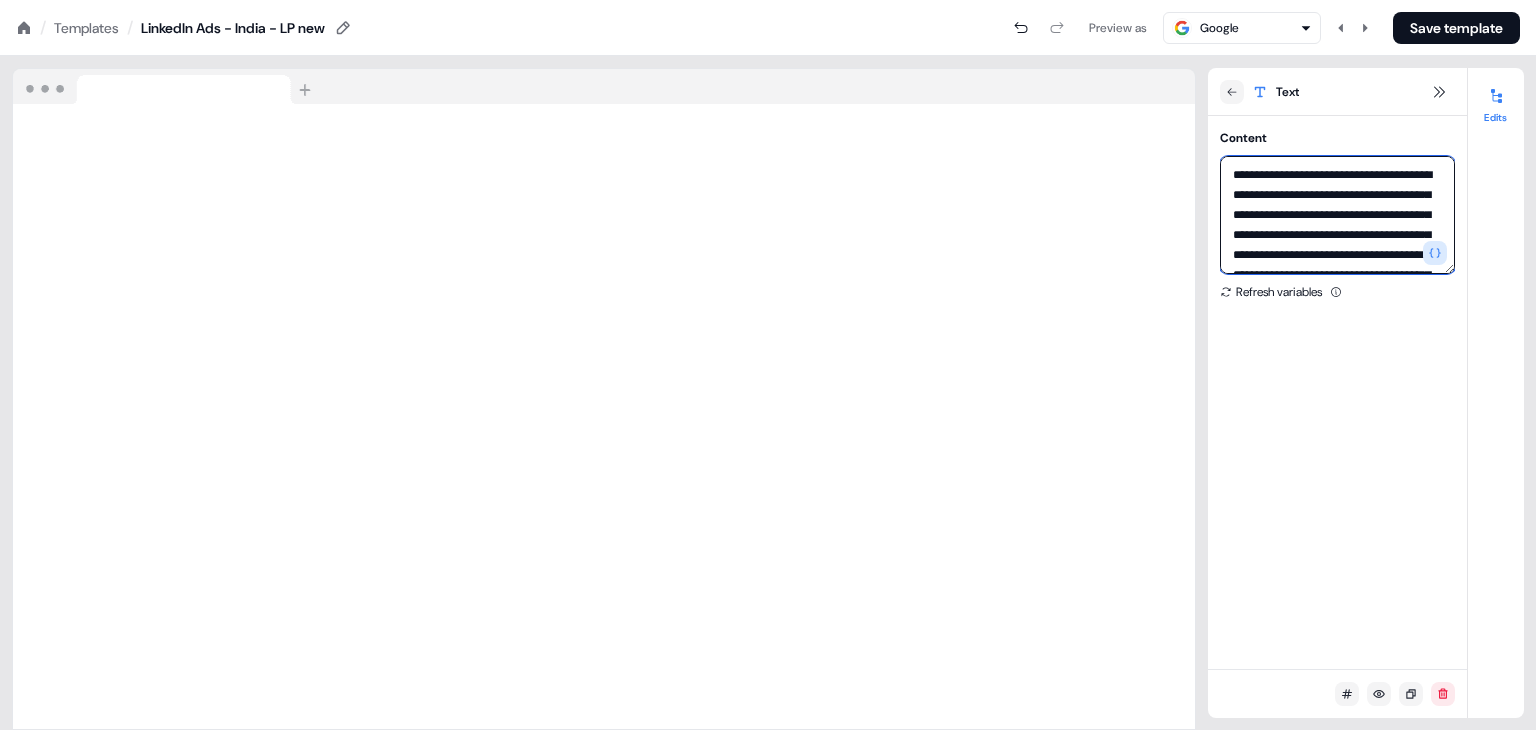 click on "**********" at bounding box center [1337, 215] 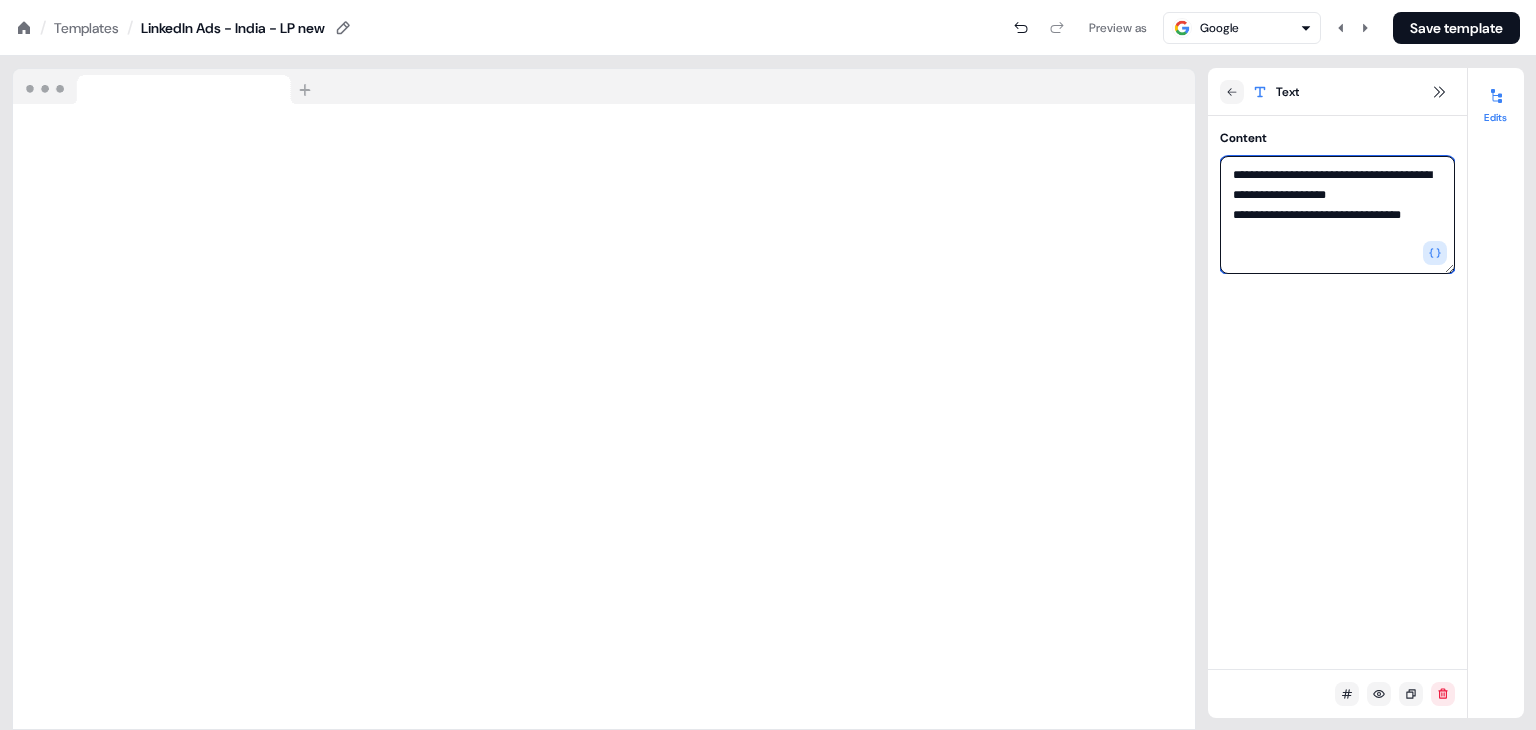 click on "**********" at bounding box center [1337, 215] 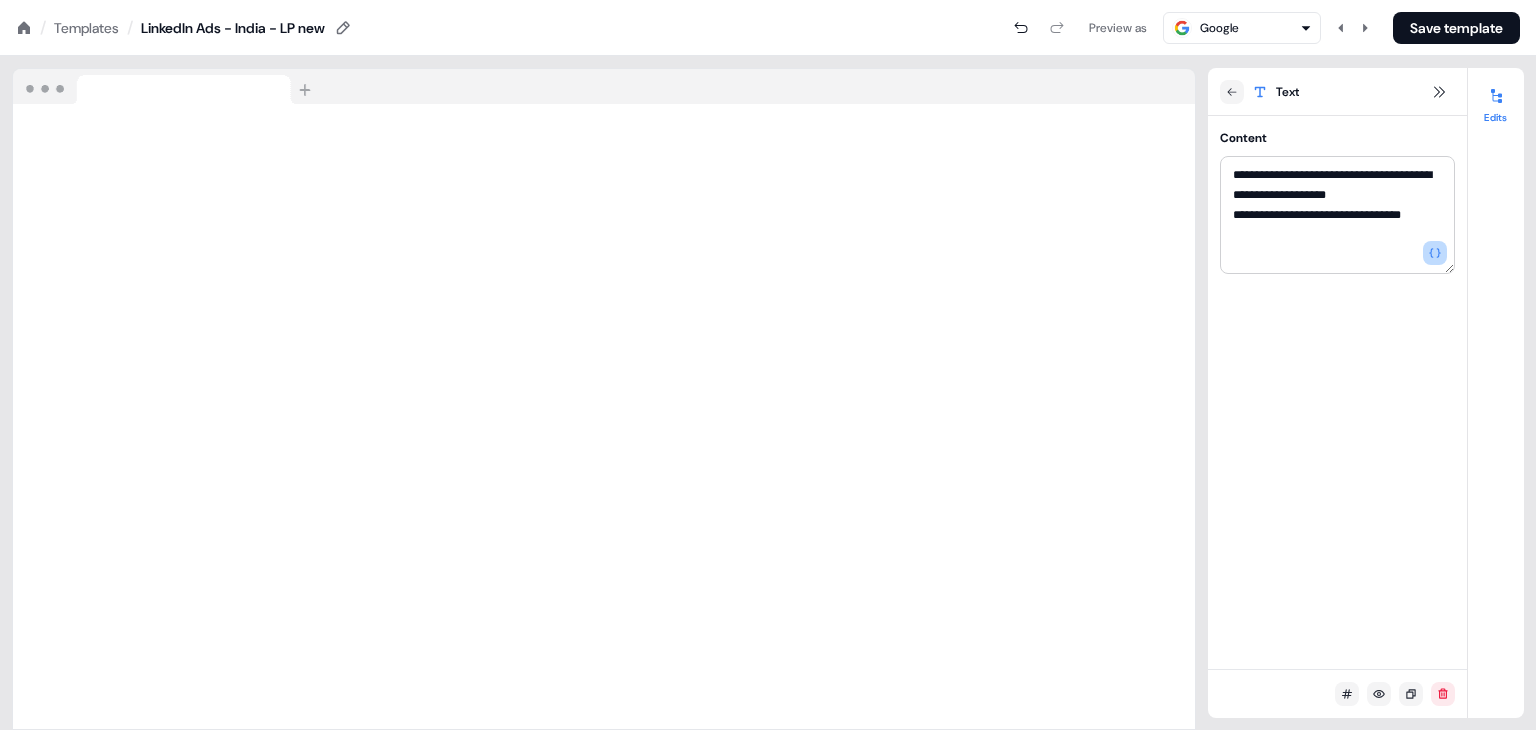 click 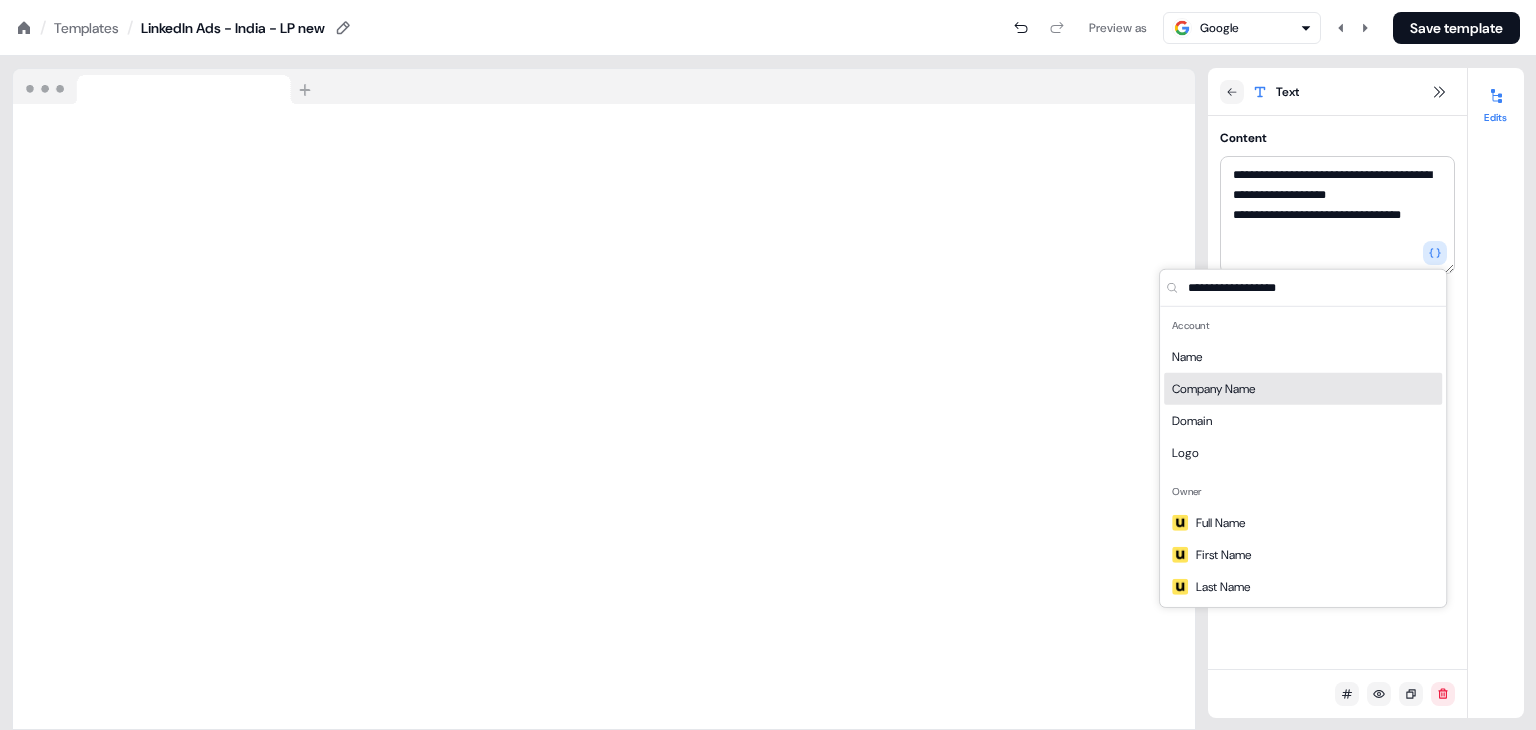 click on "Company Name" at bounding box center (1303, 389) 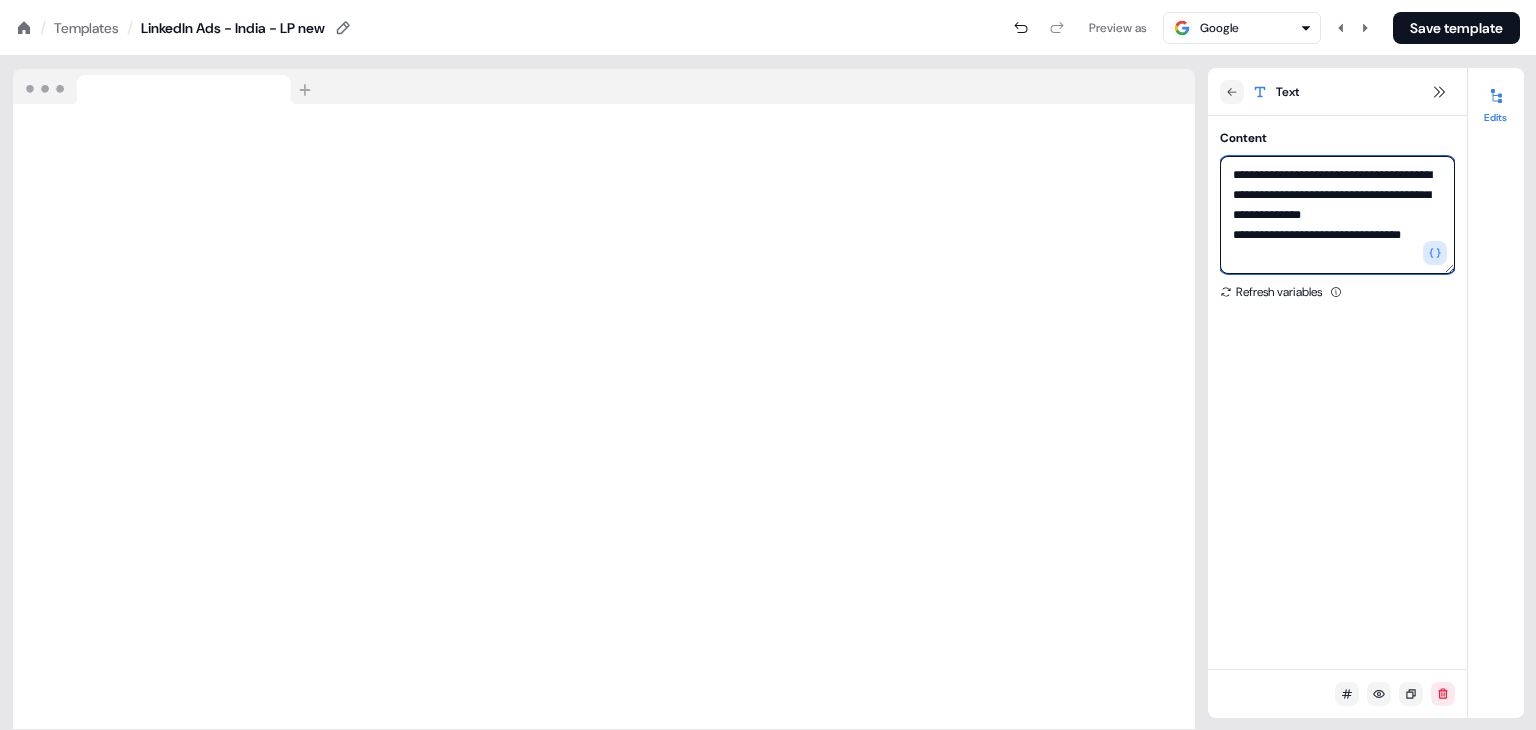 click on "**********" at bounding box center (1337, 215) 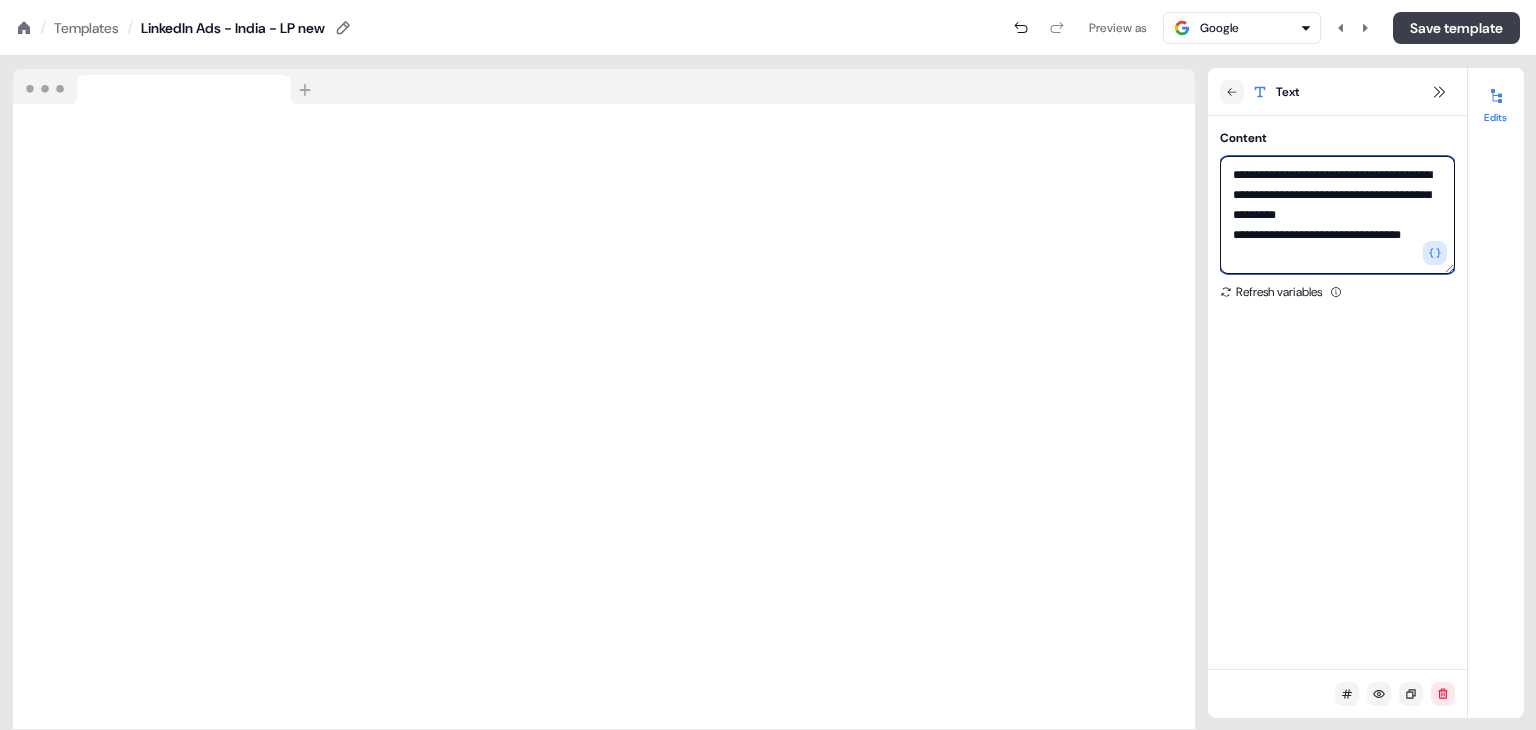 type on "**********" 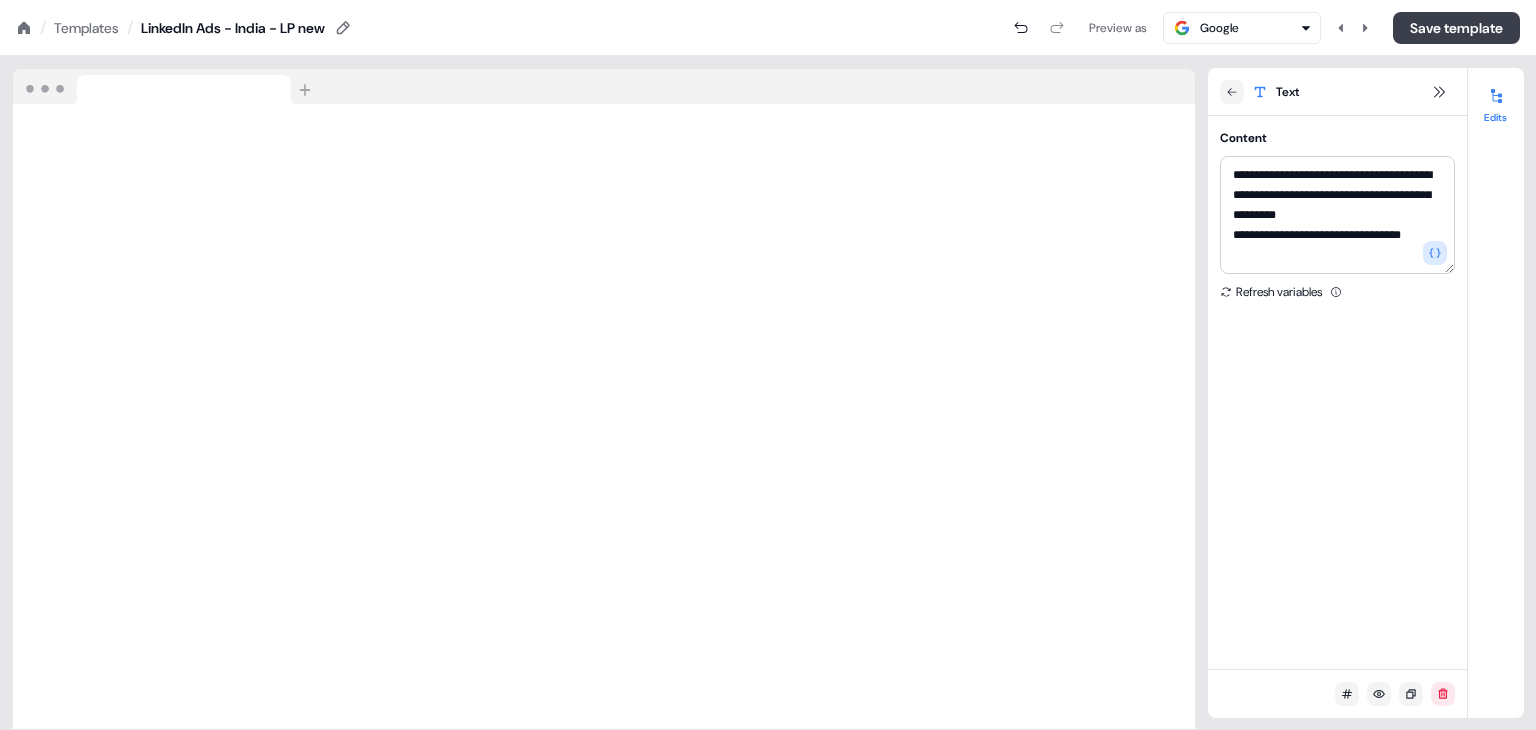 click on "Save template" at bounding box center (1456, 28) 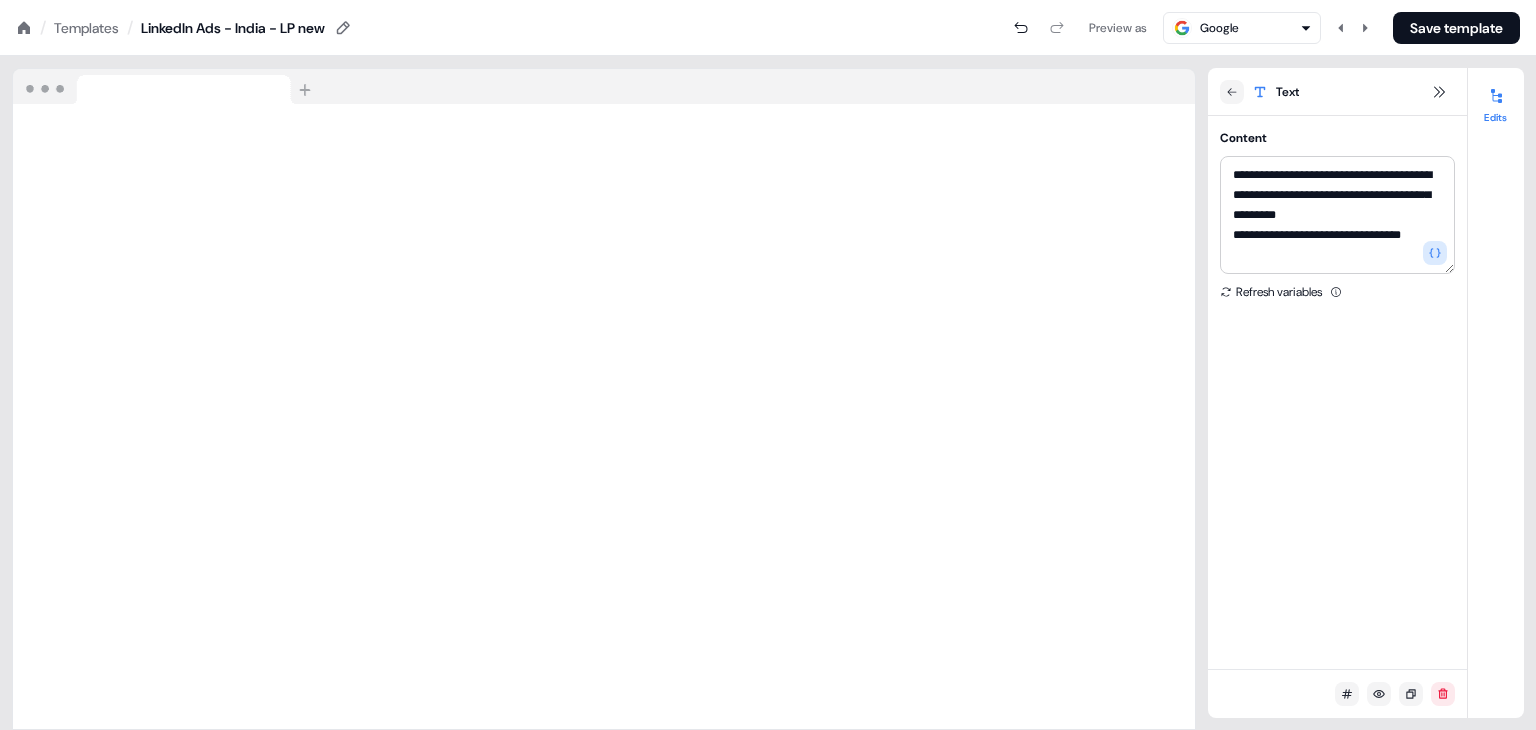 click 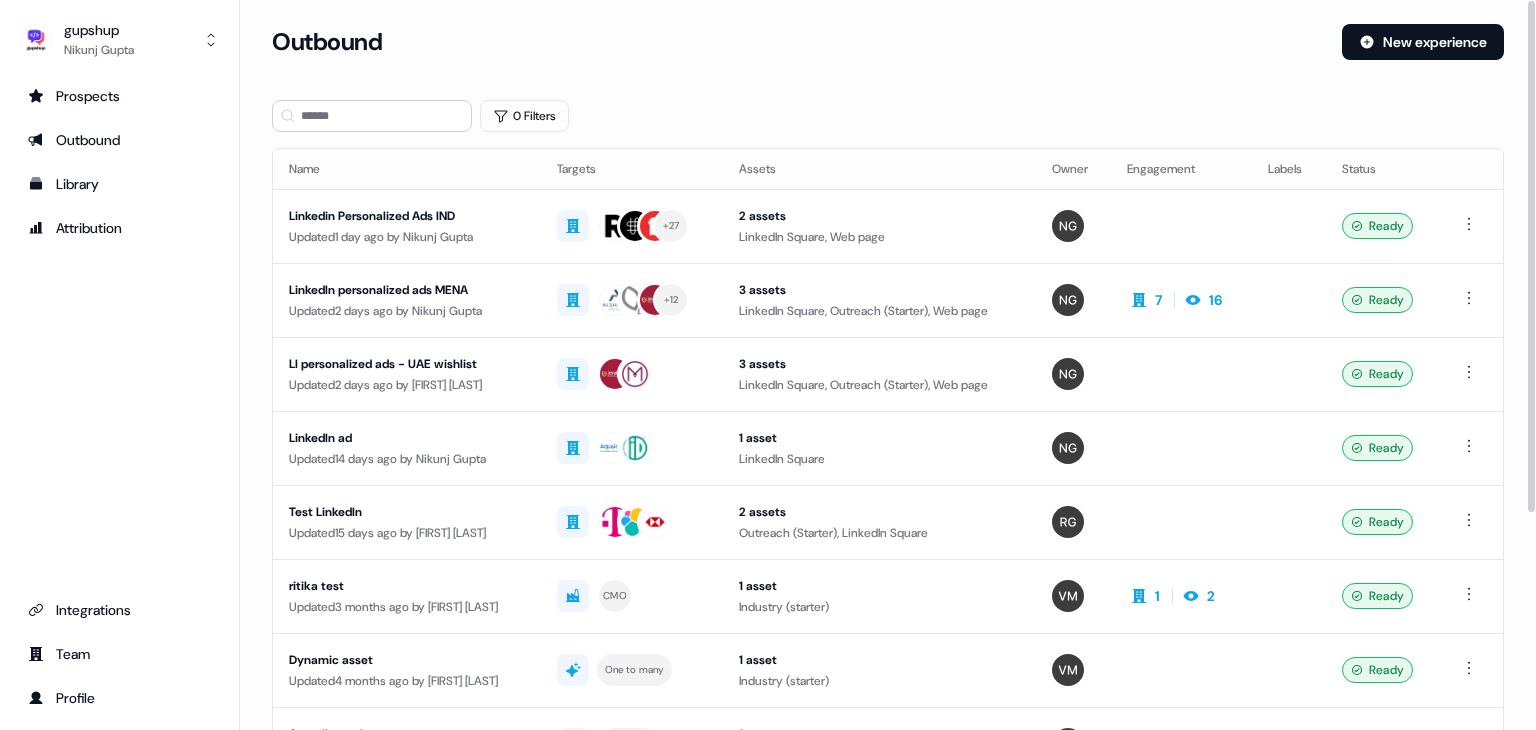 click on "Updated  1 day ago   by   [FIRST] [LAST]" at bounding box center [407, 237] 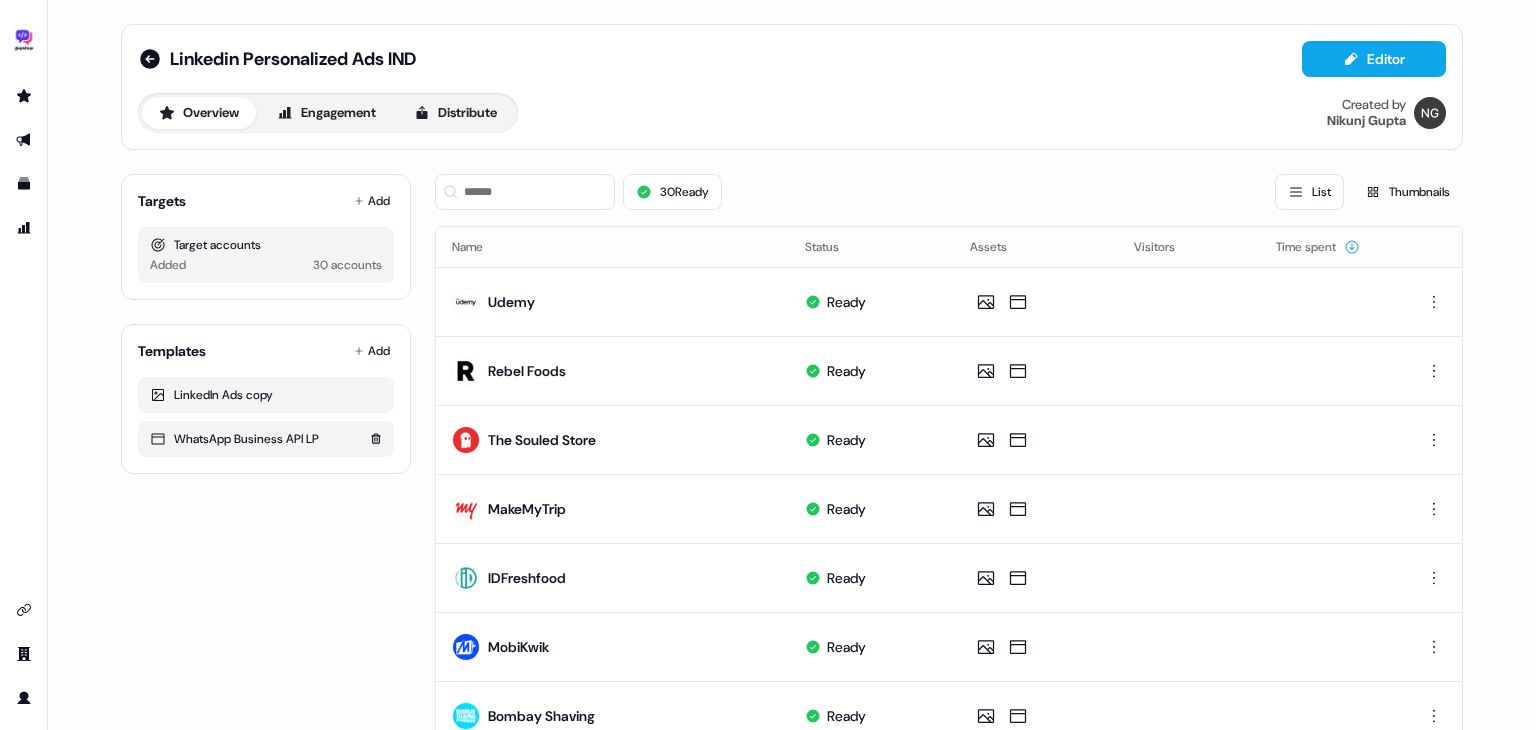 click on "WhatsApp Business API LP" at bounding box center [266, 439] 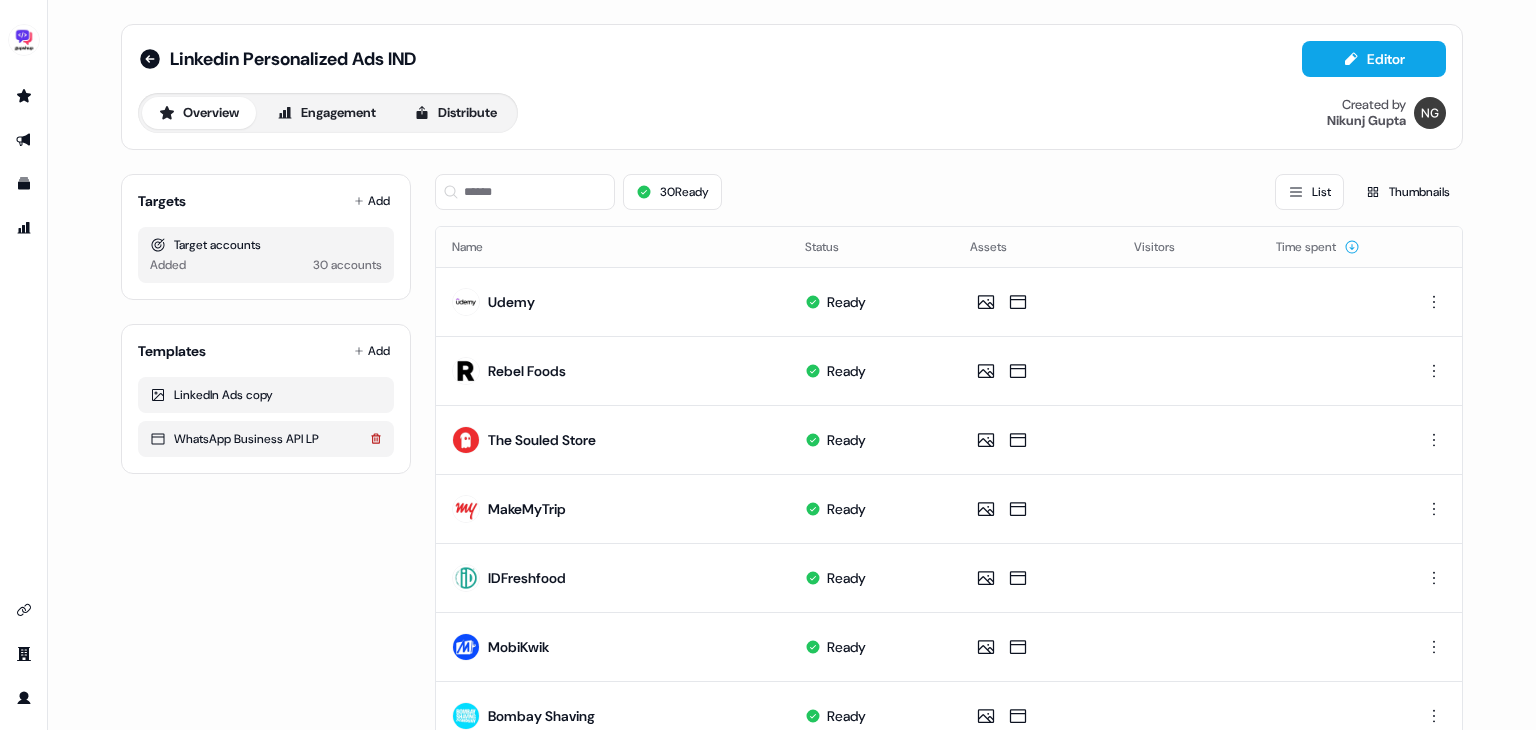 click 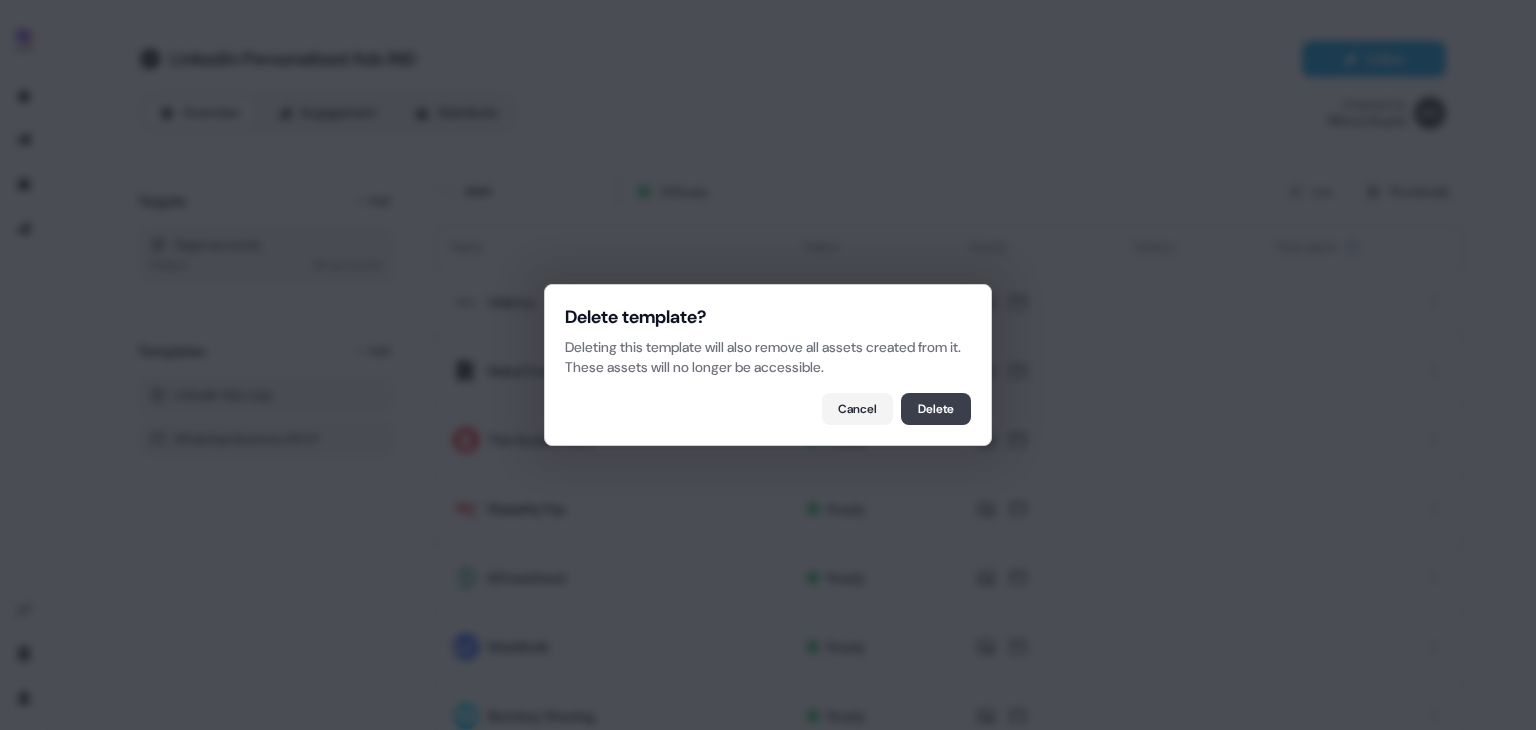 click on "Delete" at bounding box center (936, 409) 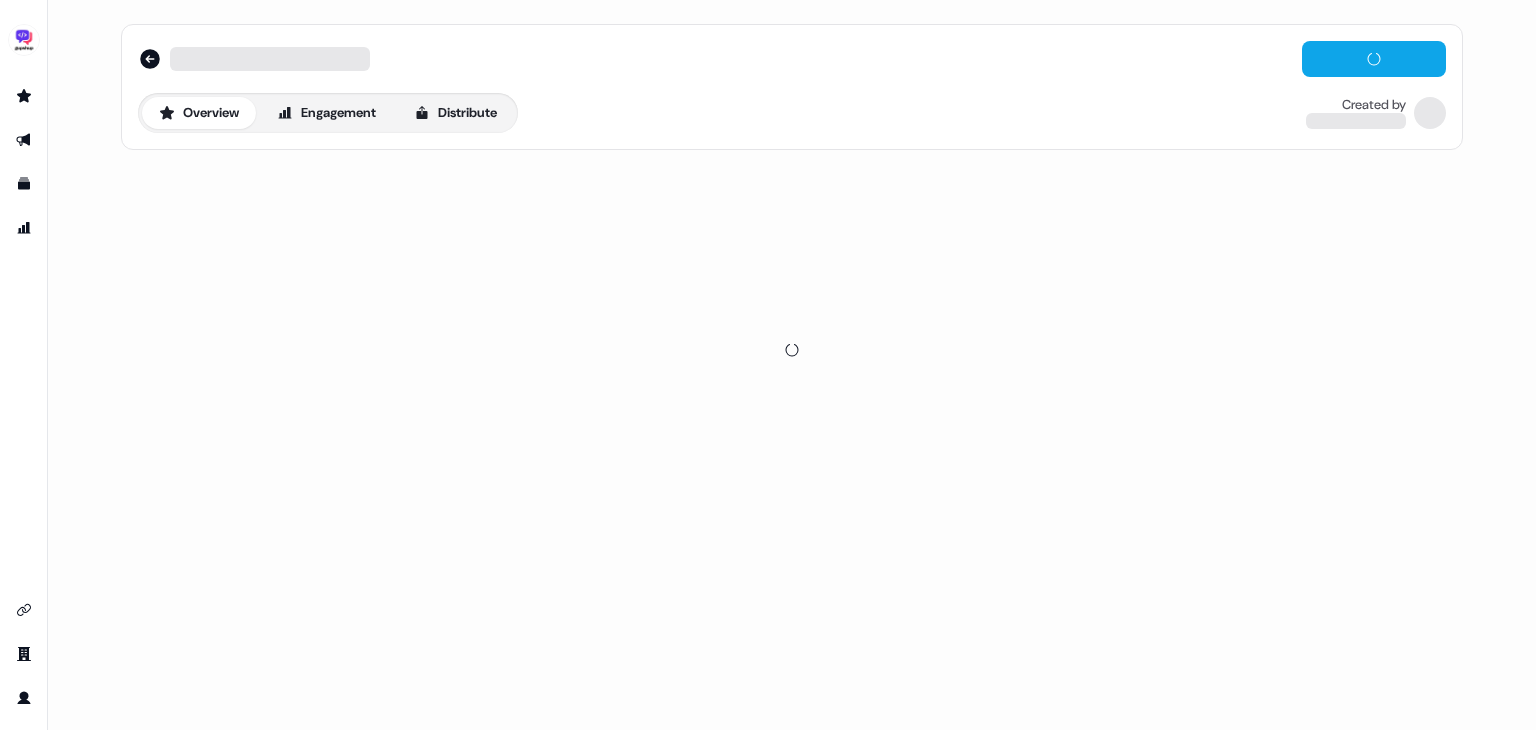 scroll, scrollTop: 0, scrollLeft: 0, axis: both 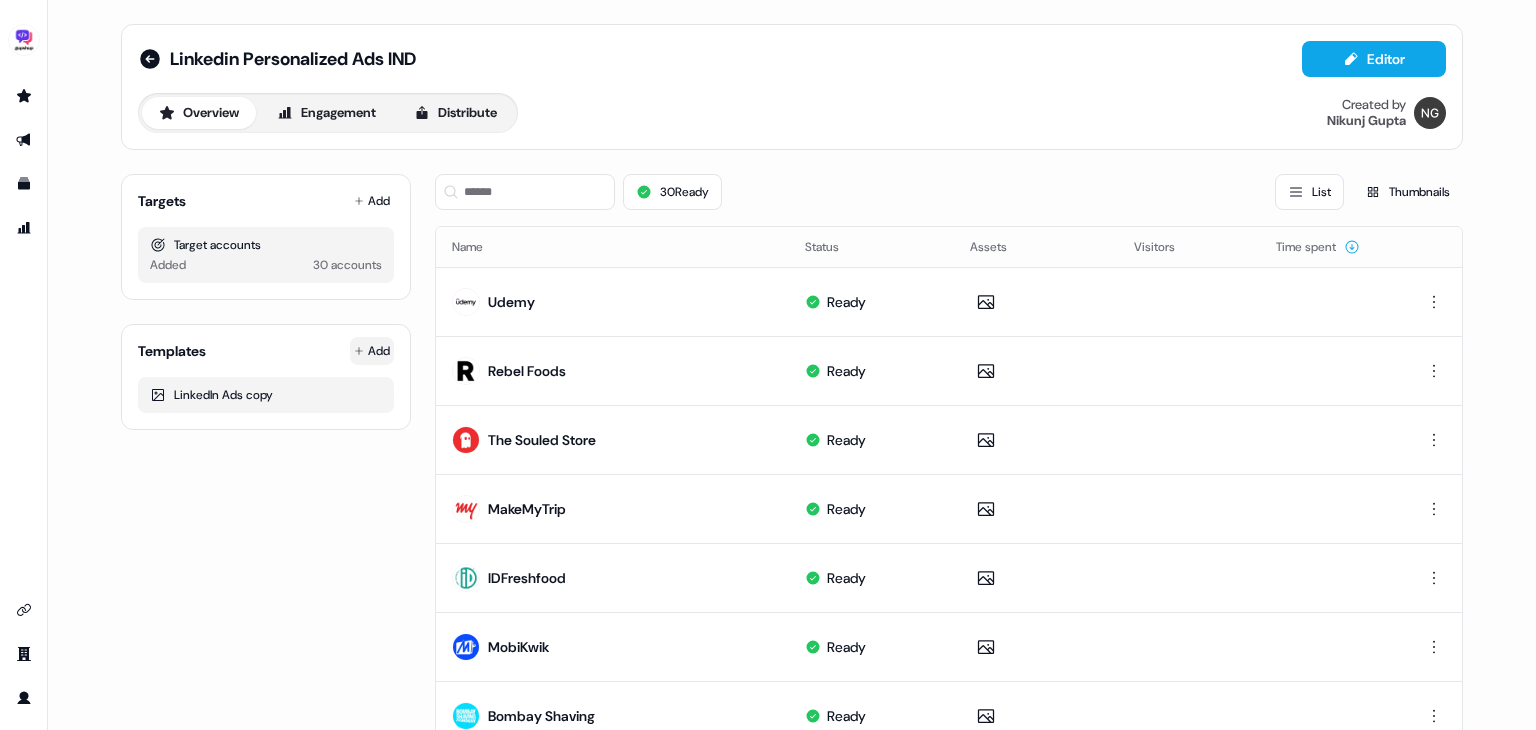 click on "For the best experience switch devices to a bigger screen. Go to Userled.io Linkedin Personalized Ads IND Editor Overview Engagement Distribute Created by [PERSON] Targets Add Target accounts Added 30 accounts Templates Add LinkedIn Ads copy 30 Ready List Thumbnails Name Status Assets Visitors Time spent Udemy Ready Rebel Foods Ready The Souled Store Ready MakeMyTrip Ready IDFreshfood Ready MobiKwik Ready Bombay Shaving Ready CaratLane Ready boAt Lifestyle Ready Paisabazaar Ready AU Small Finance Bank Ready Delhivery Ready Sodexo Ready Yatra Ready Info Edge Ready Magicbricks Ready Honda Ready Hero Moto Ready CarWale Ready KOHLER Ready Page 1 of 2" at bounding box center (768, 365) 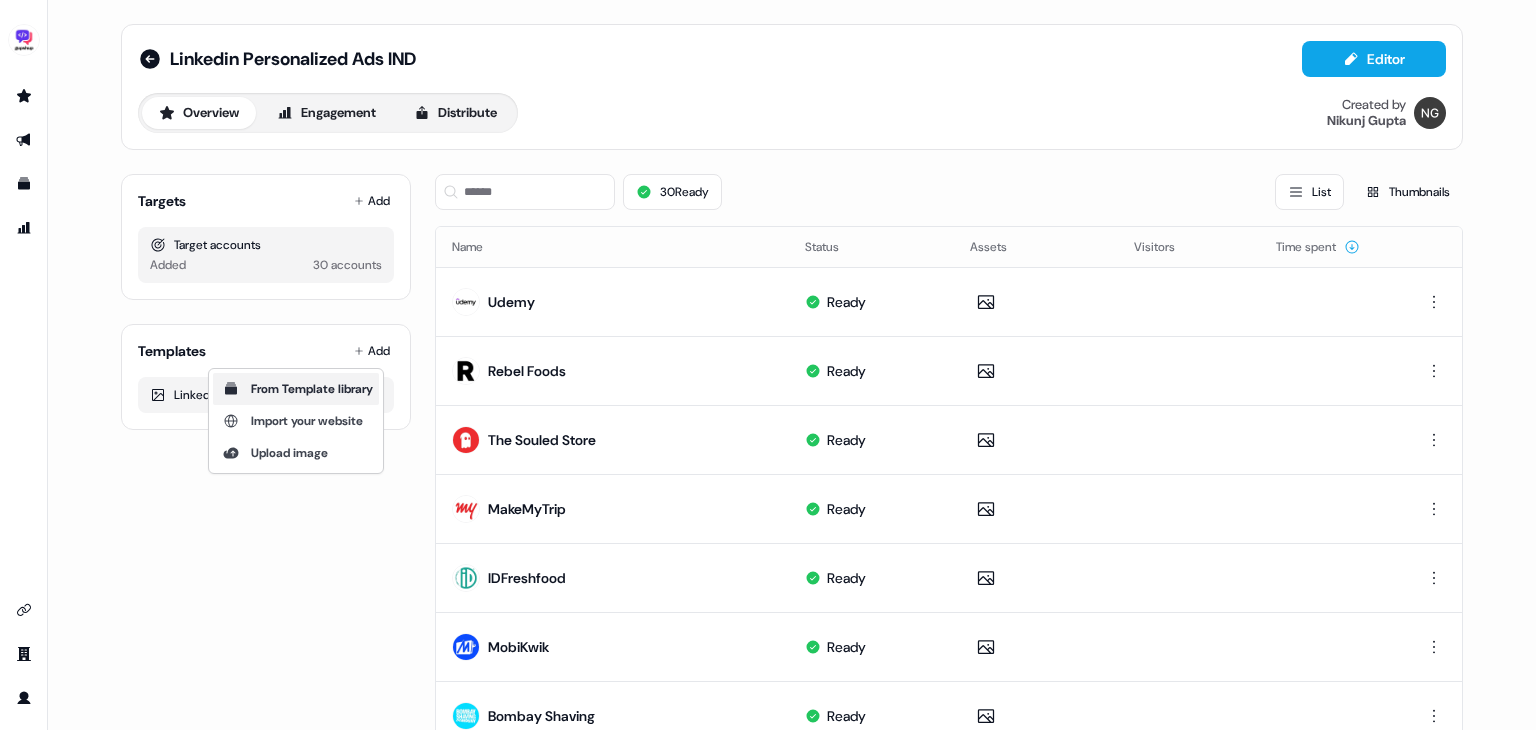 click on "From Template library" at bounding box center [296, 389] 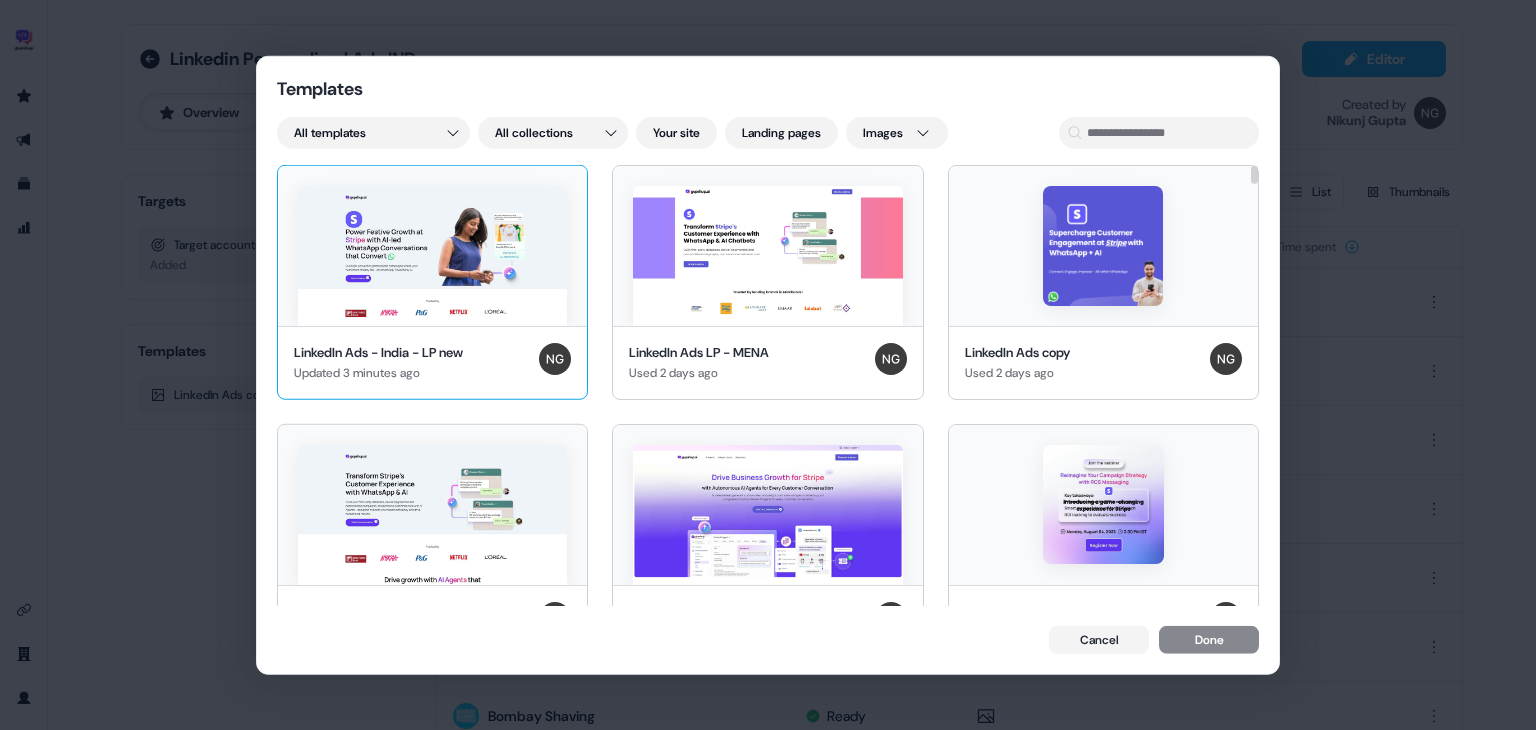 click at bounding box center (432, 256) 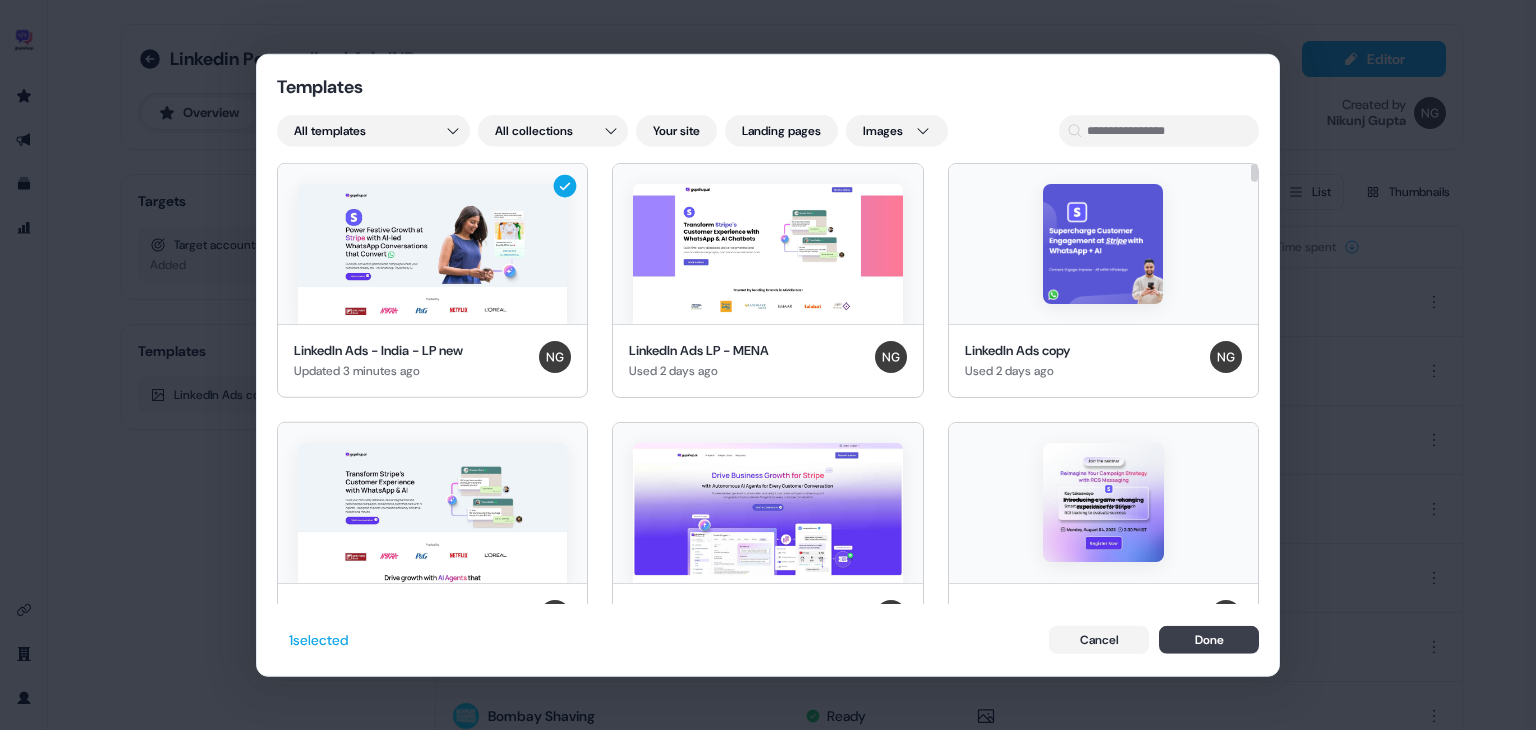 click on "Done" at bounding box center [1209, 639] 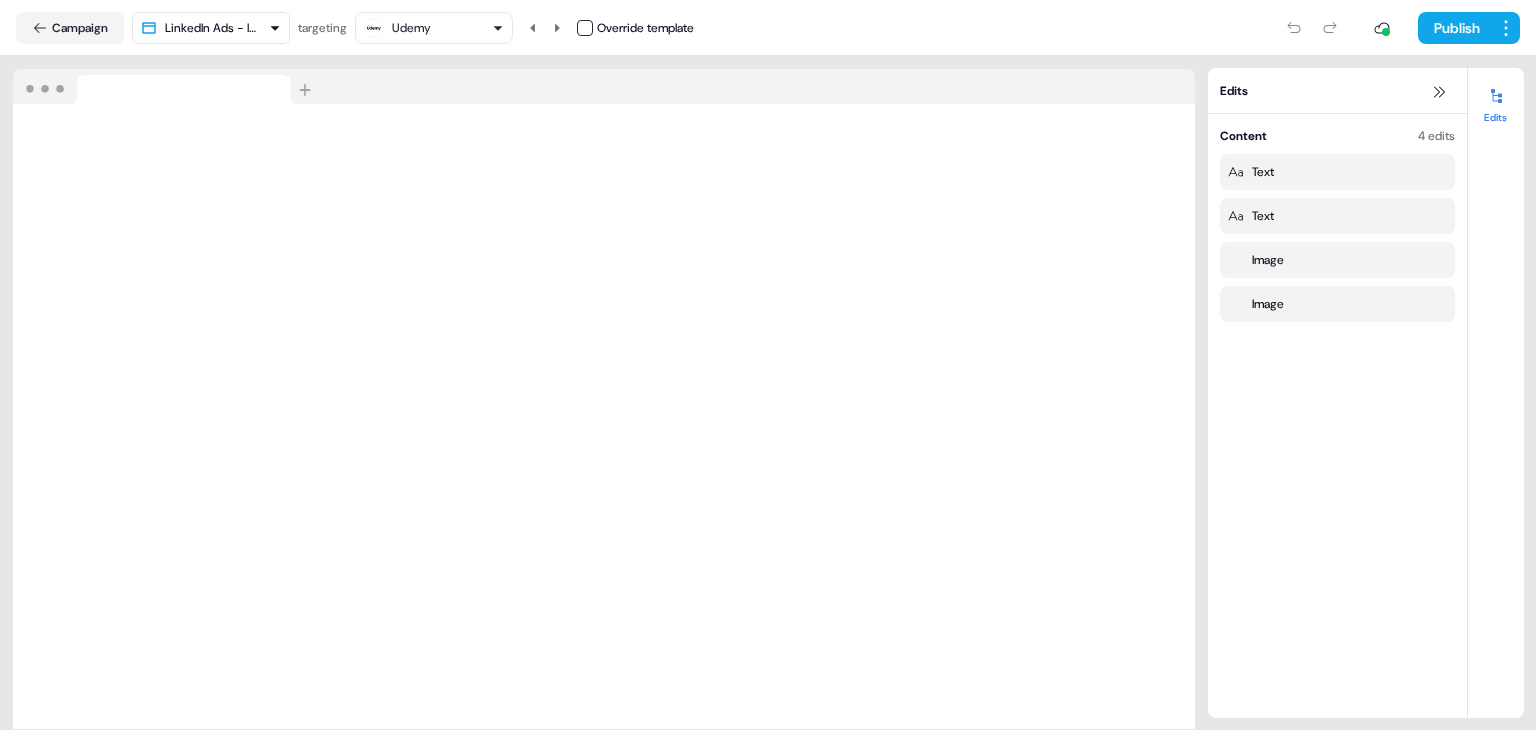 click on "Udemy" at bounding box center [434, 28] 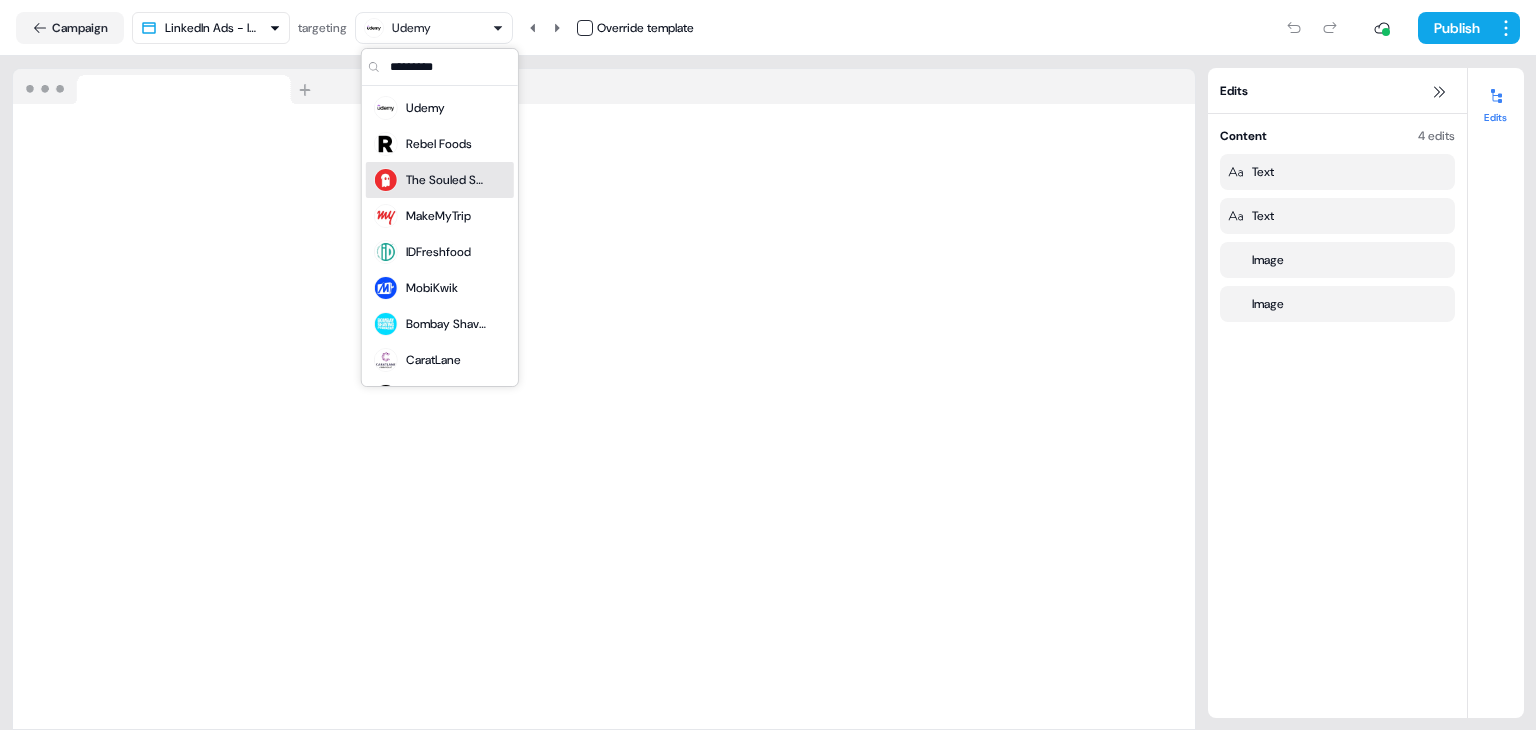 click on "The Souled Store" at bounding box center [446, 180] 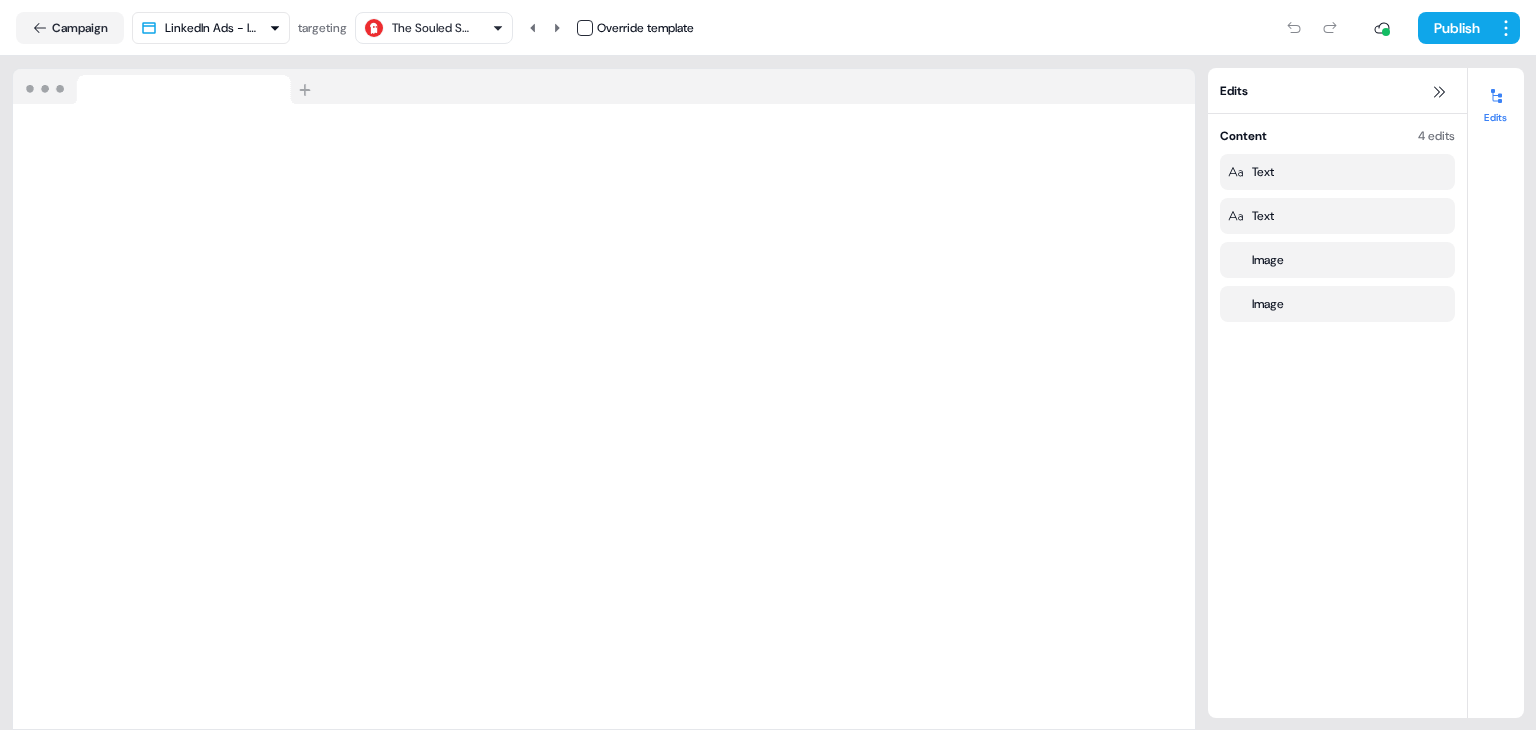 click on "The Souled Store" at bounding box center [432, 28] 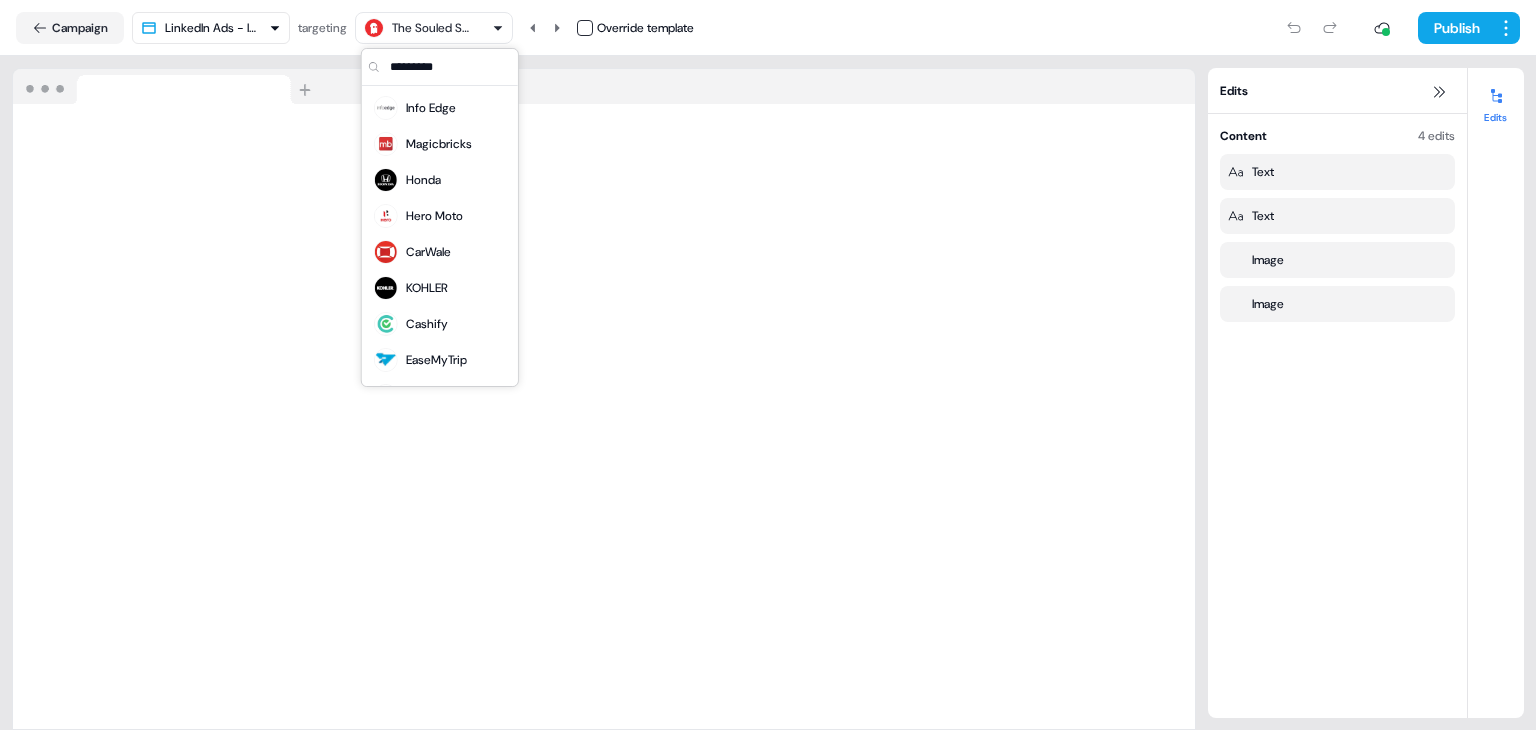 scroll, scrollTop: 506, scrollLeft: 0, axis: vertical 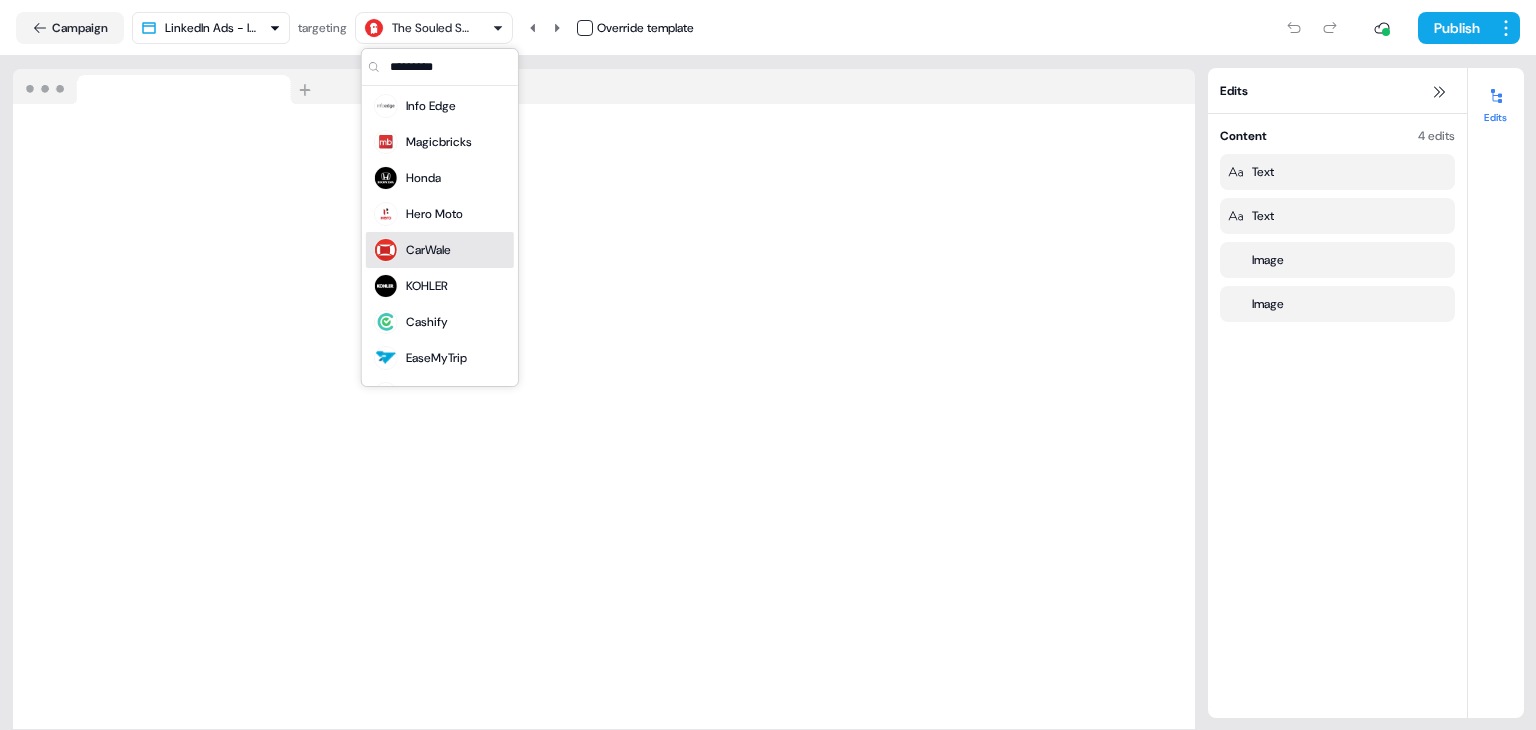 click on "CarWale" at bounding box center (428, 250) 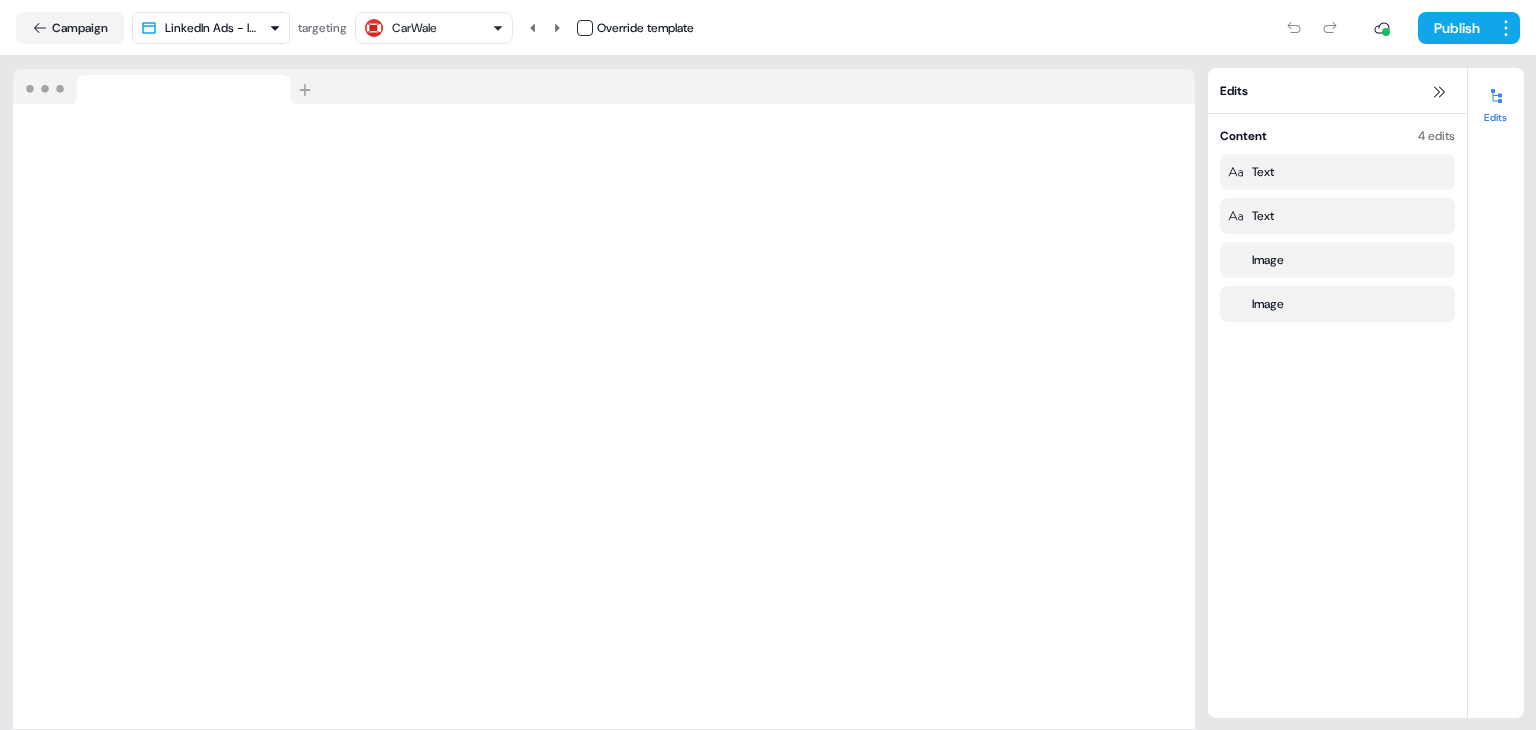 click on "CarWale" at bounding box center (414, 28) 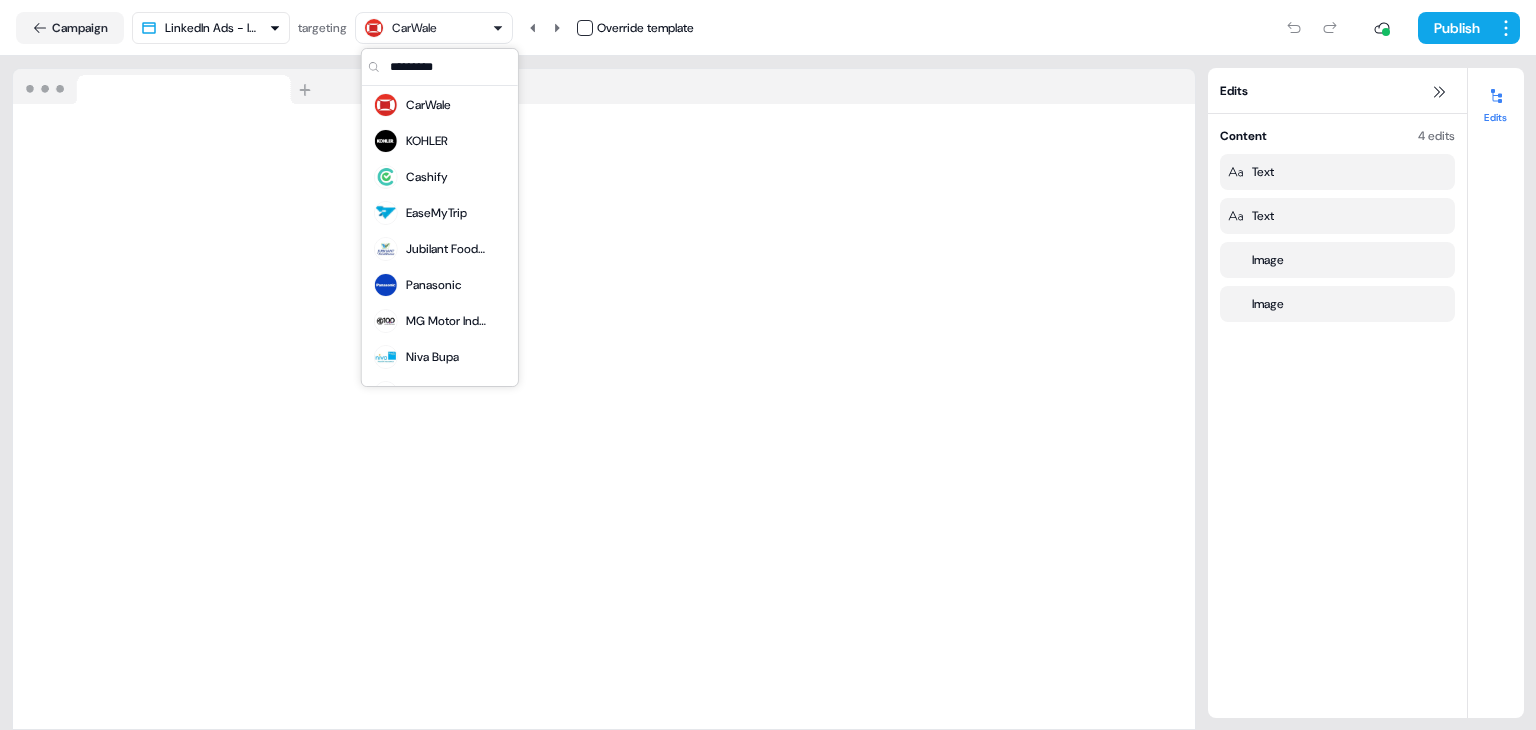 scroll, scrollTop: 704, scrollLeft: 0, axis: vertical 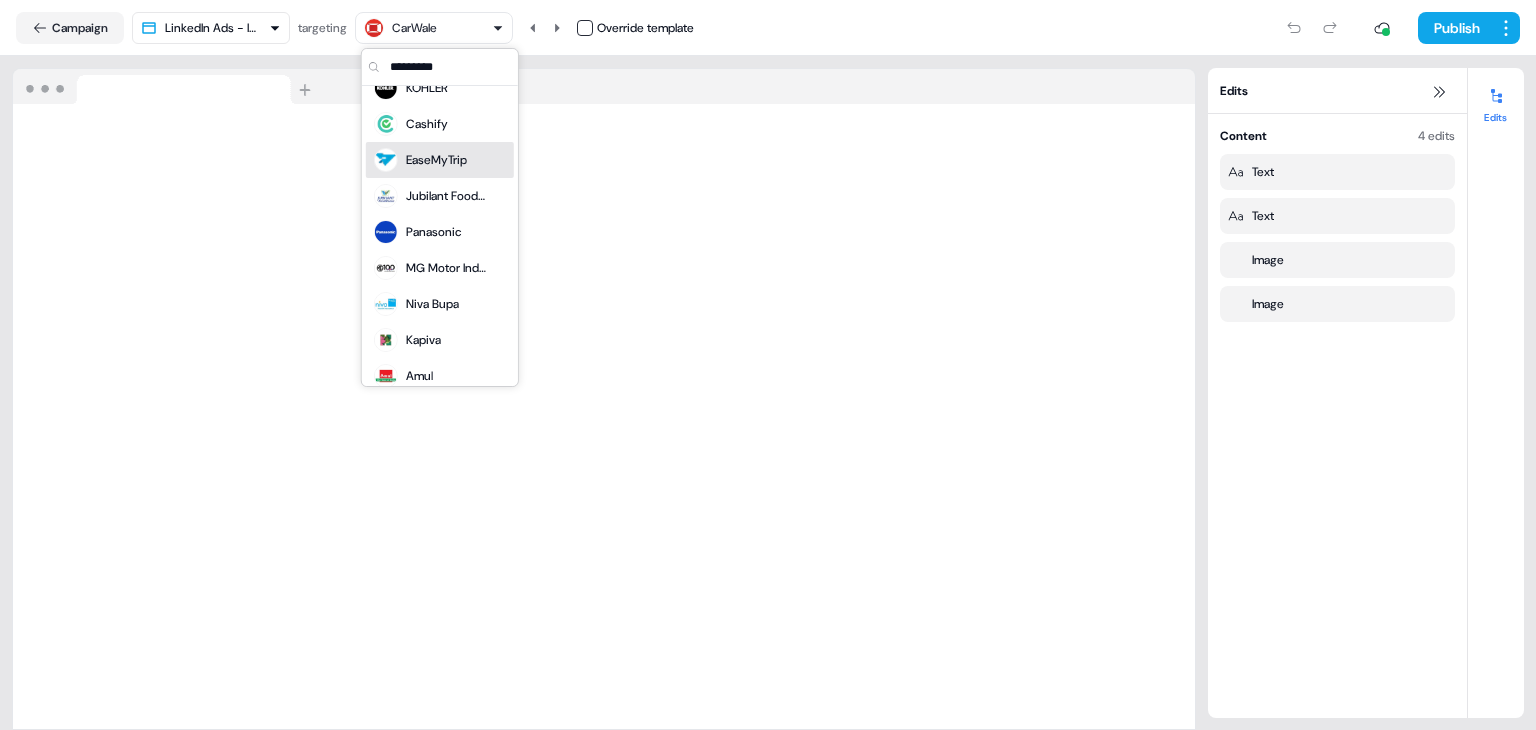 click on "EaseMyTrip" at bounding box center (436, 160) 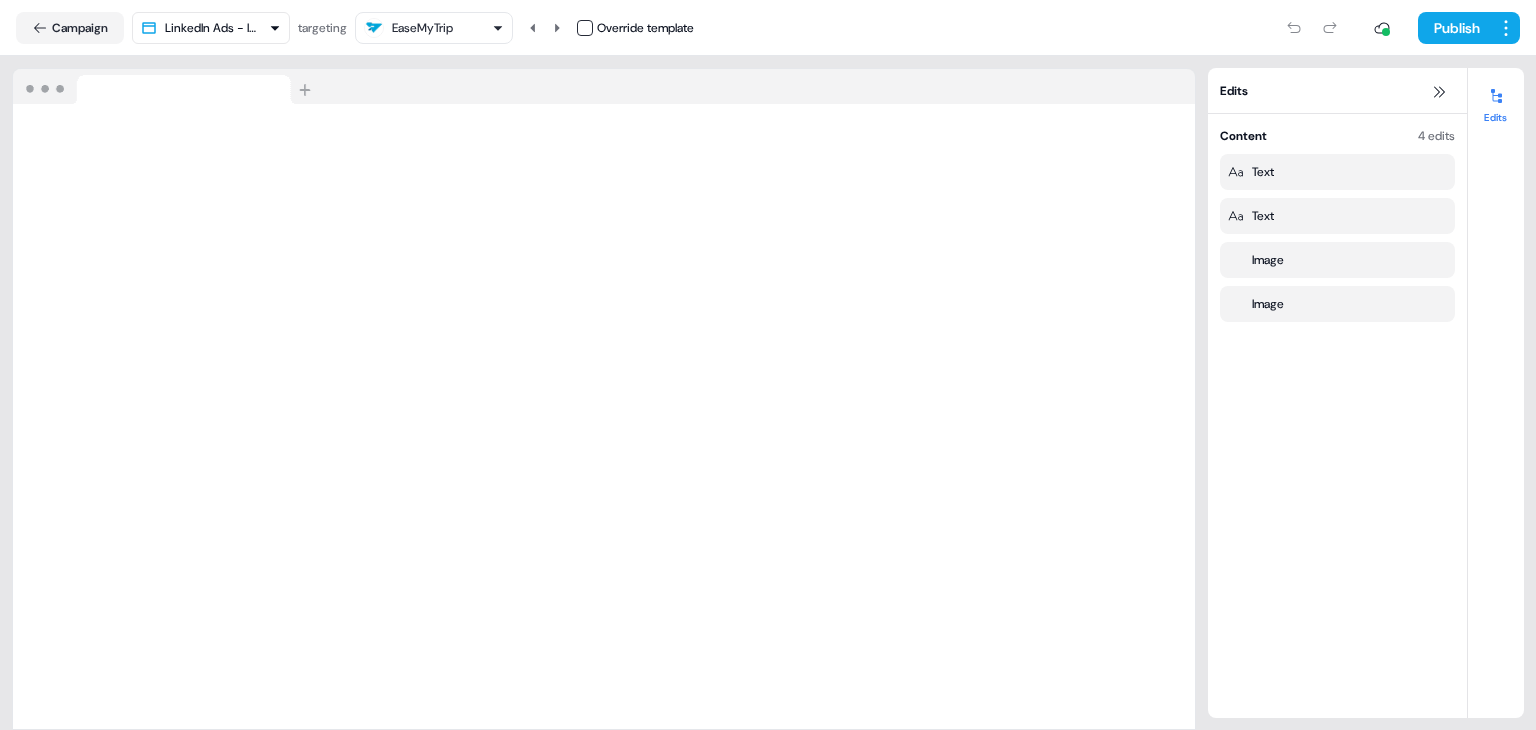 click on "EaseMyTrip" at bounding box center (422, 28) 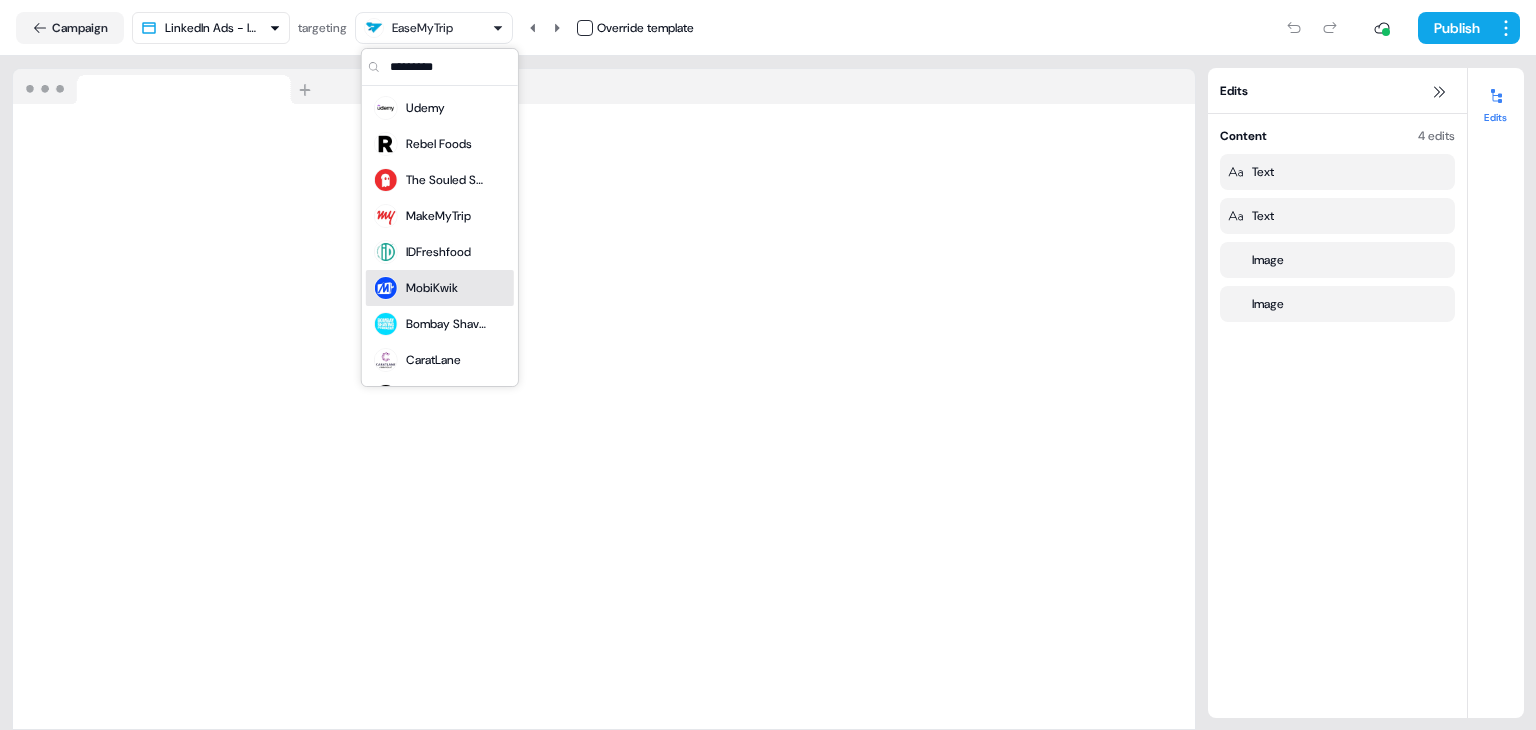 click on "MobiKwik" at bounding box center (440, 288) 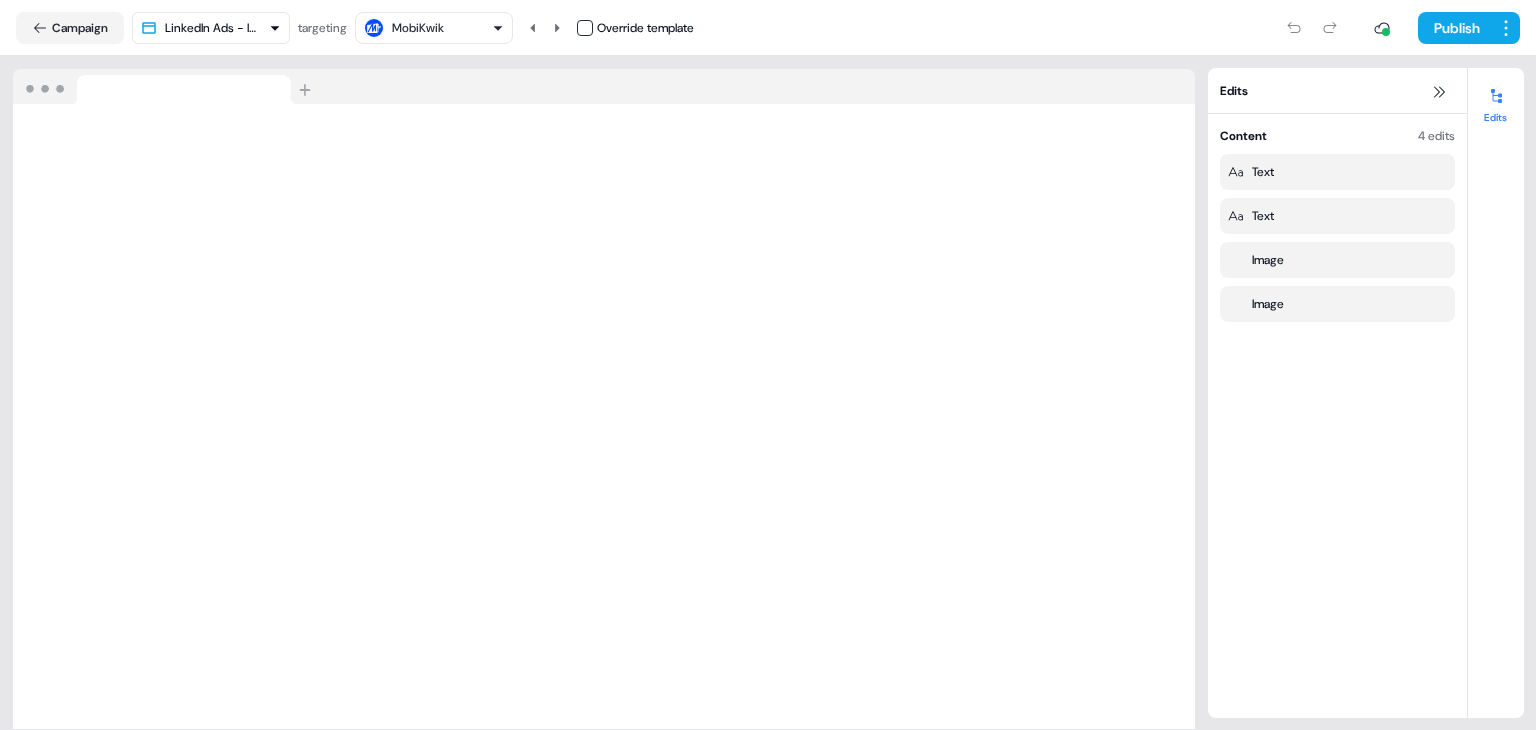 click on "MobiKwik" at bounding box center (418, 28) 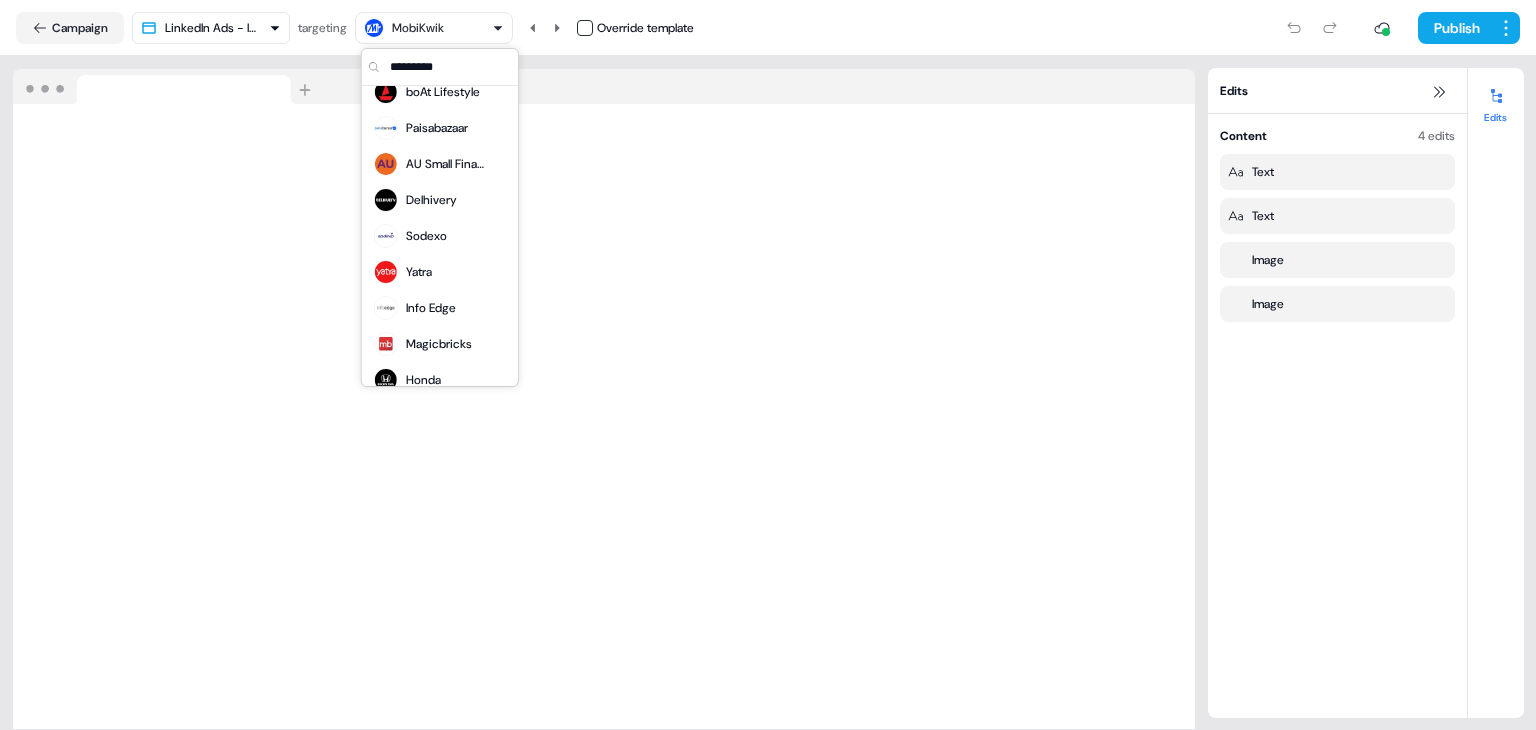 scroll, scrollTop: 306, scrollLeft: 0, axis: vertical 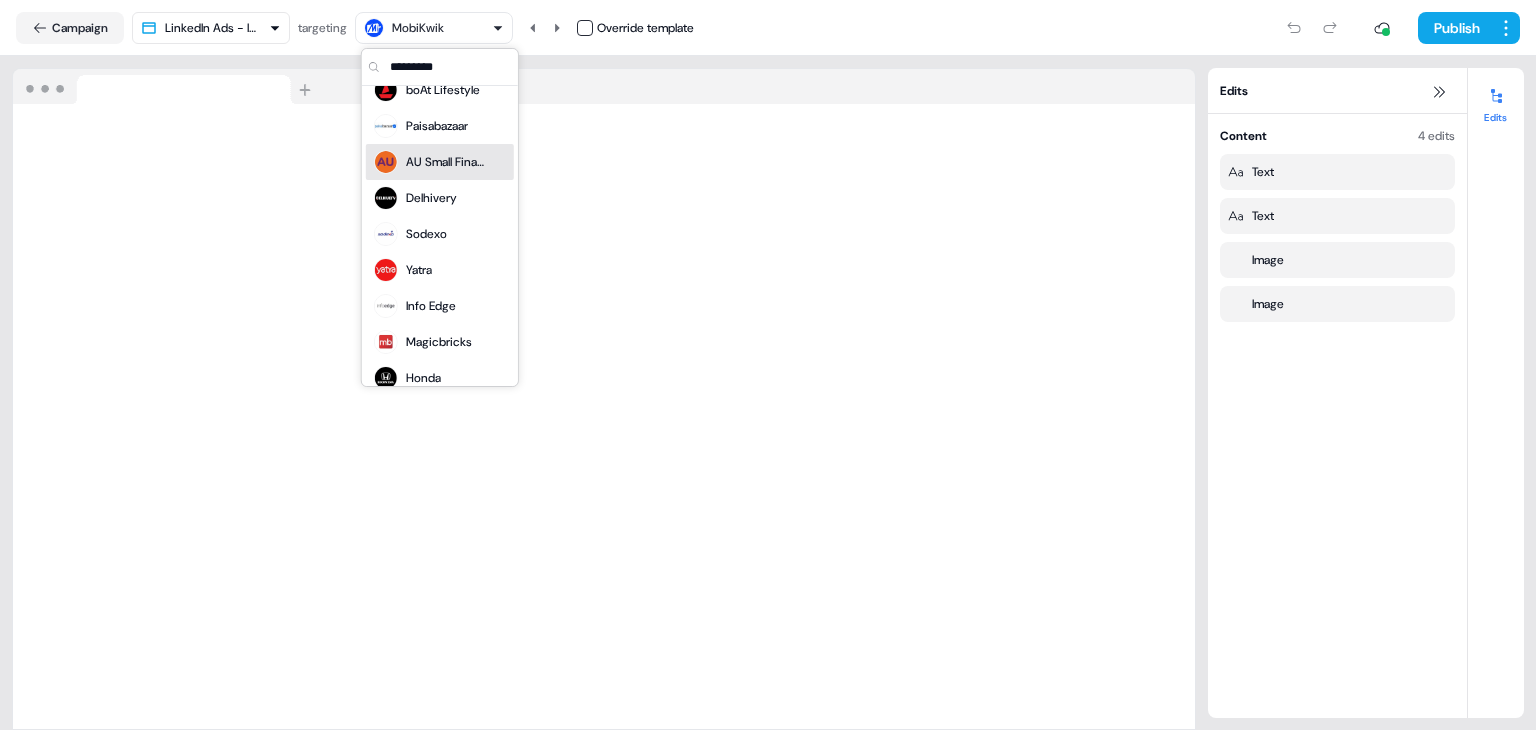 click on "AU Small Finance Bank" at bounding box center [446, 162] 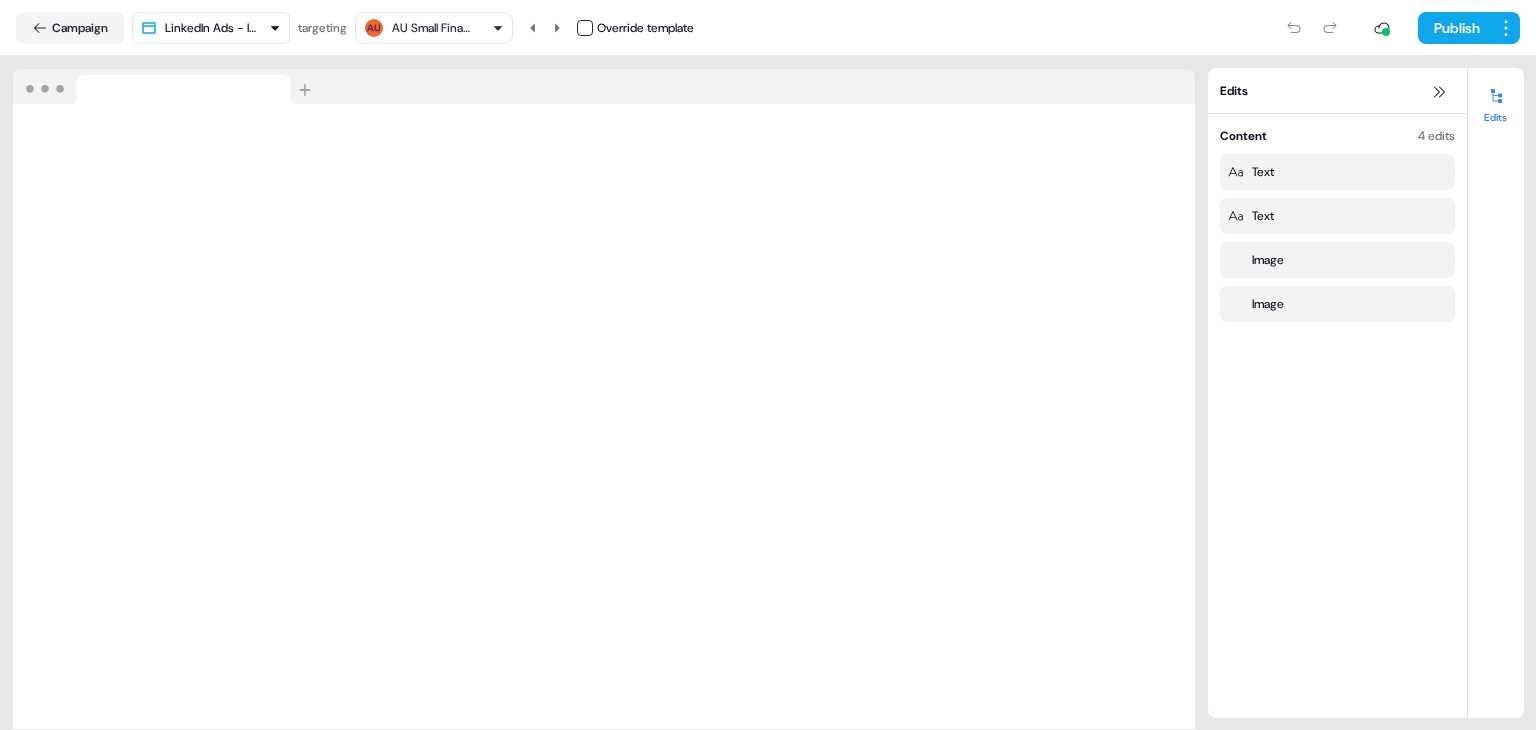 click on "AU Small Finance Bank" at bounding box center (434, 28) 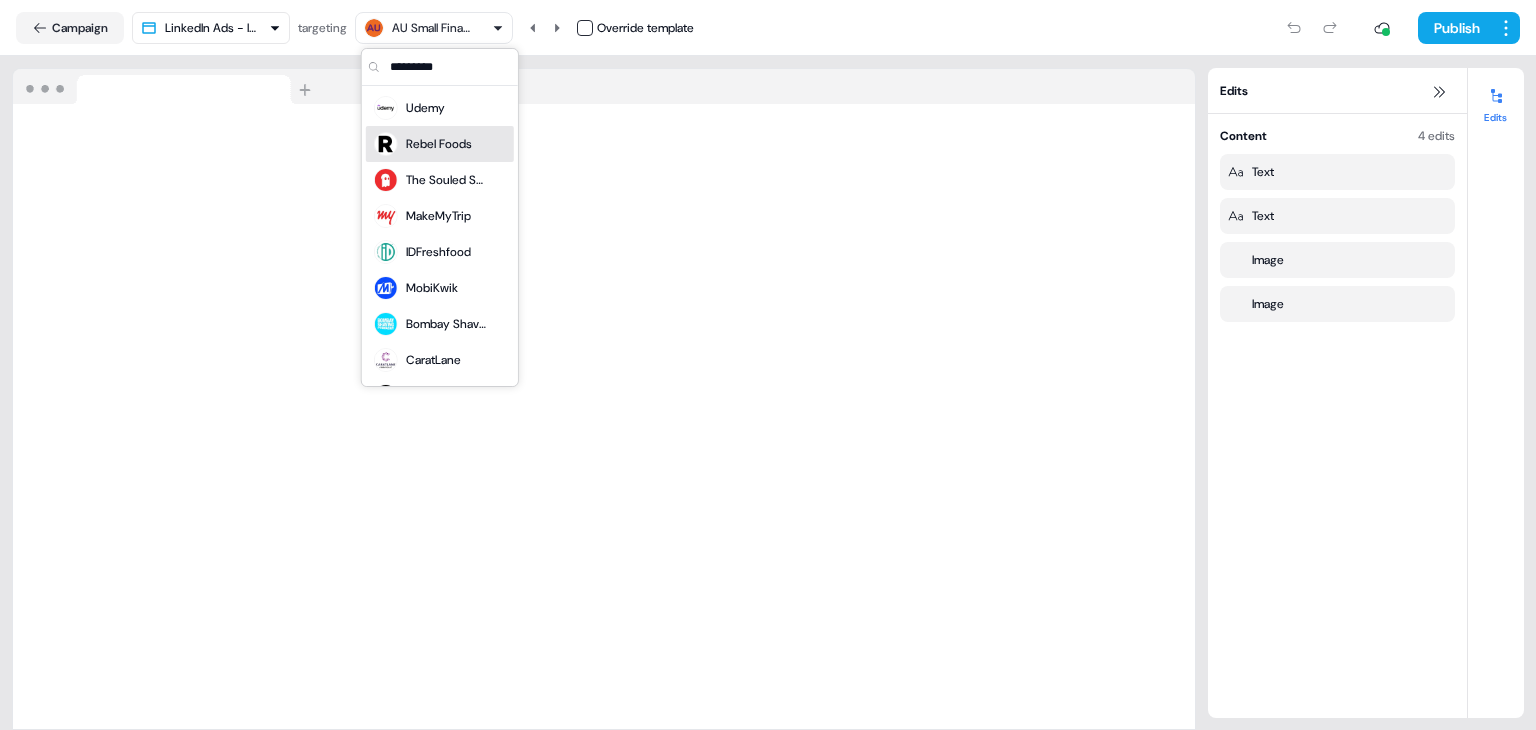 click on "Rebel Foods" at bounding box center [439, 144] 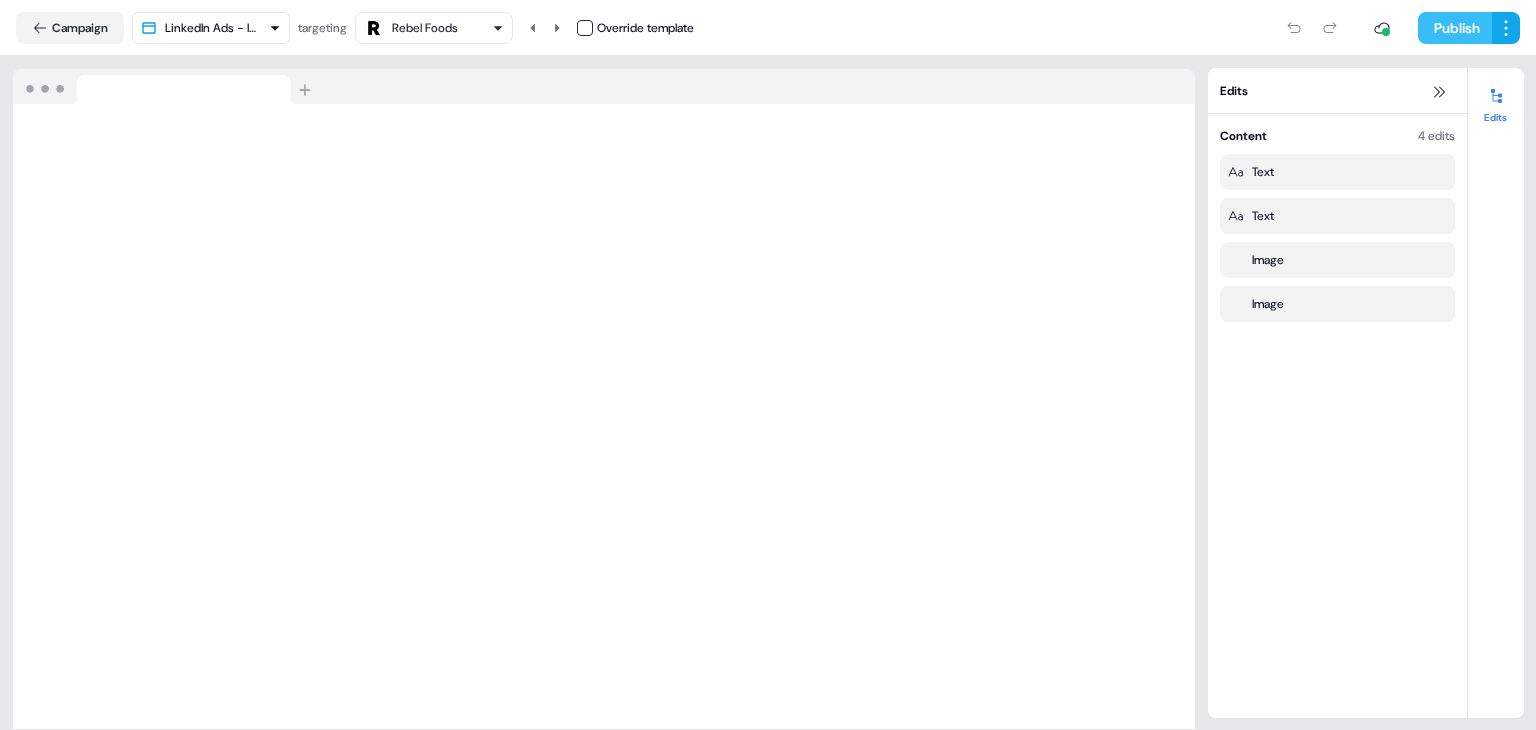 click on "Publish" at bounding box center (1455, 28) 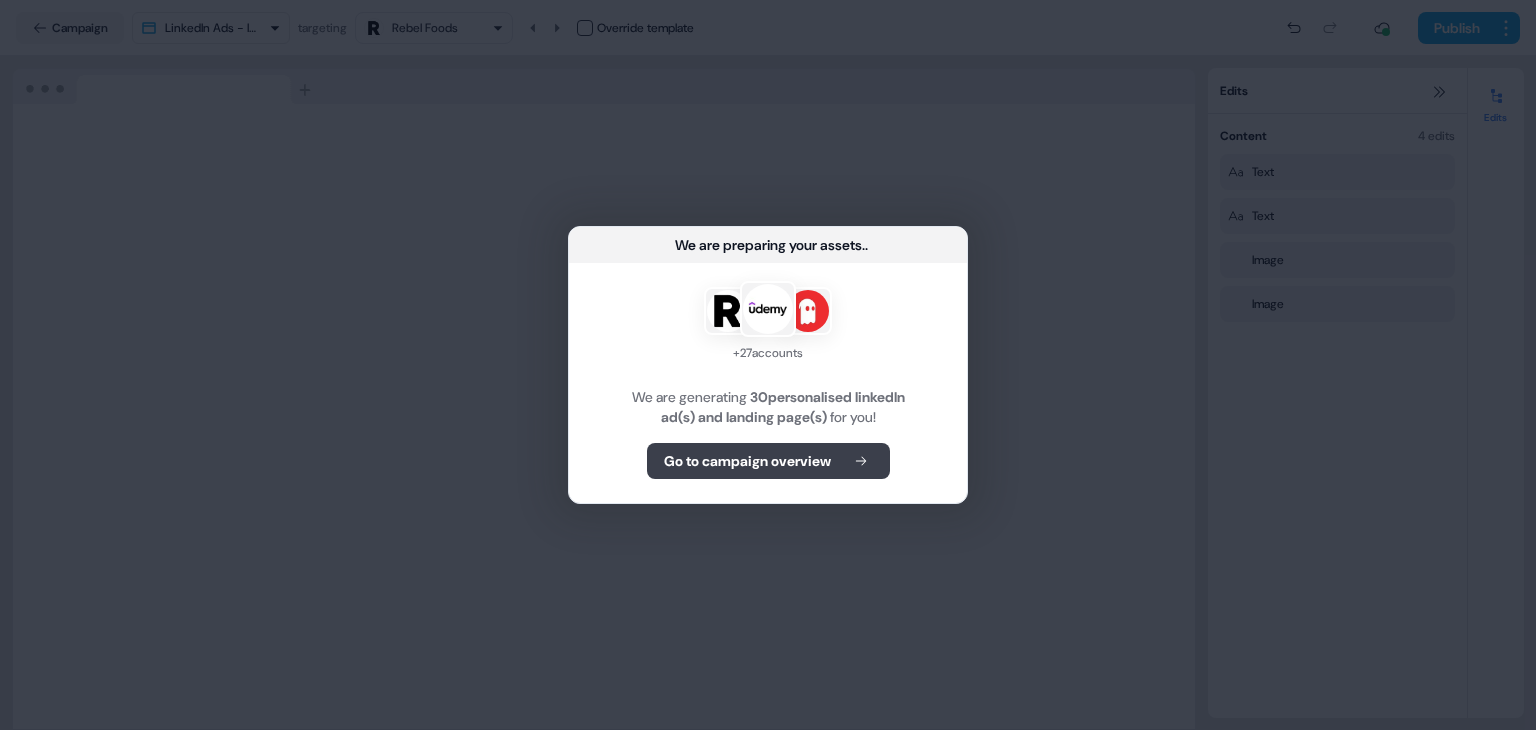 click on "Go to campaign overview" at bounding box center (768, 461) 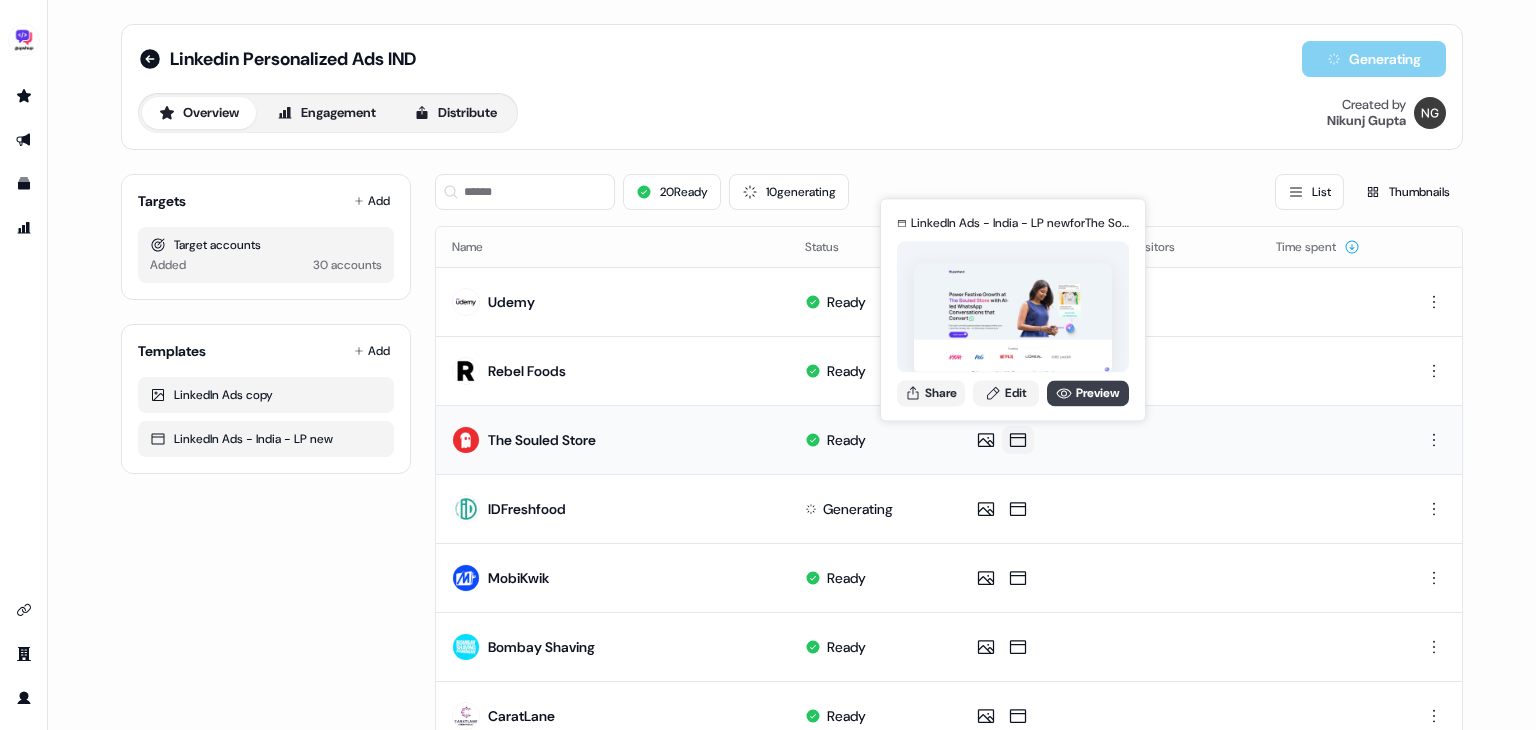 click on "Preview" at bounding box center [1088, 393] 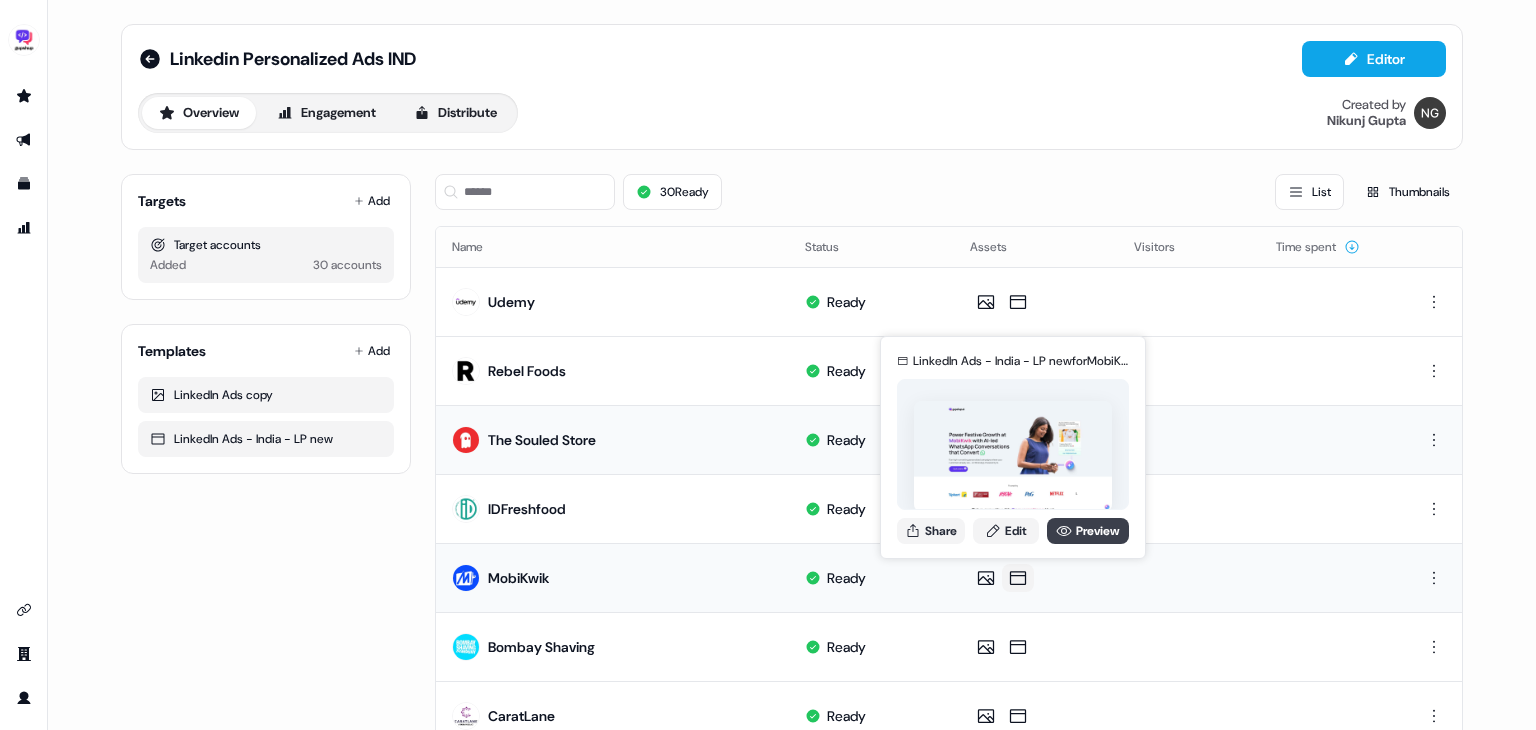 click on "Preview" at bounding box center (1088, 531) 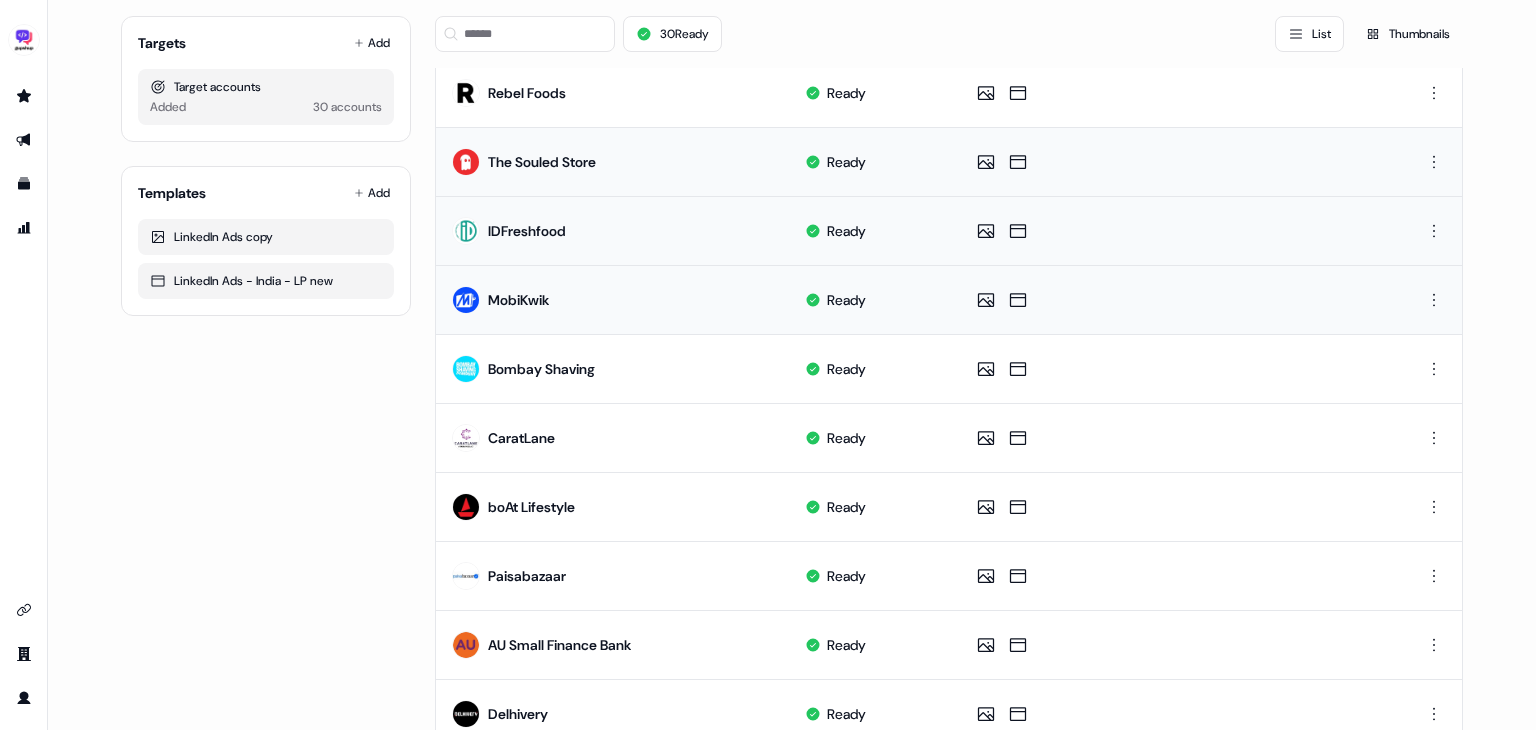 scroll, scrollTop: 296, scrollLeft: 0, axis: vertical 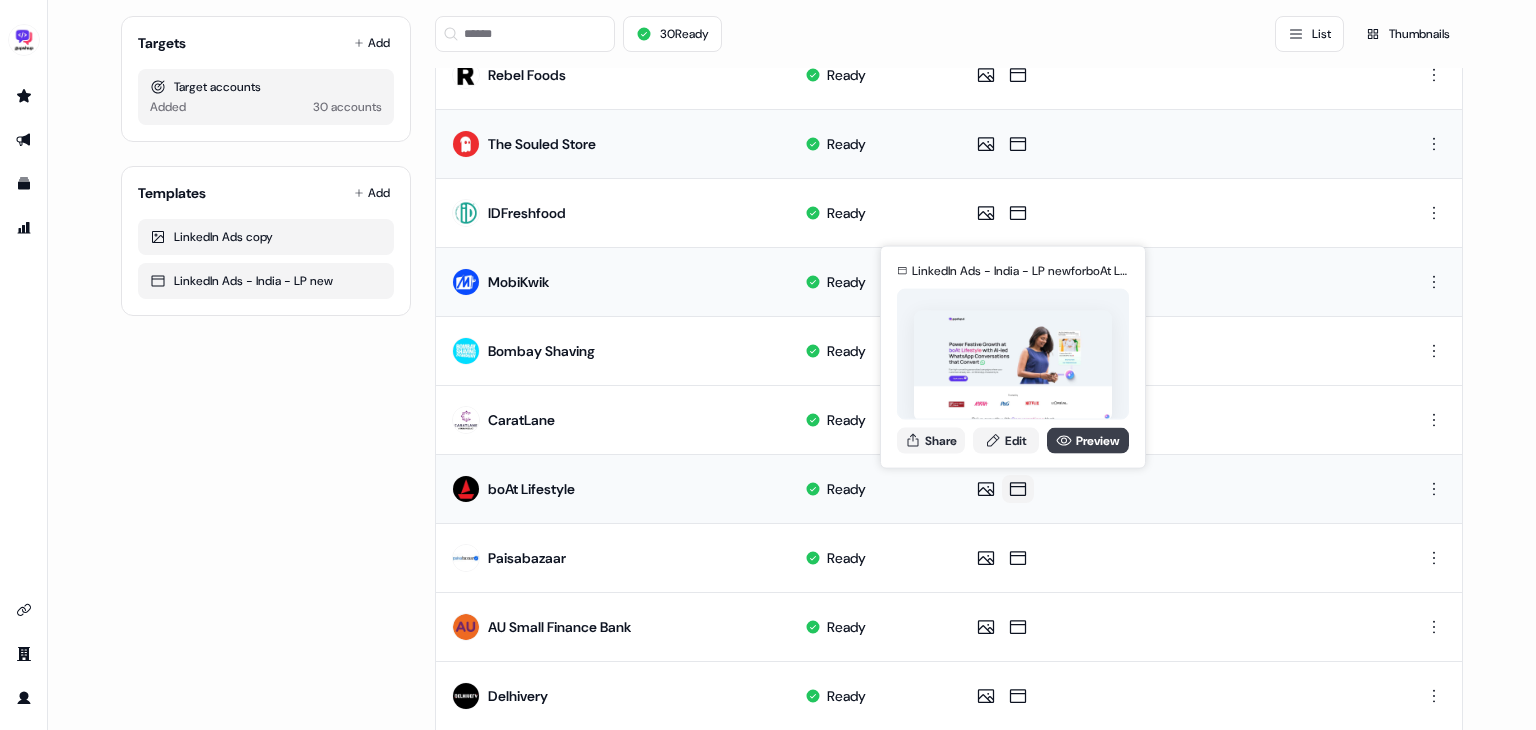 click on "Preview" at bounding box center [1088, 440] 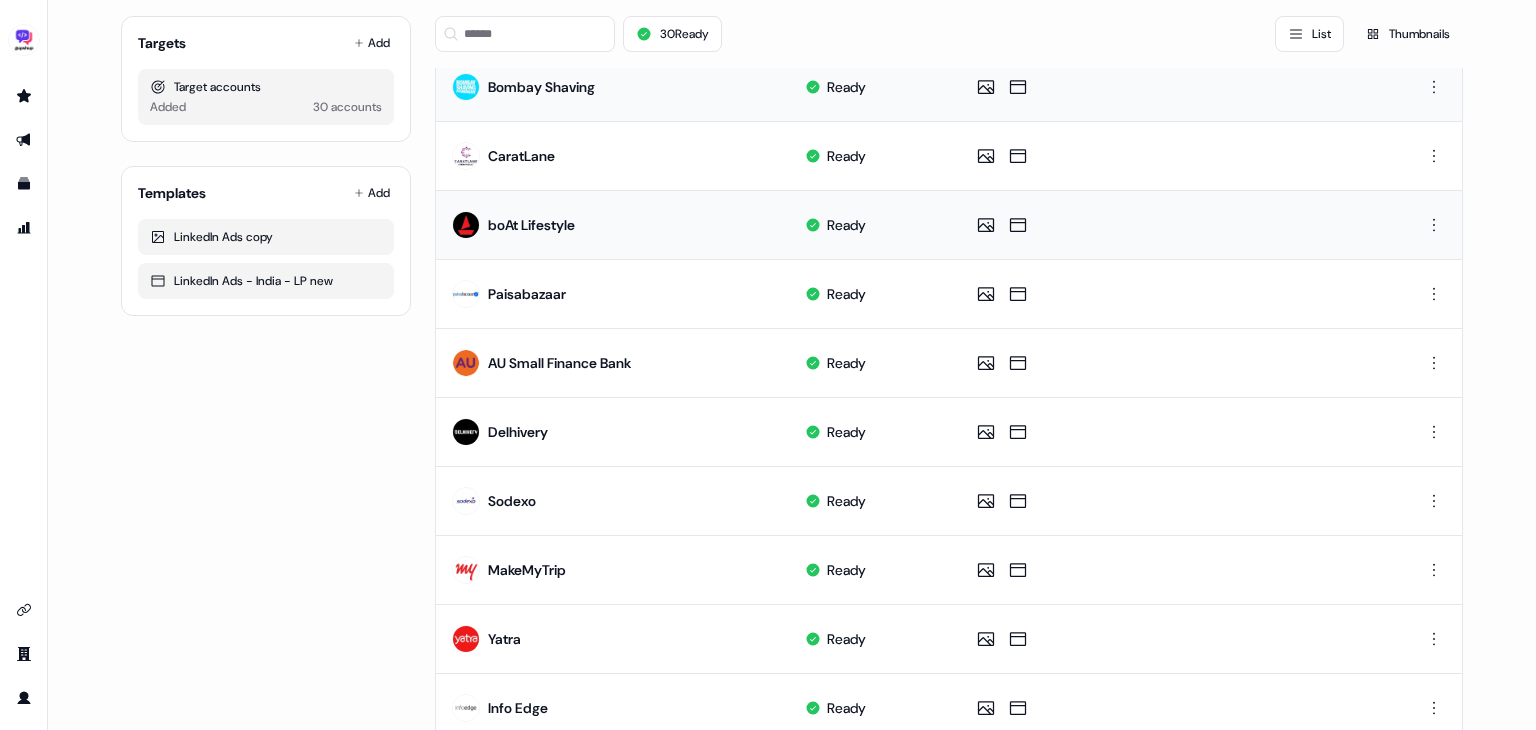 scroll, scrollTop: 977, scrollLeft: 0, axis: vertical 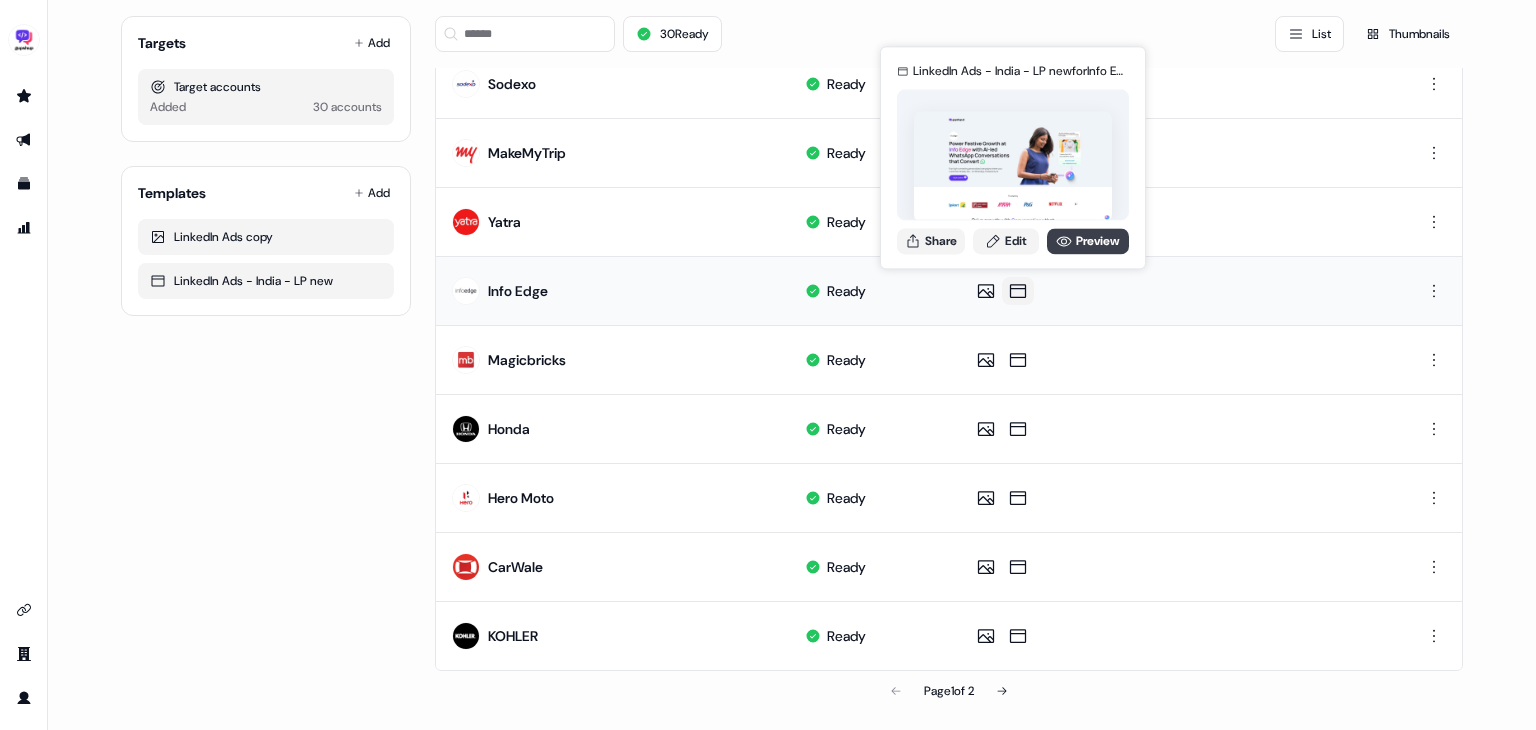 click on "Preview" at bounding box center [1088, 241] 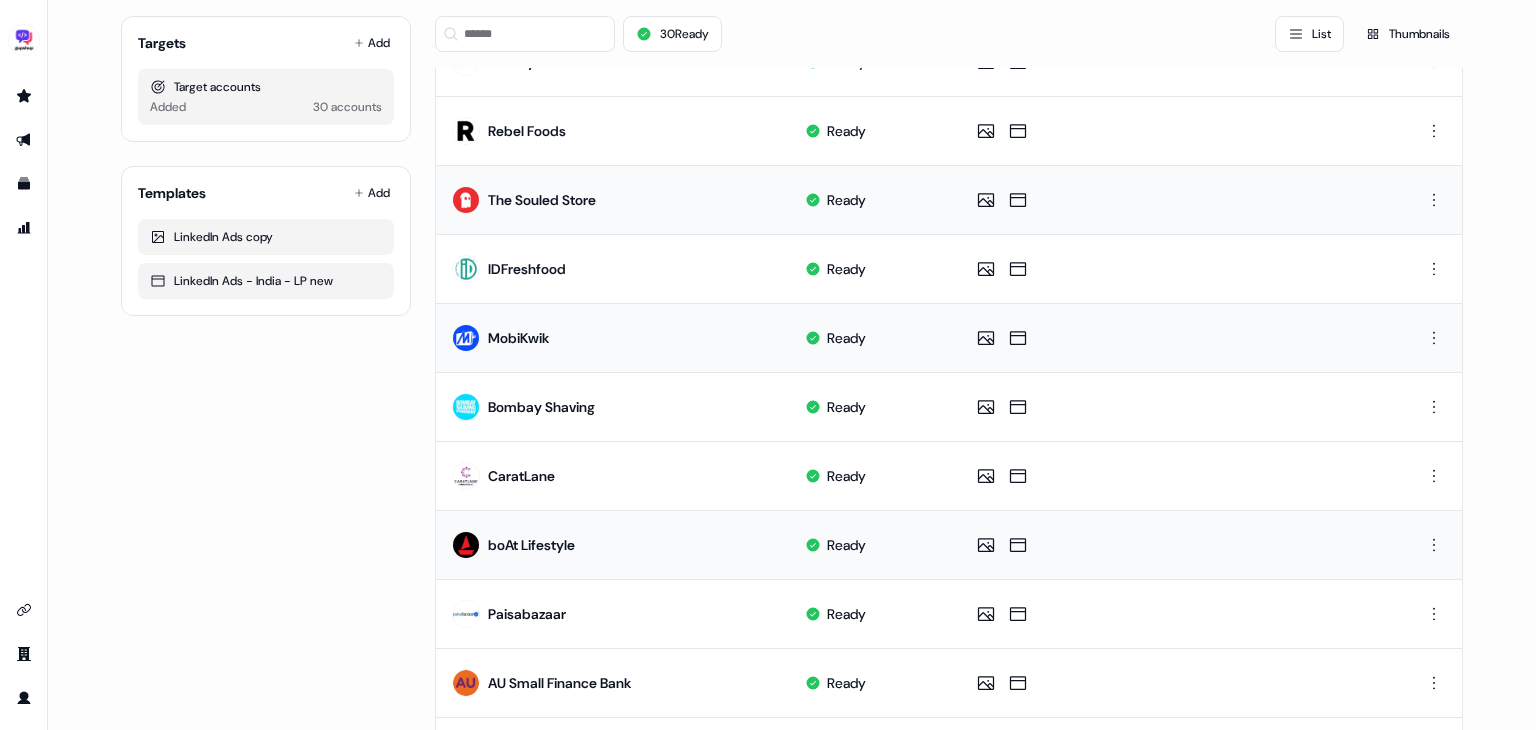 scroll, scrollTop: 214, scrollLeft: 0, axis: vertical 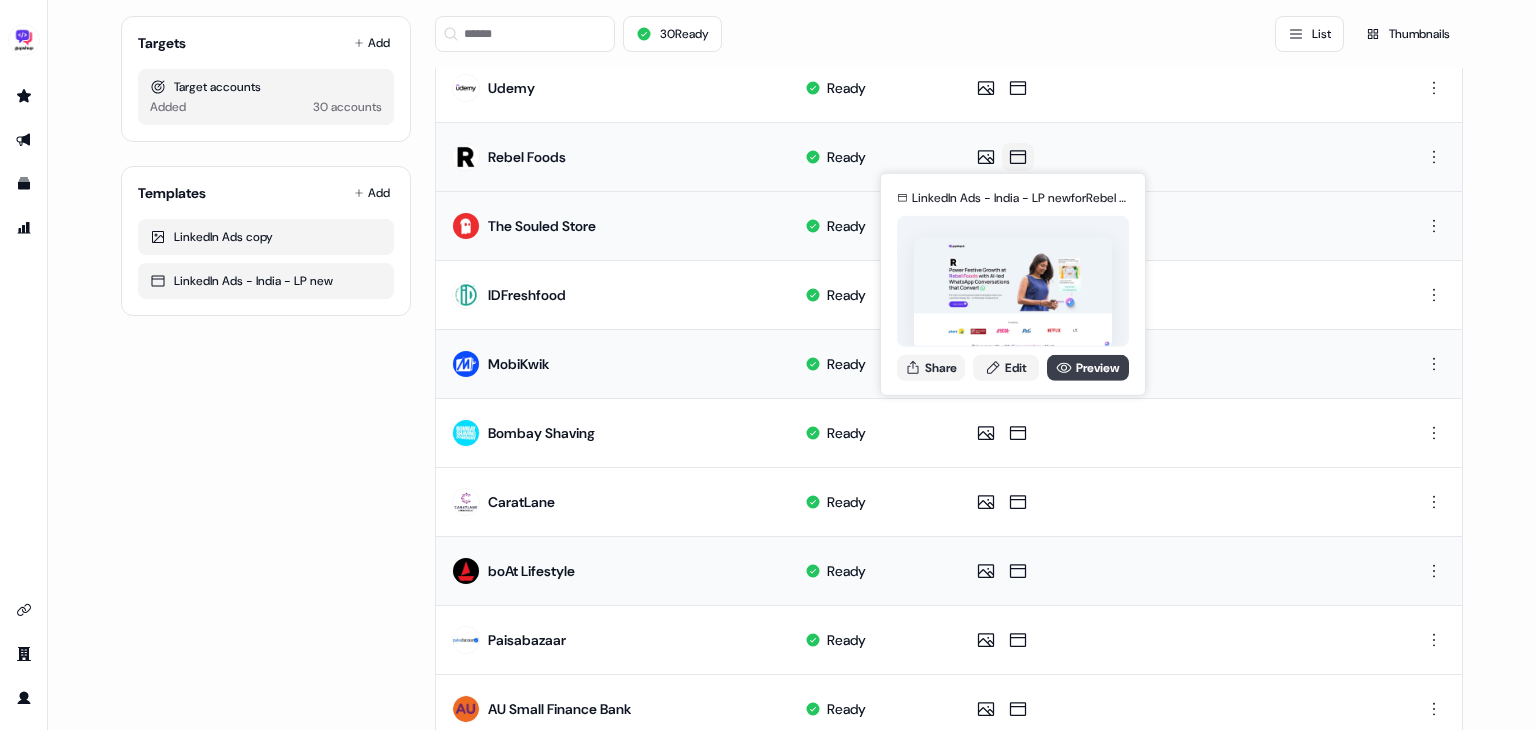 click on "Preview" at bounding box center [1088, 367] 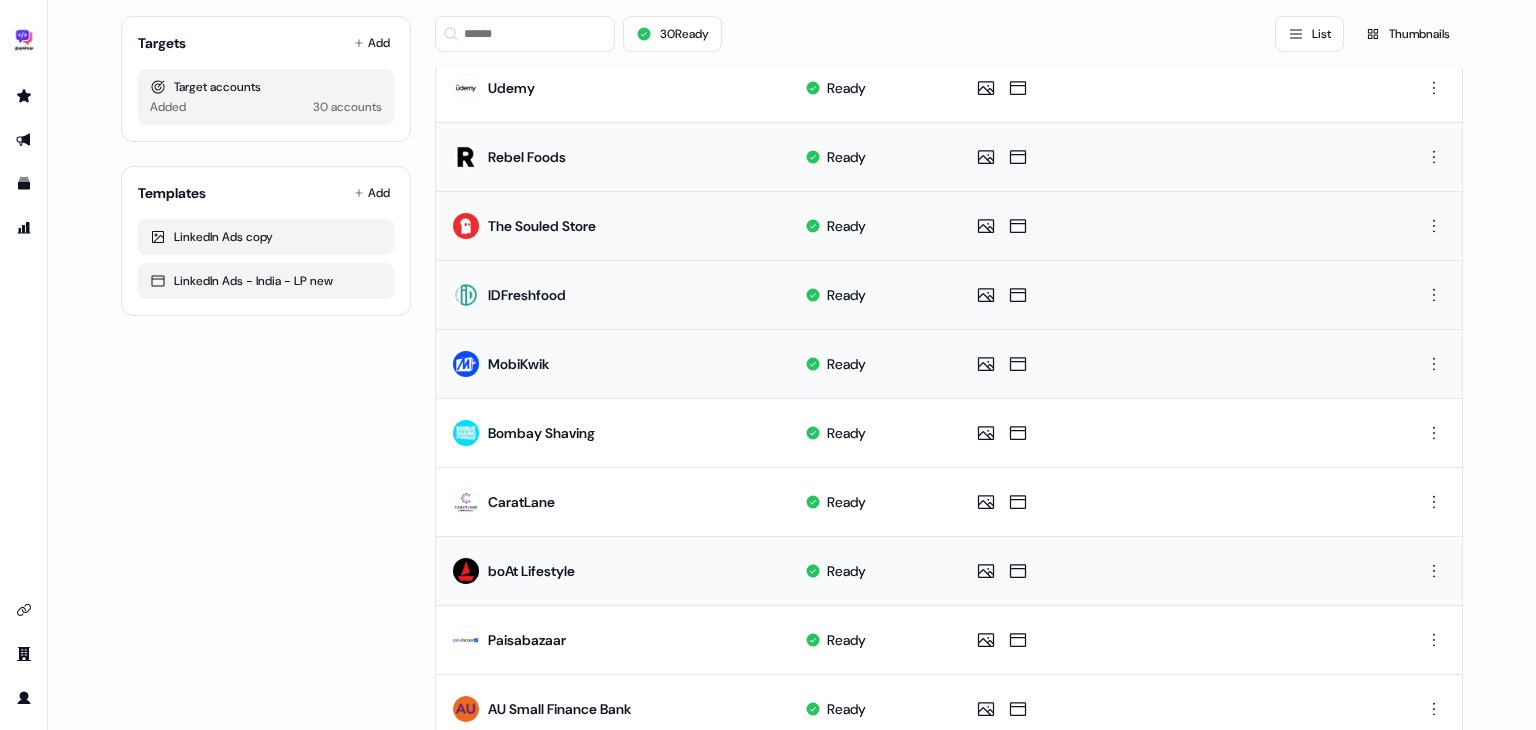 scroll, scrollTop: 0, scrollLeft: 0, axis: both 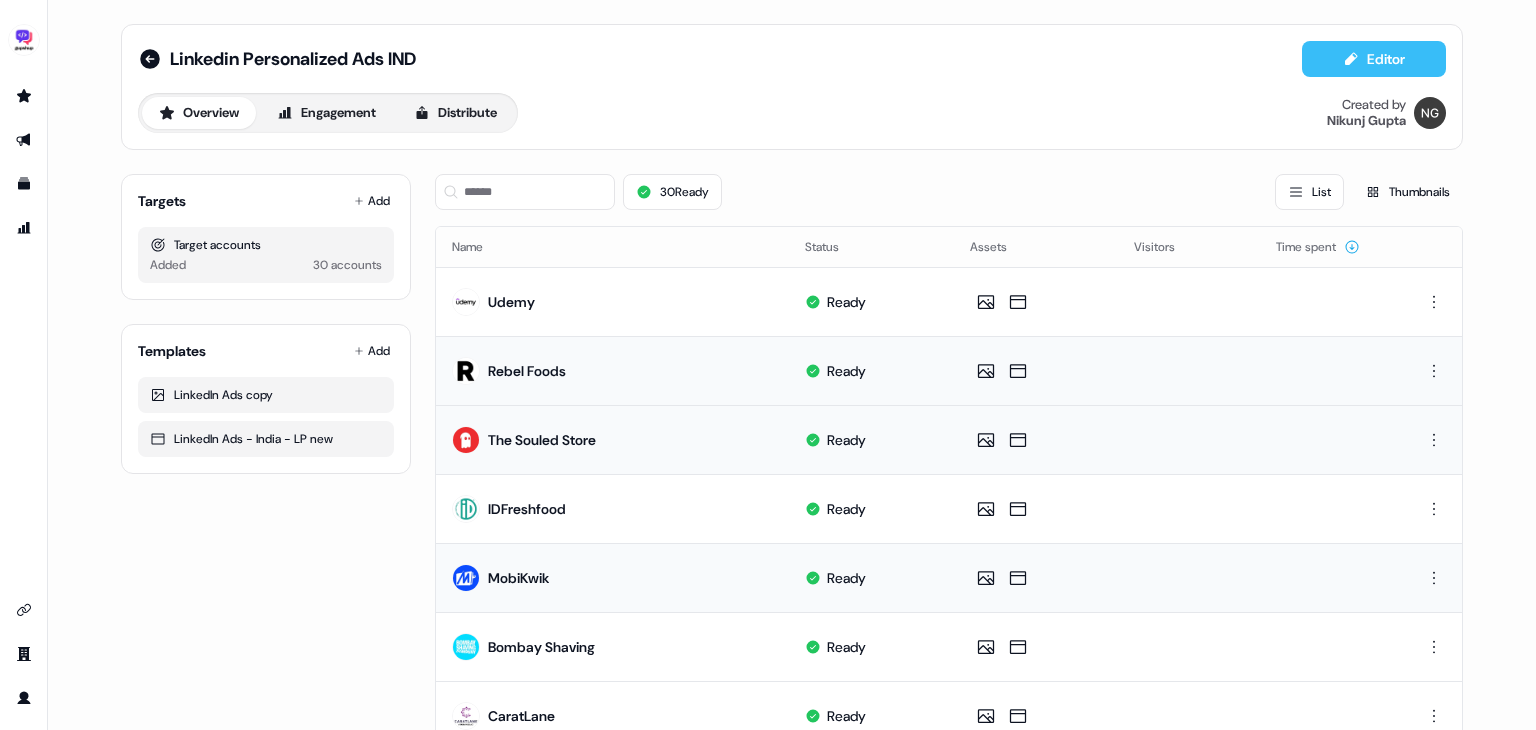 click on "Editor" at bounding box center (1374, 59) 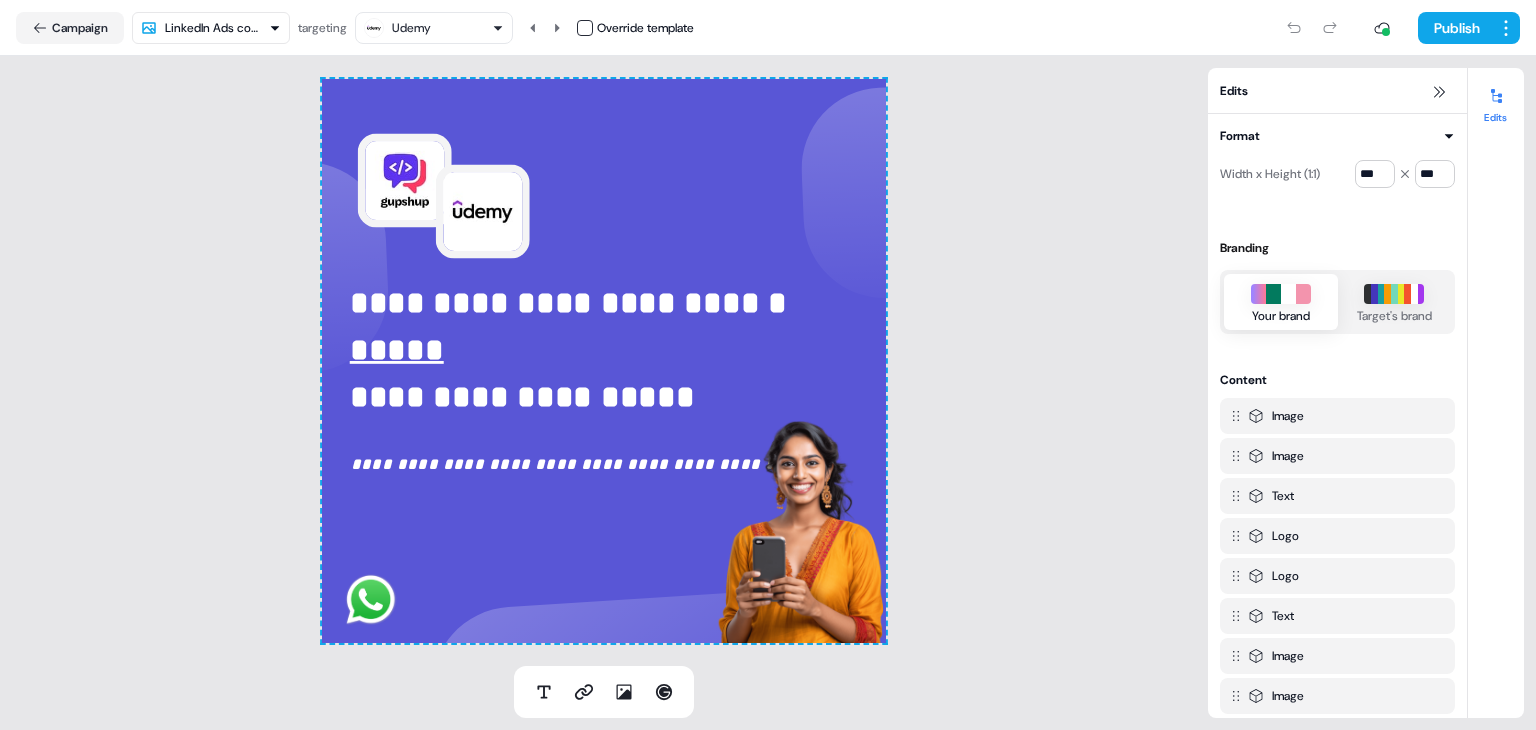 click on "**********" at bounding box center (768, 365) 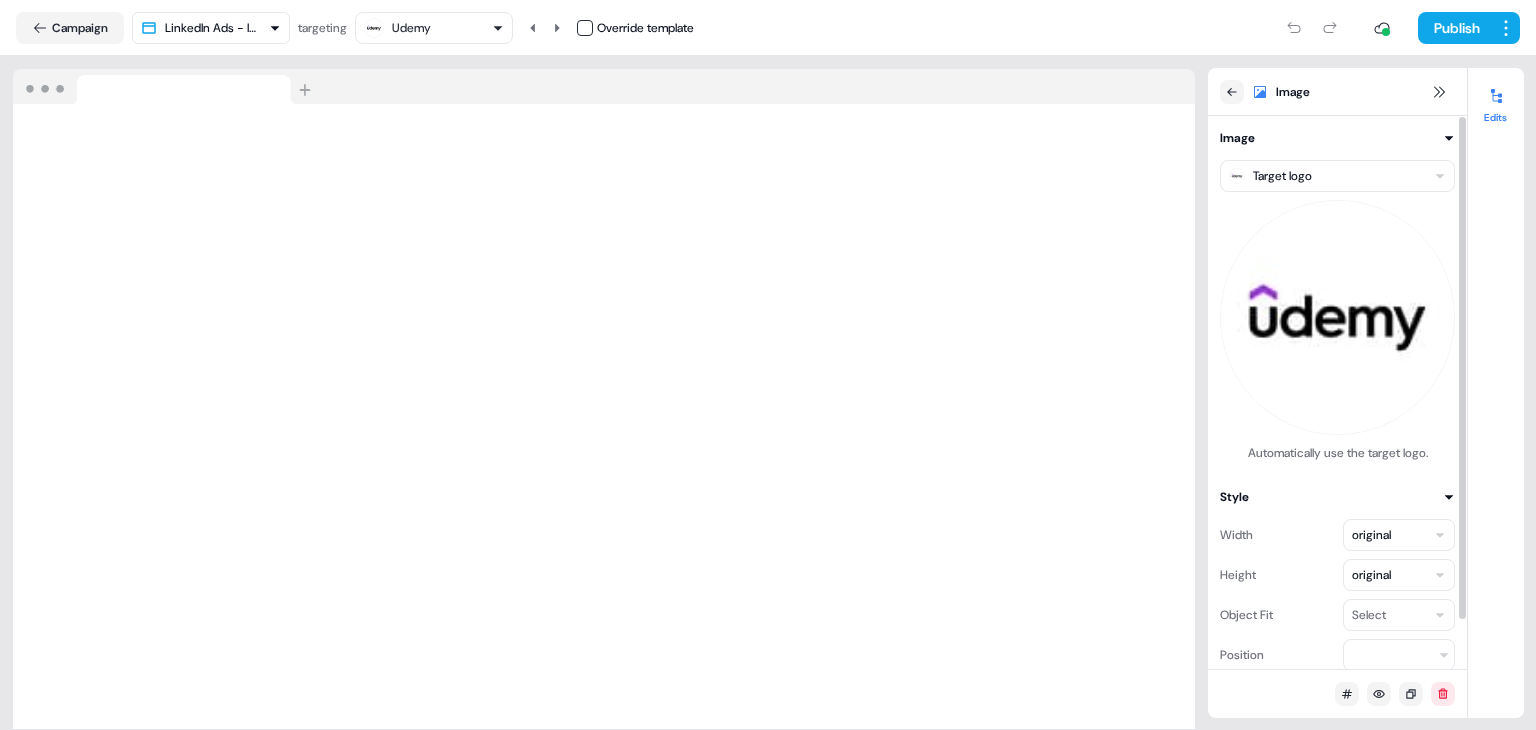 scroll, scrollTop: 54, scrollLeft: 0, axis: vertical 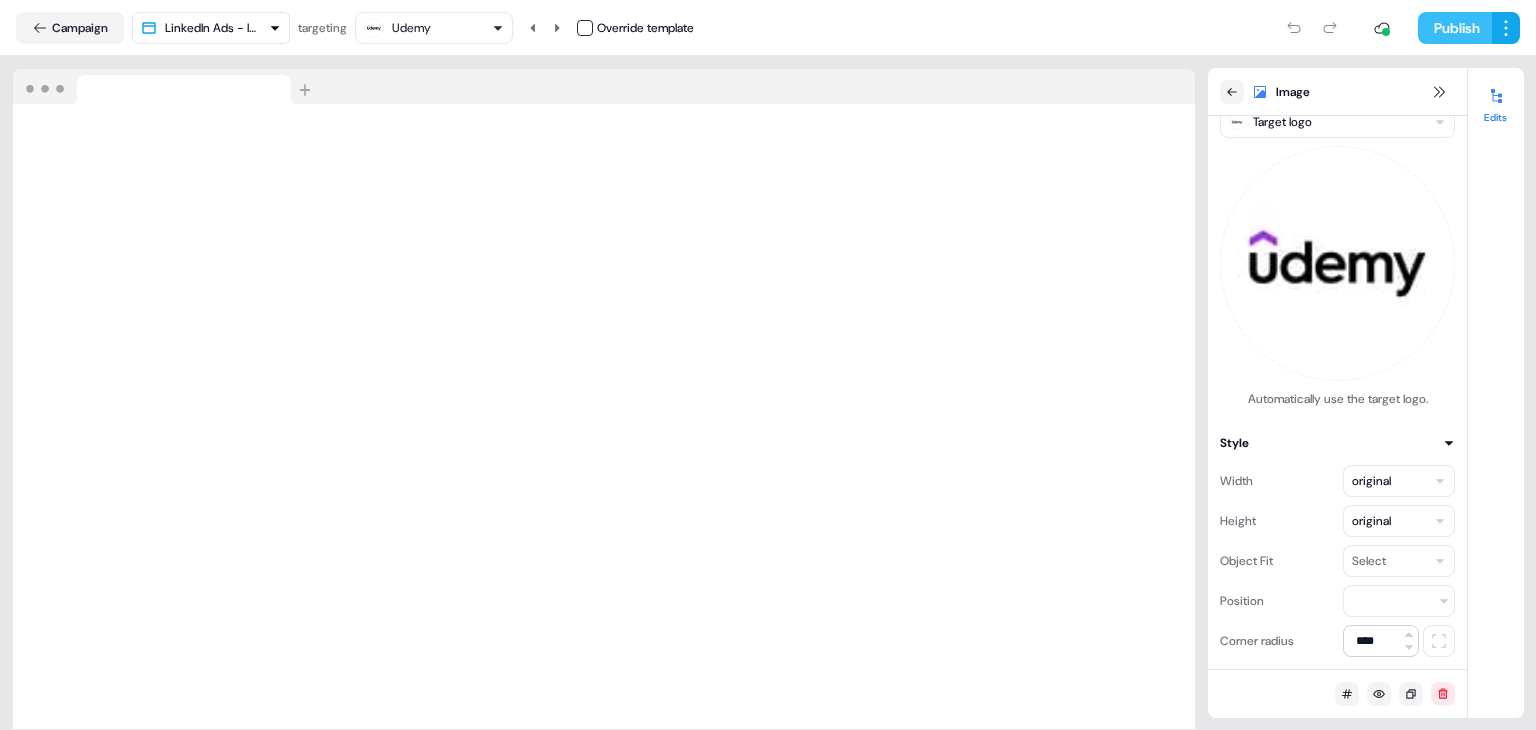 click on "Publish" at bounding box center [1455, 28] 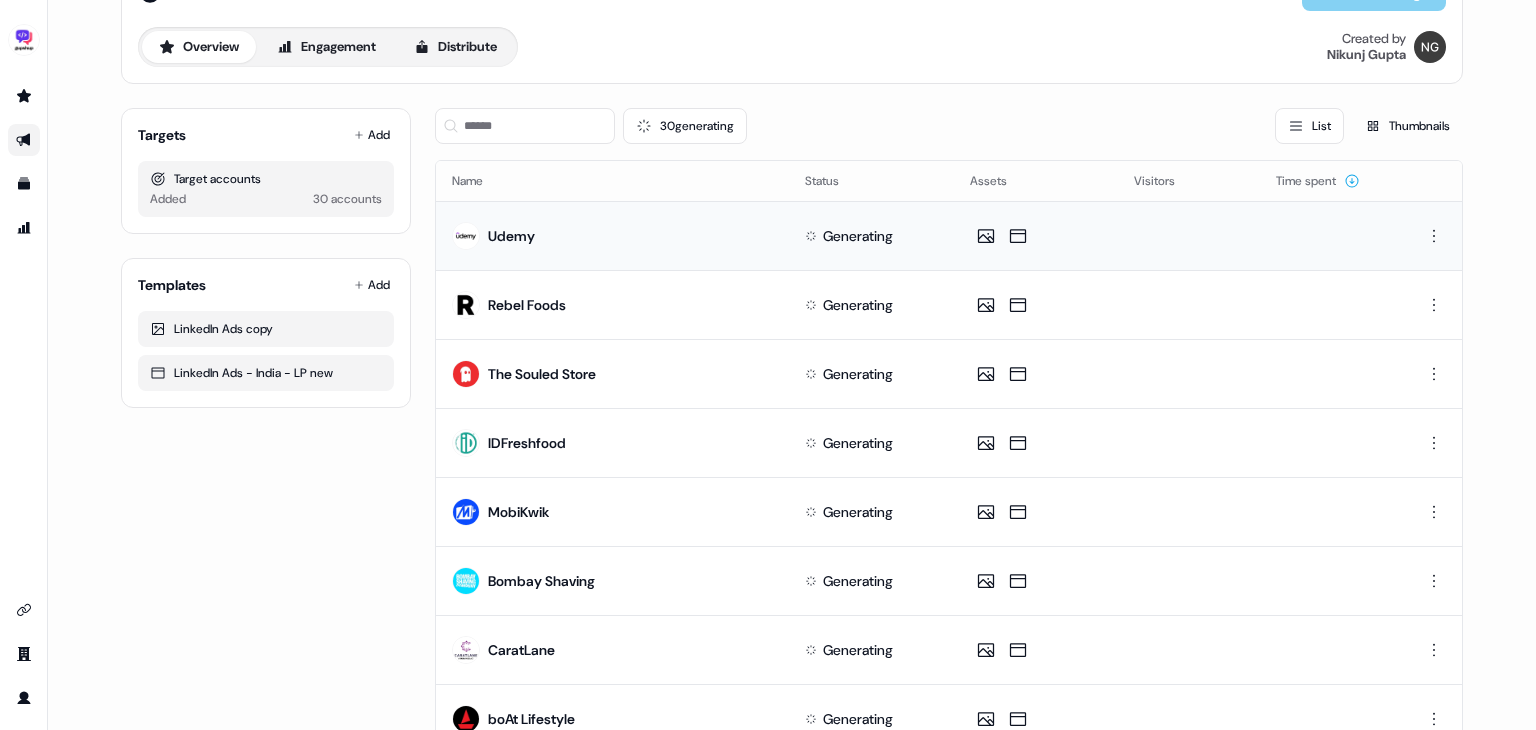 scroll, scrollTop: 61, scrollLeft: 0, axis: vertical 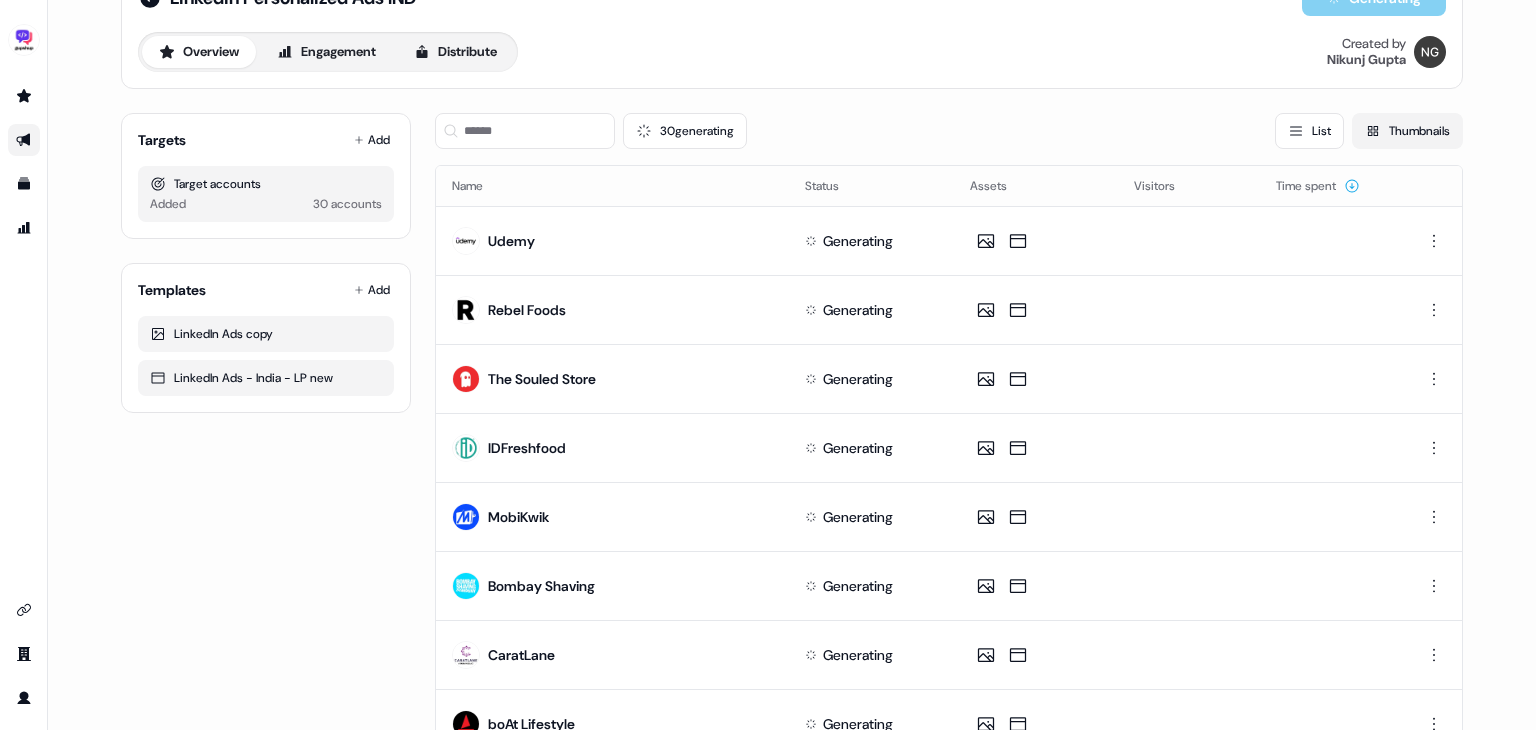 click on "Thumbnails" at bounding box center [1407, 131] 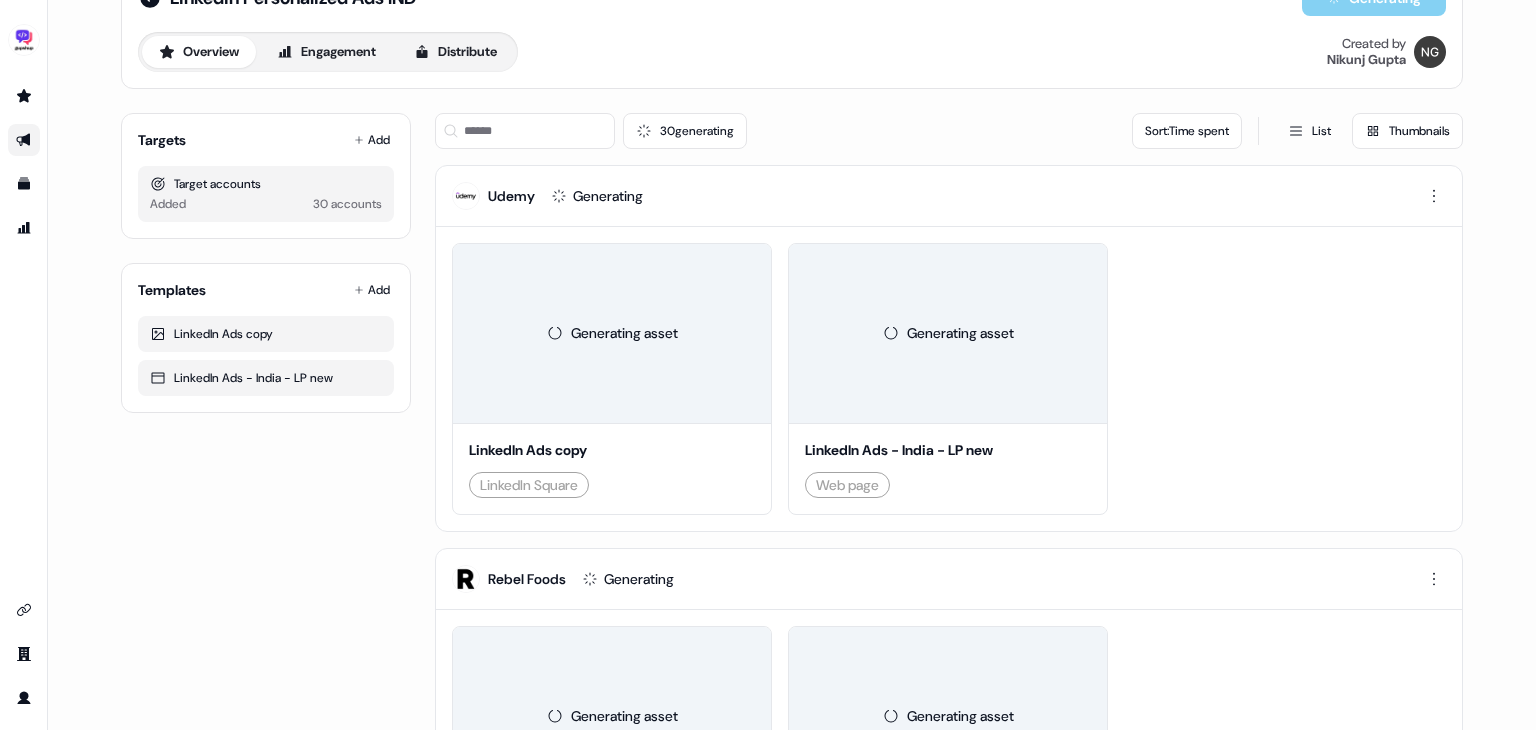 type 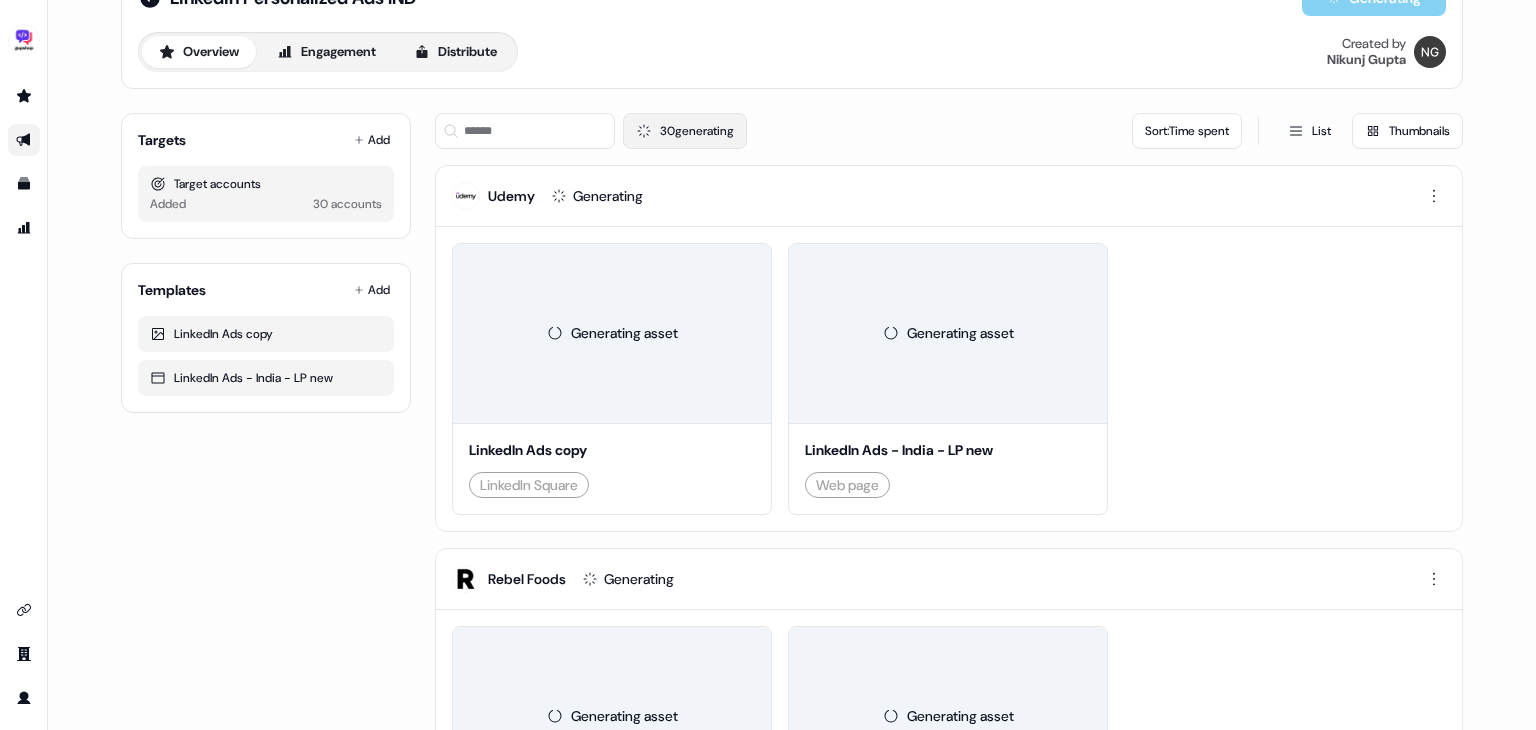 click on "30  generating" at bounding box center [685, 131] 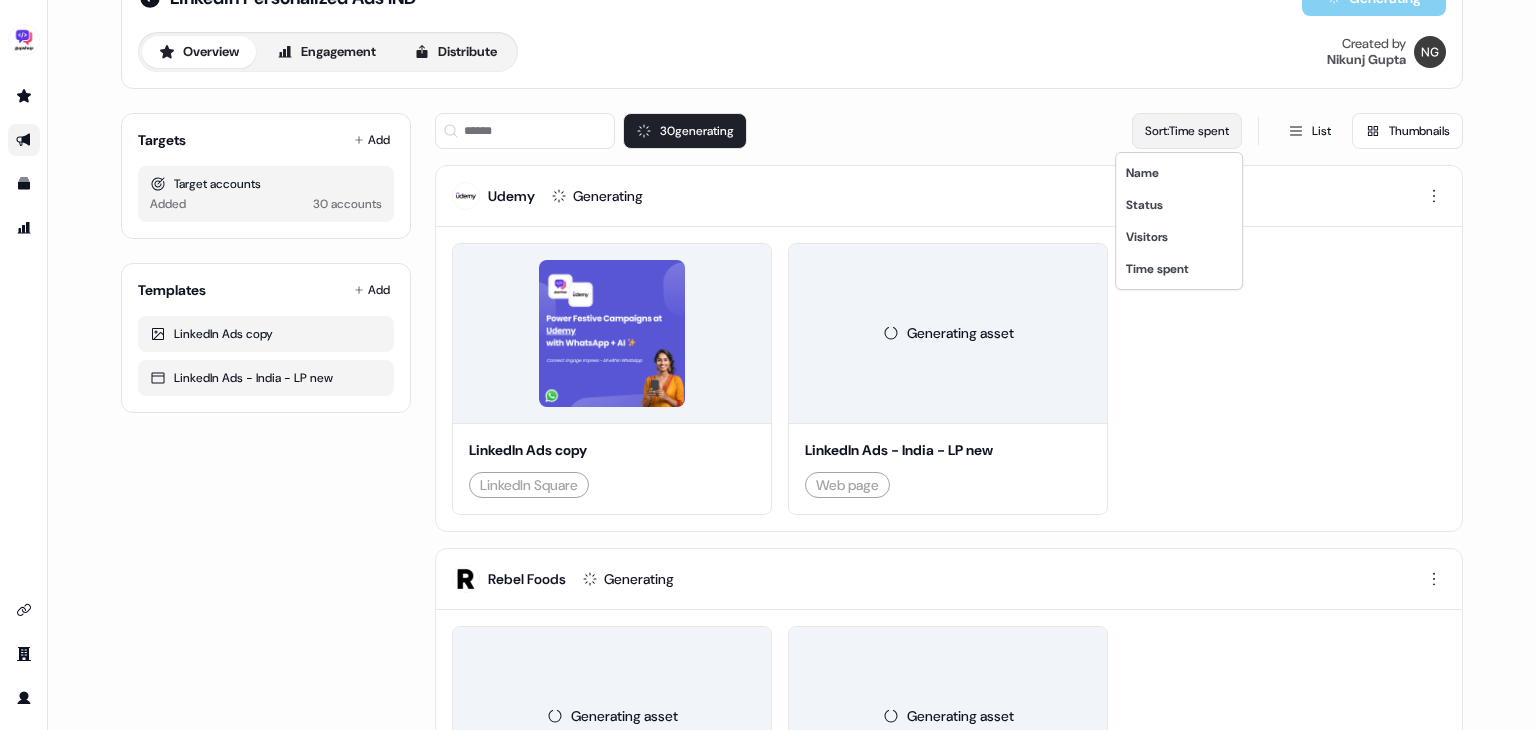 click on "For the best experience switch devices to a bigger screen. Go to Userled.io Linkedin Personalized Ads IND Generating Overview Engagement Distribute Created by Nikunj   Gupta Targets Add Target   accounts Added 30   accounts Templates Add LinkedIn Ads copy LinkedIn Ads - India - LP new 30  generating Sort:  Time spent List Thumbnails Udemy Generating Share Edit Download LinkedIn Ads copy LinkedIn Square Generating asset LinkedIn Ads - India - LP new Web page Rebel Foods Generating Generating asset LinkedIn Ads copy LinkedIn Square Generating asset LinkedIn Ads - India - LP new Web page Page  1  of 2 Name Status Visitors Time spent" at bounding box center [768, 365] 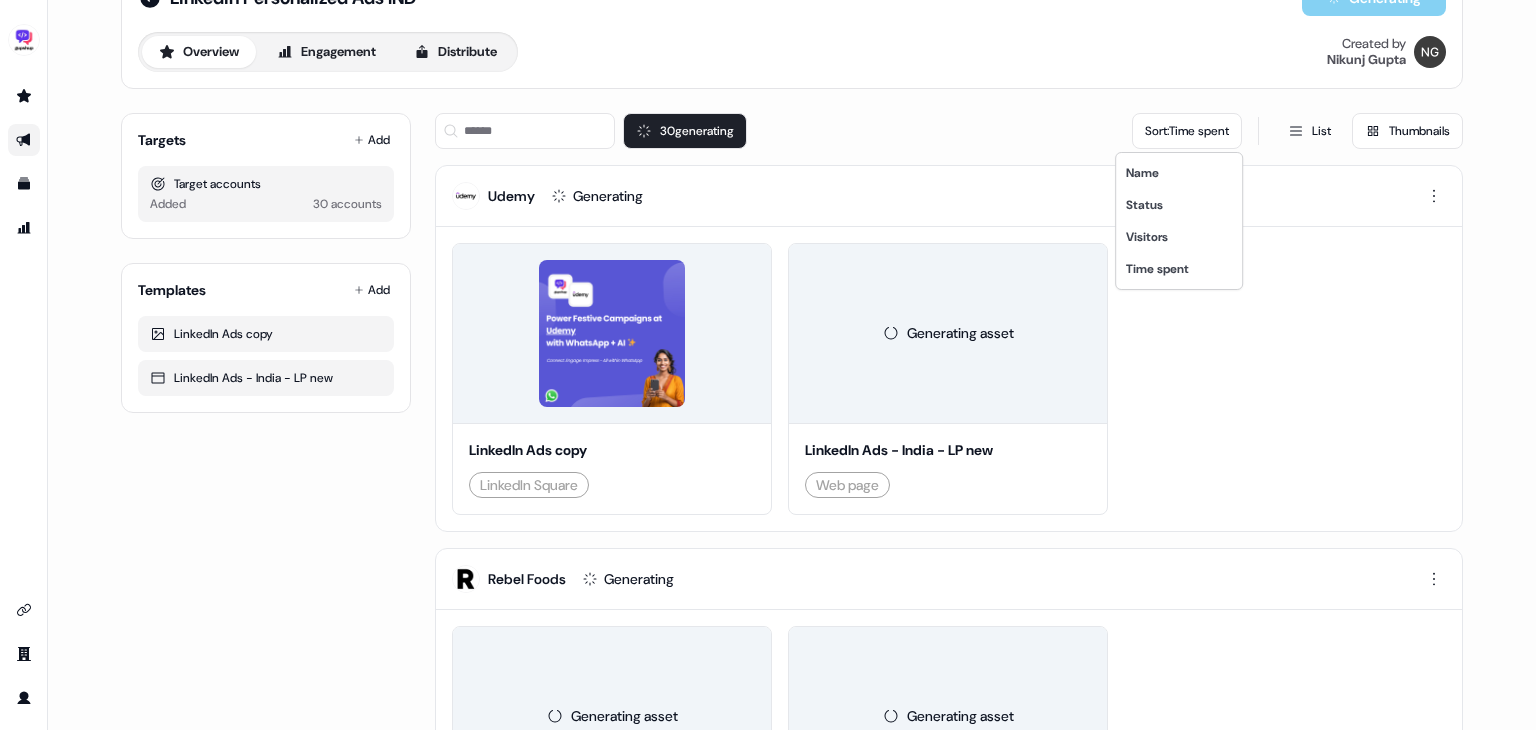 click on "For the best experience switch devices to a bigger screen. Go to Userled.io Linkedin Personalized Ads IND Generating Overview Engagement Distribute Created by Nikunj   Gupta Targets Add Target   accounts Added 30   accounts Templates Add LinkedIn Ads copy LinkedIn Ads - India - LP new 30  generating Sort:  Time spent List Thumbnails Udemy Generating Share Edit Download LinkedIn Ads copy LinkedIn Square Generating asset LinkedIn Ads - India - LP new Web page Rebel Foods Generating Generating asset LinkedIn Ads copy LinkedIn Square Generating asset LinkedIn Ads - India - LP new Web page Page  1  of 2 Name Status Visitors Time spent" at bounding box center [768, 365] 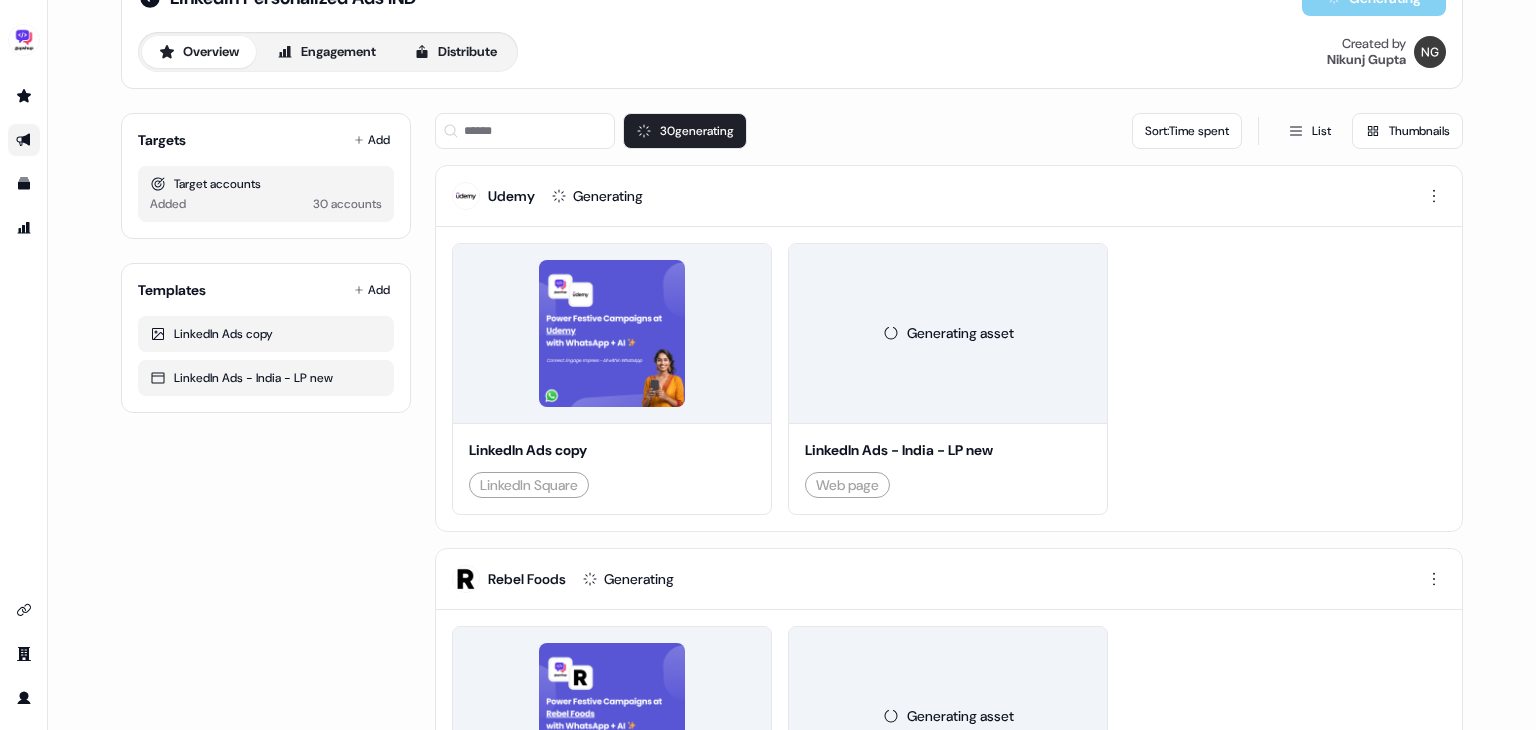 click 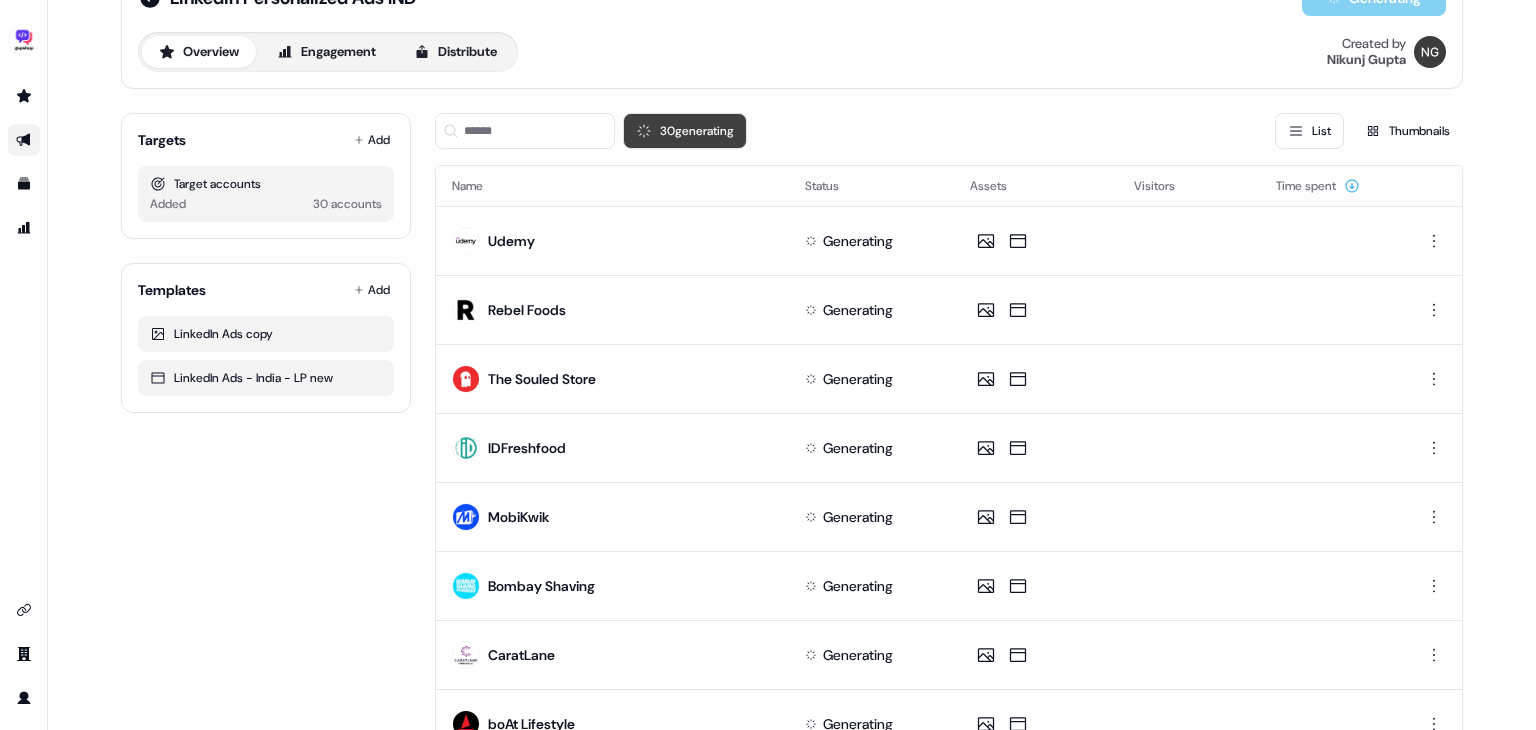 click on "30  generating" at bounding box center (685, 131) 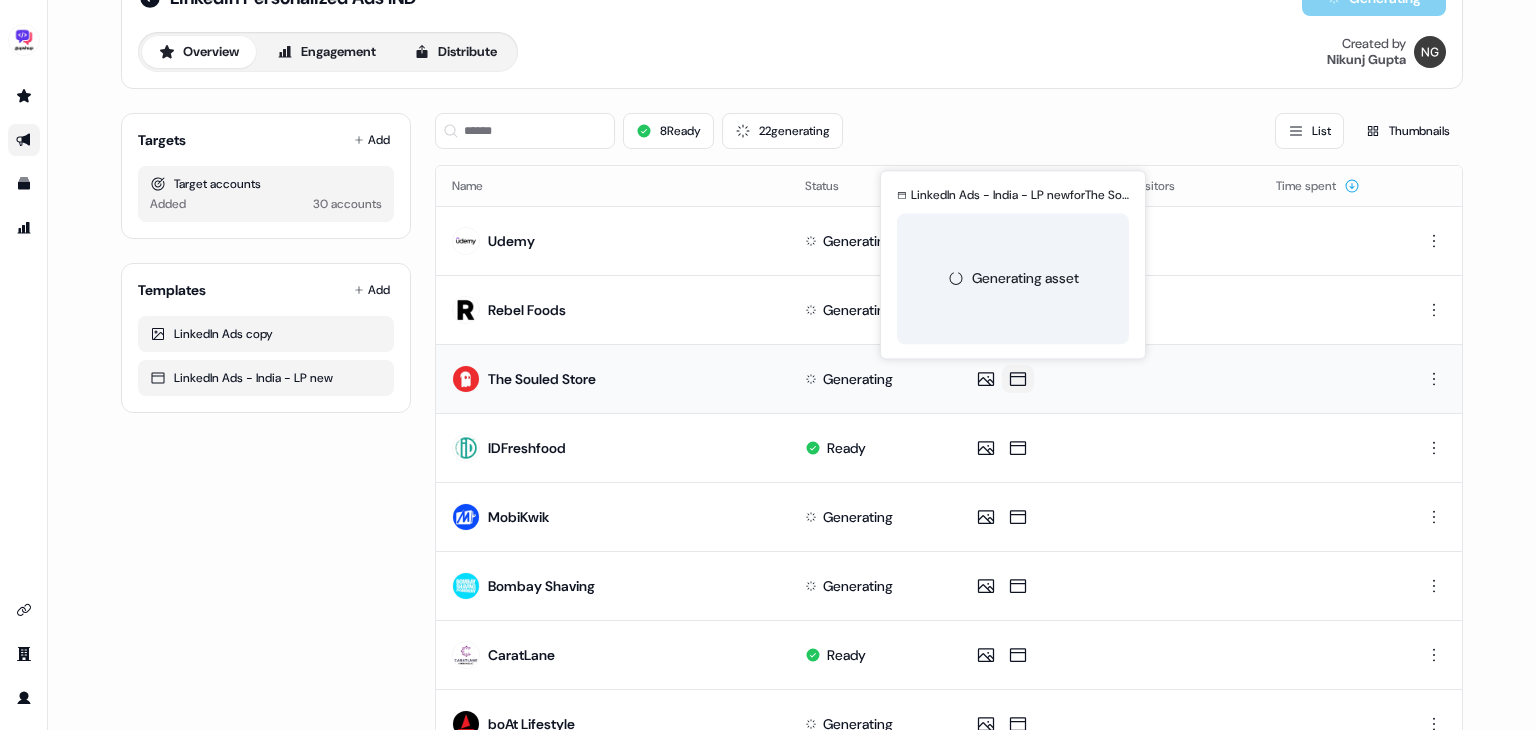 click 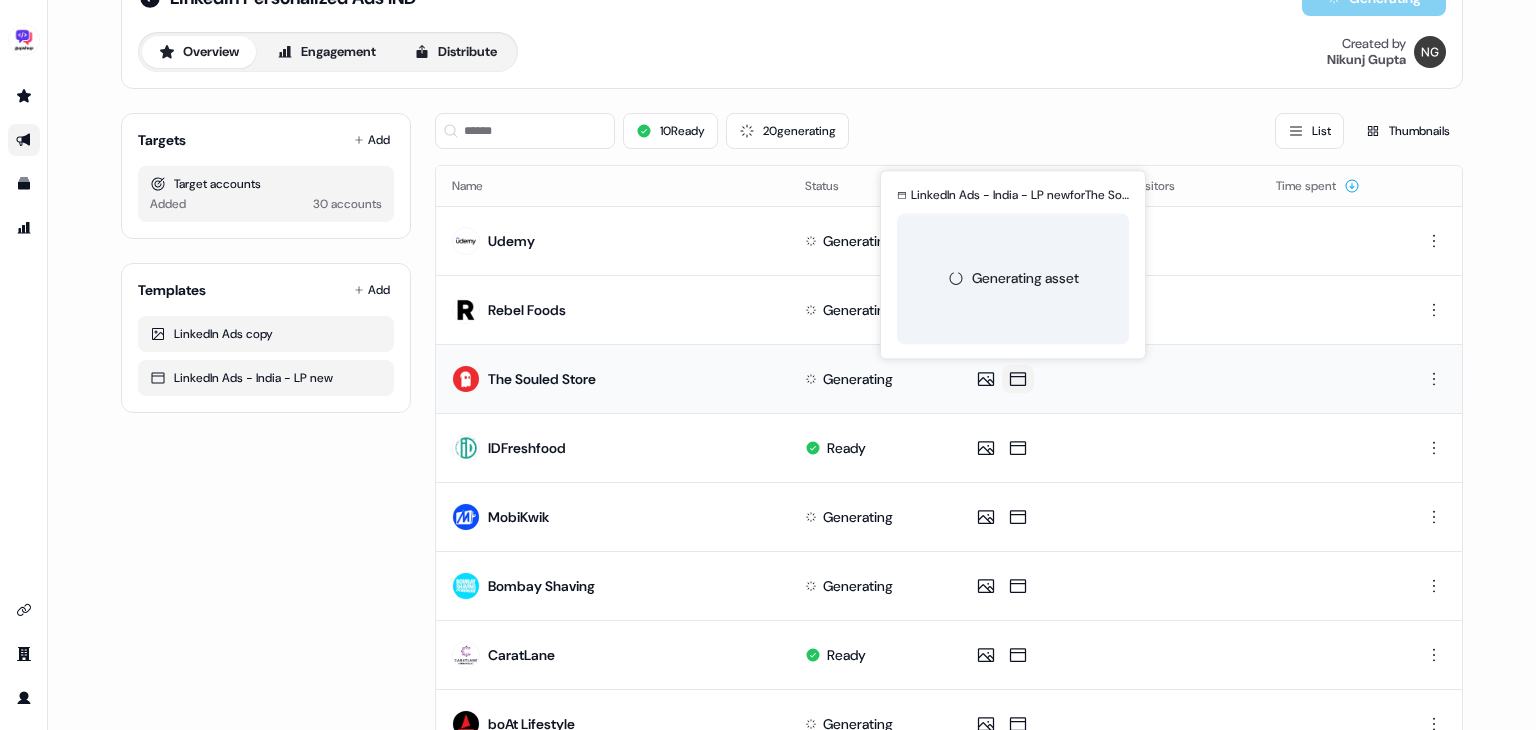 click 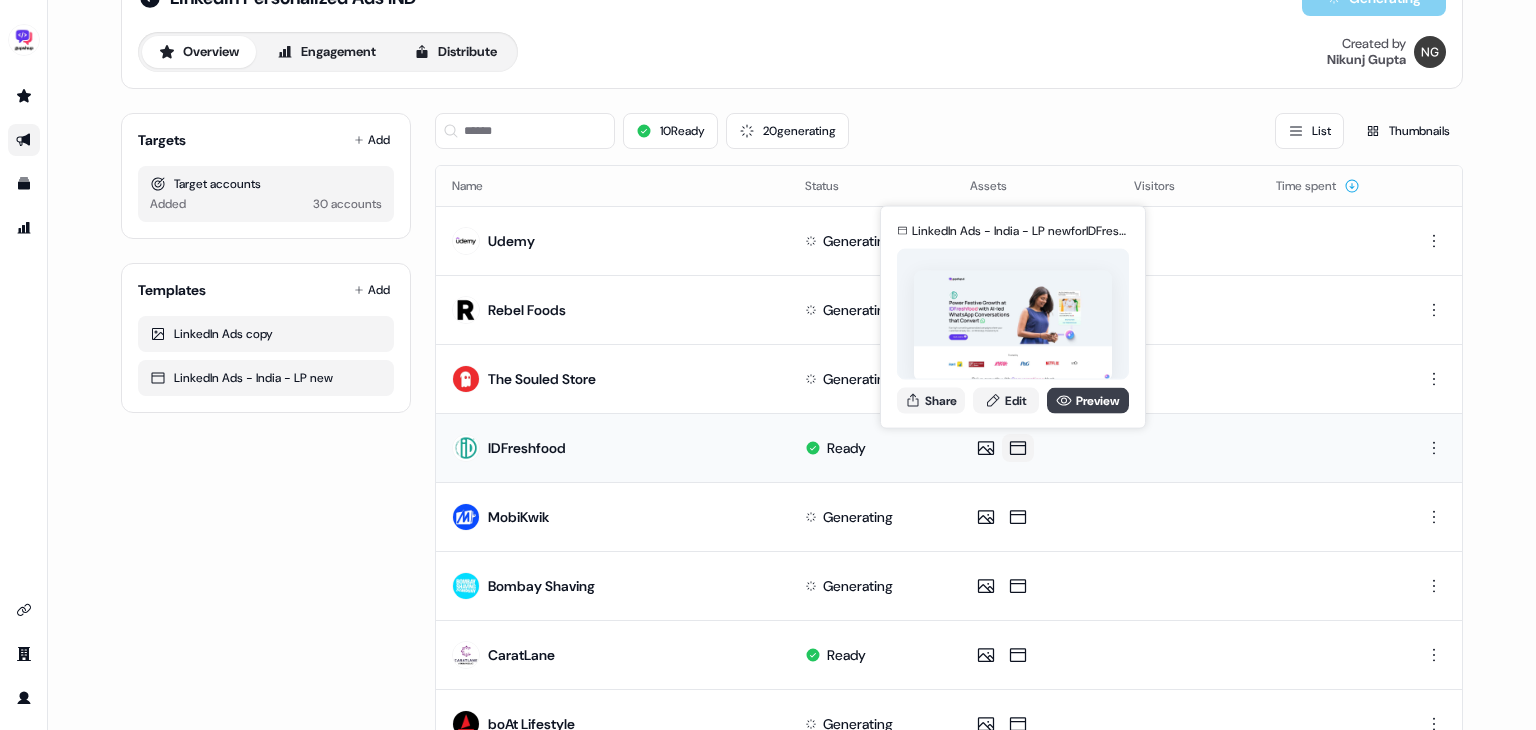 click 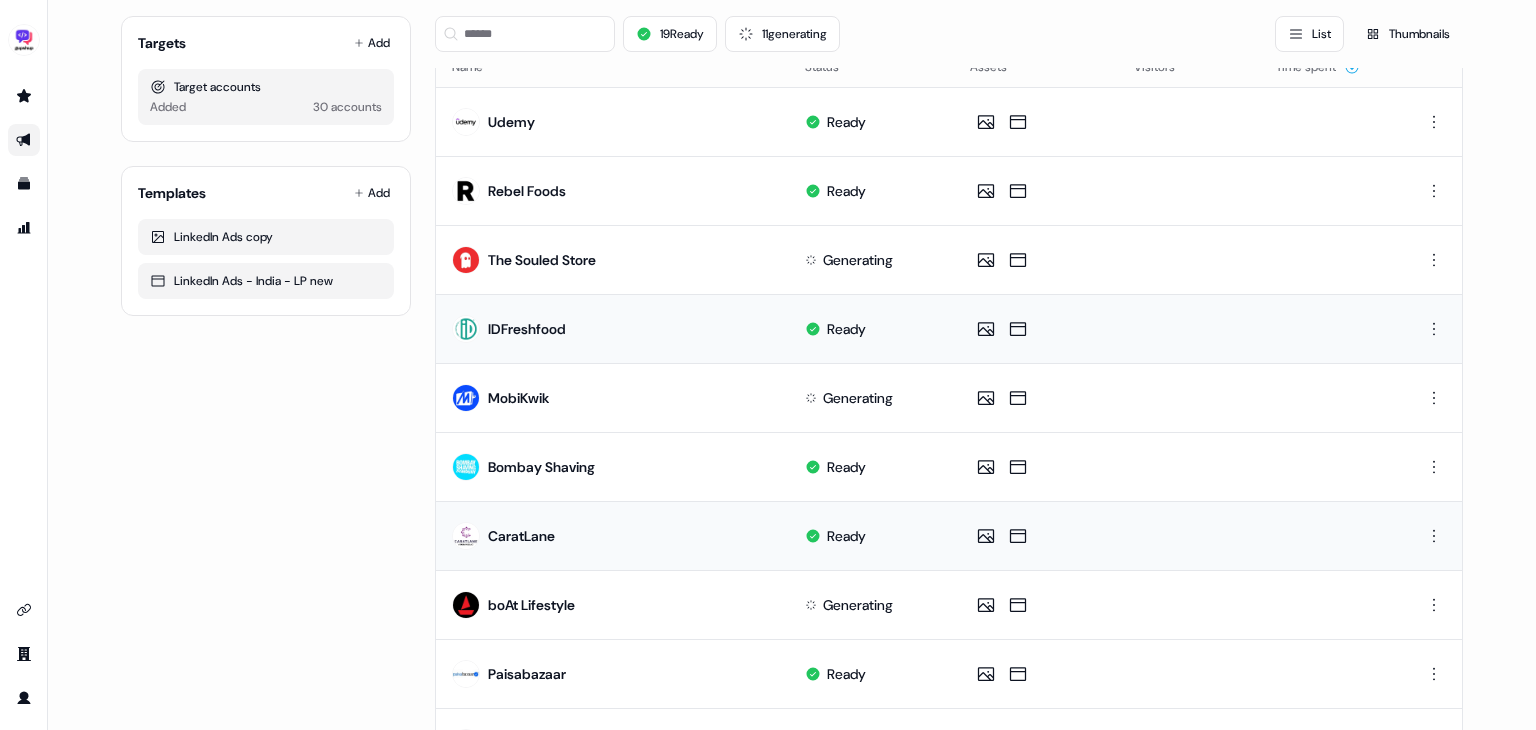 scroll, scrollTop: 182, scrollLeft: 0, axis: vertical 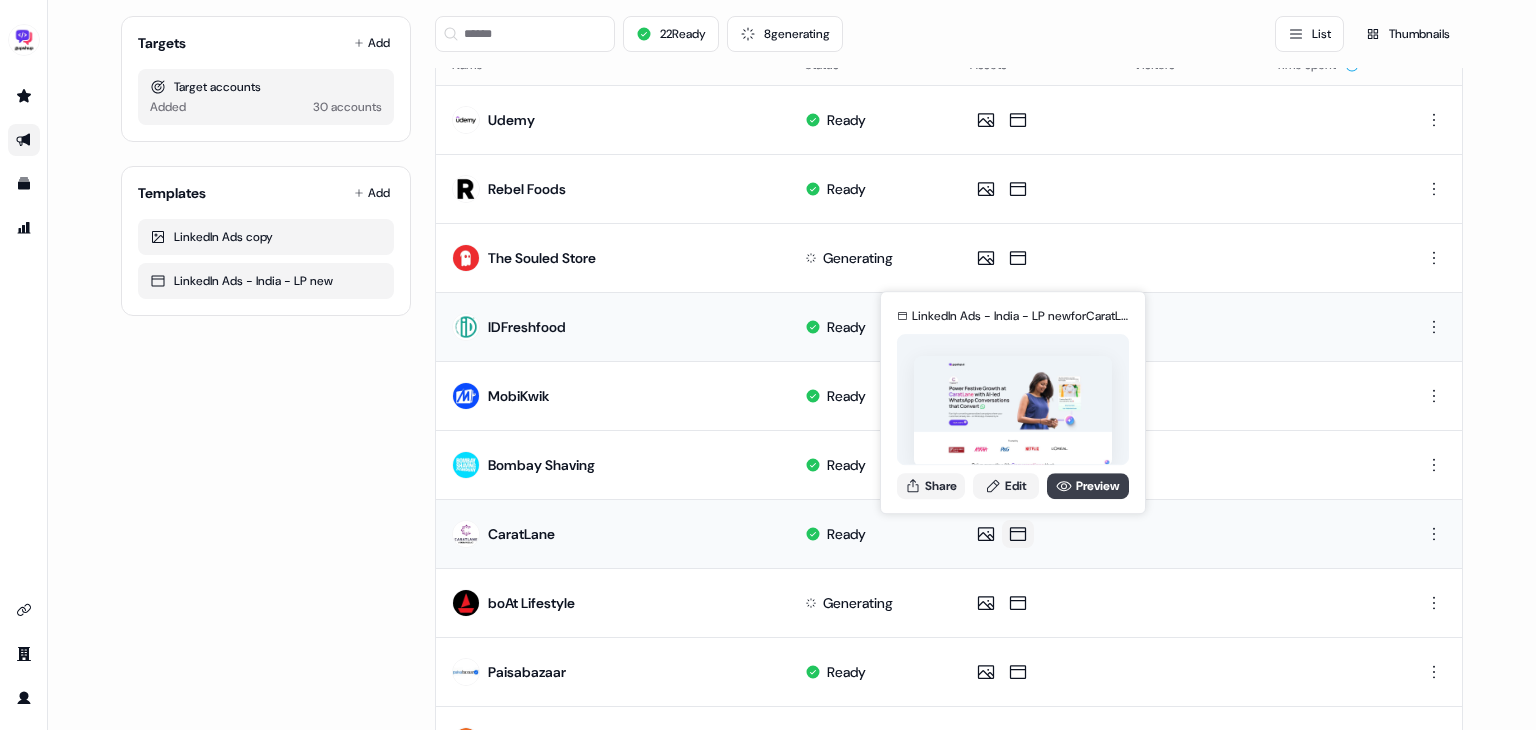 click on "Preview" at bounding box center [1088, 486] 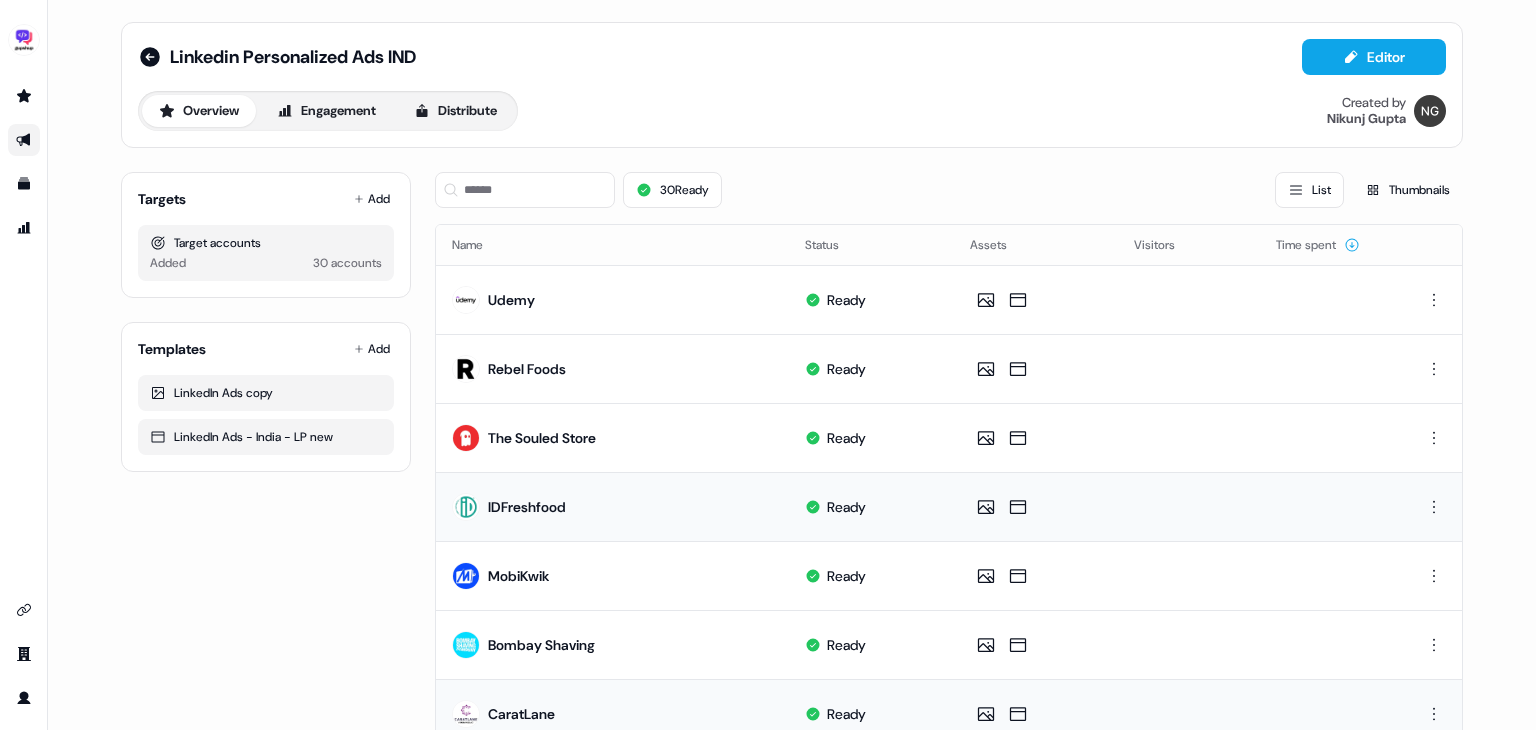 scroll, scrollTop: 0, scrollLeft: 0, axis: both 